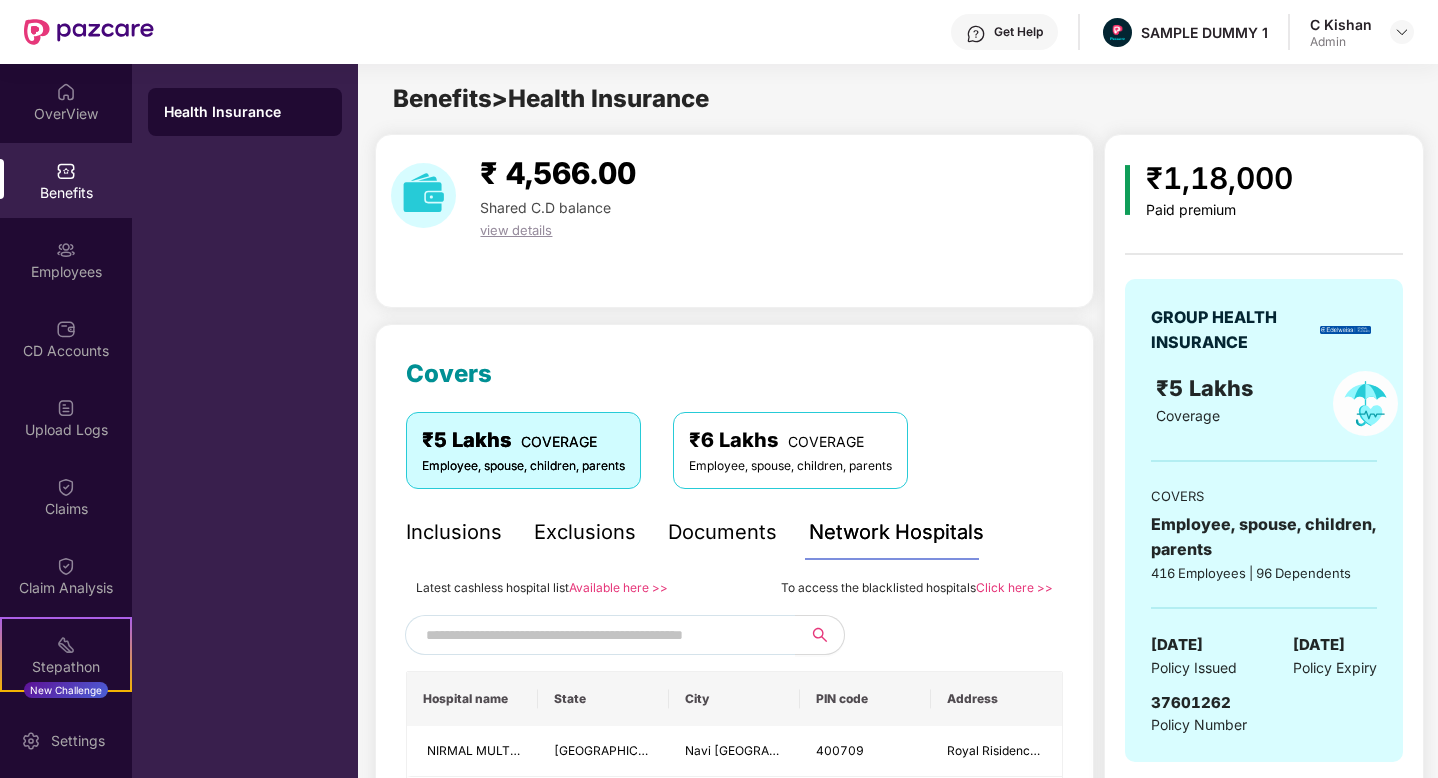 scroll, scrollTop: 0, scrollLeft: 0, axis: both 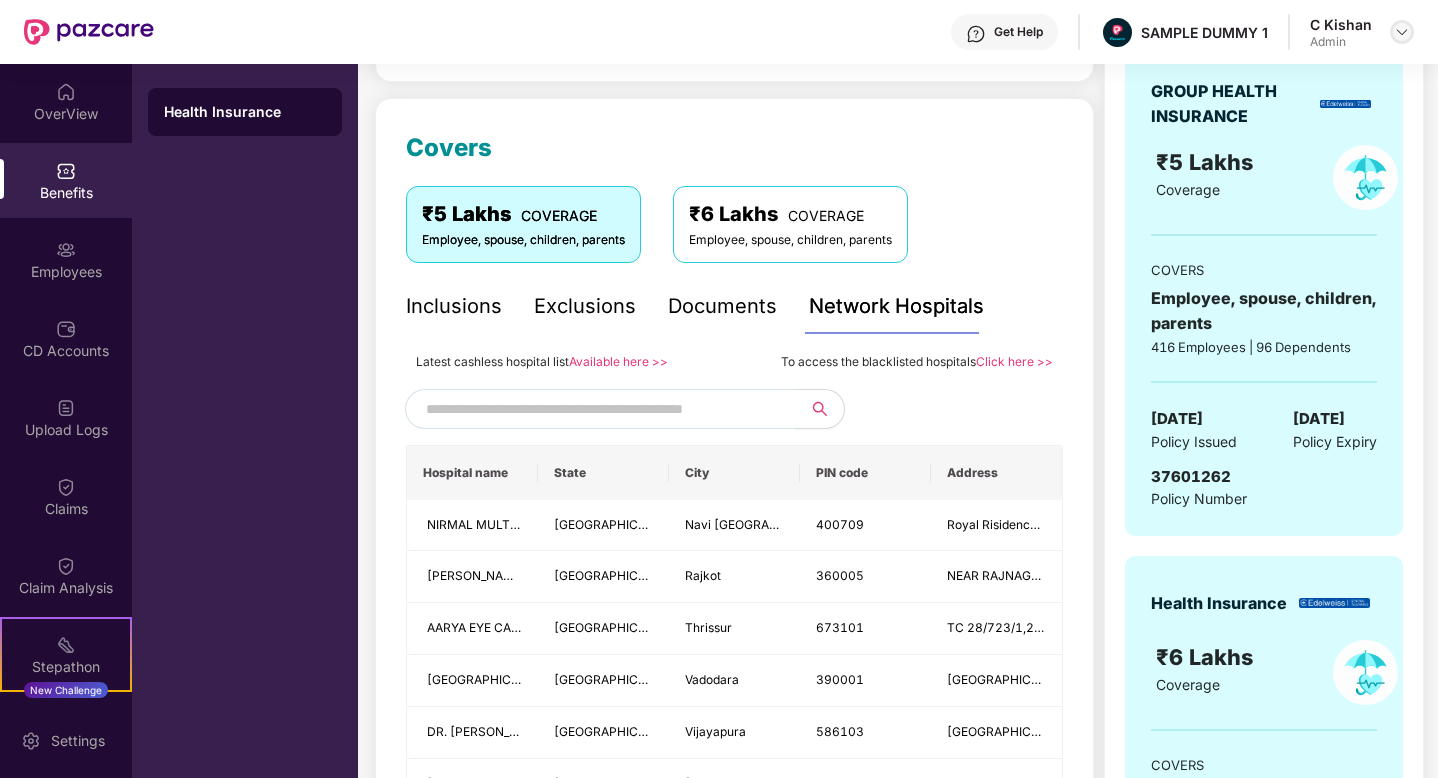 click at bounding box center (1402, 32) 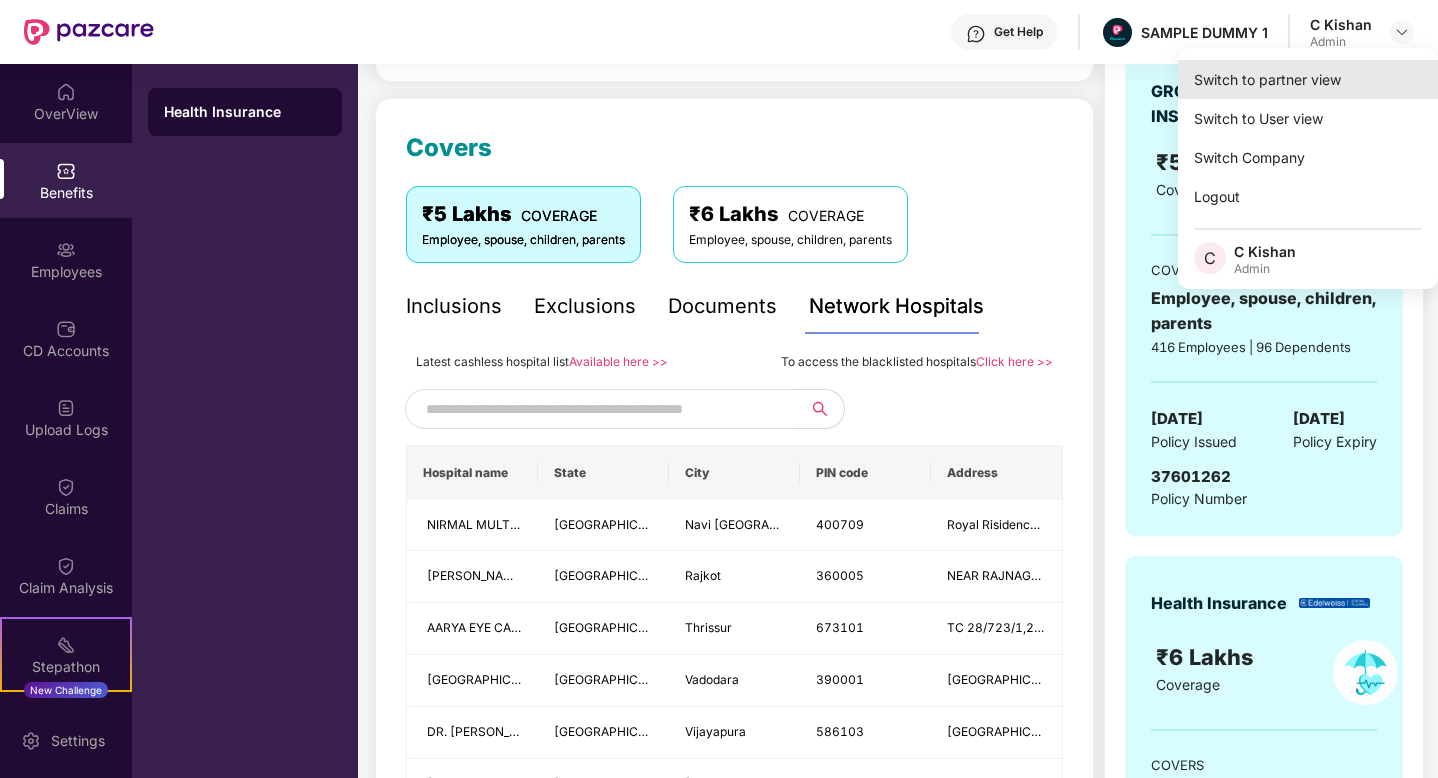 click on "Switch to partner view" at bounding box center (1308, 79) 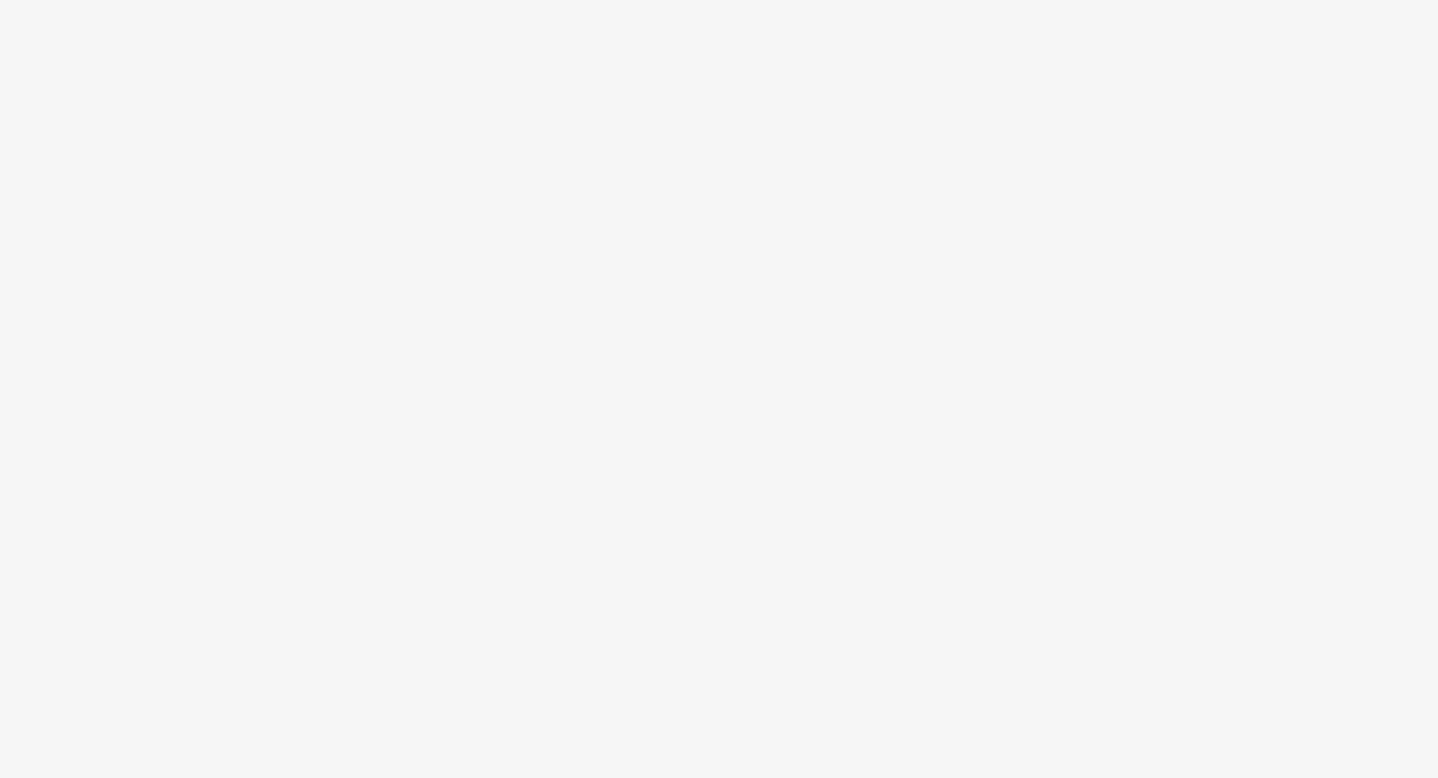 scroll, scrollTop: 0, scrollLeft: 0, axis: both 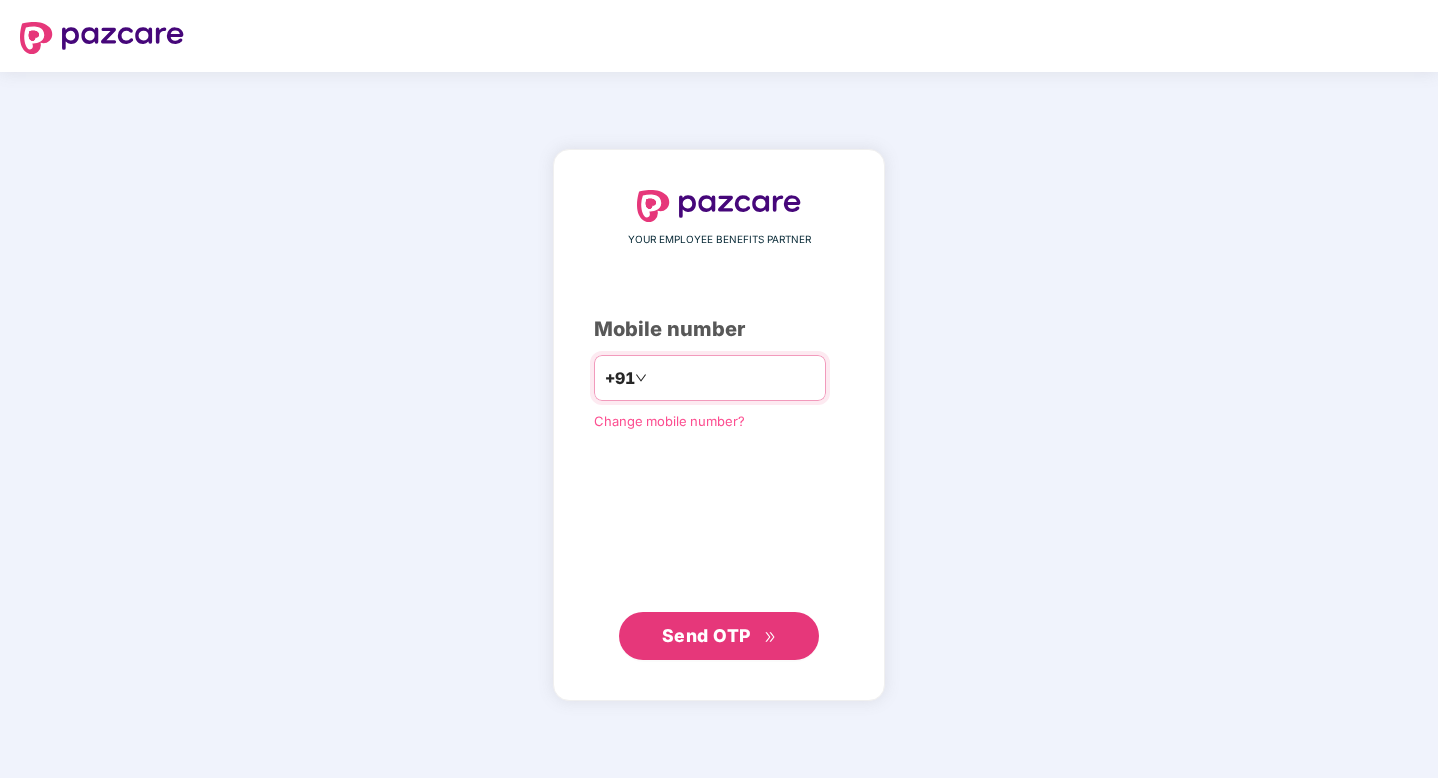 type on "**********" 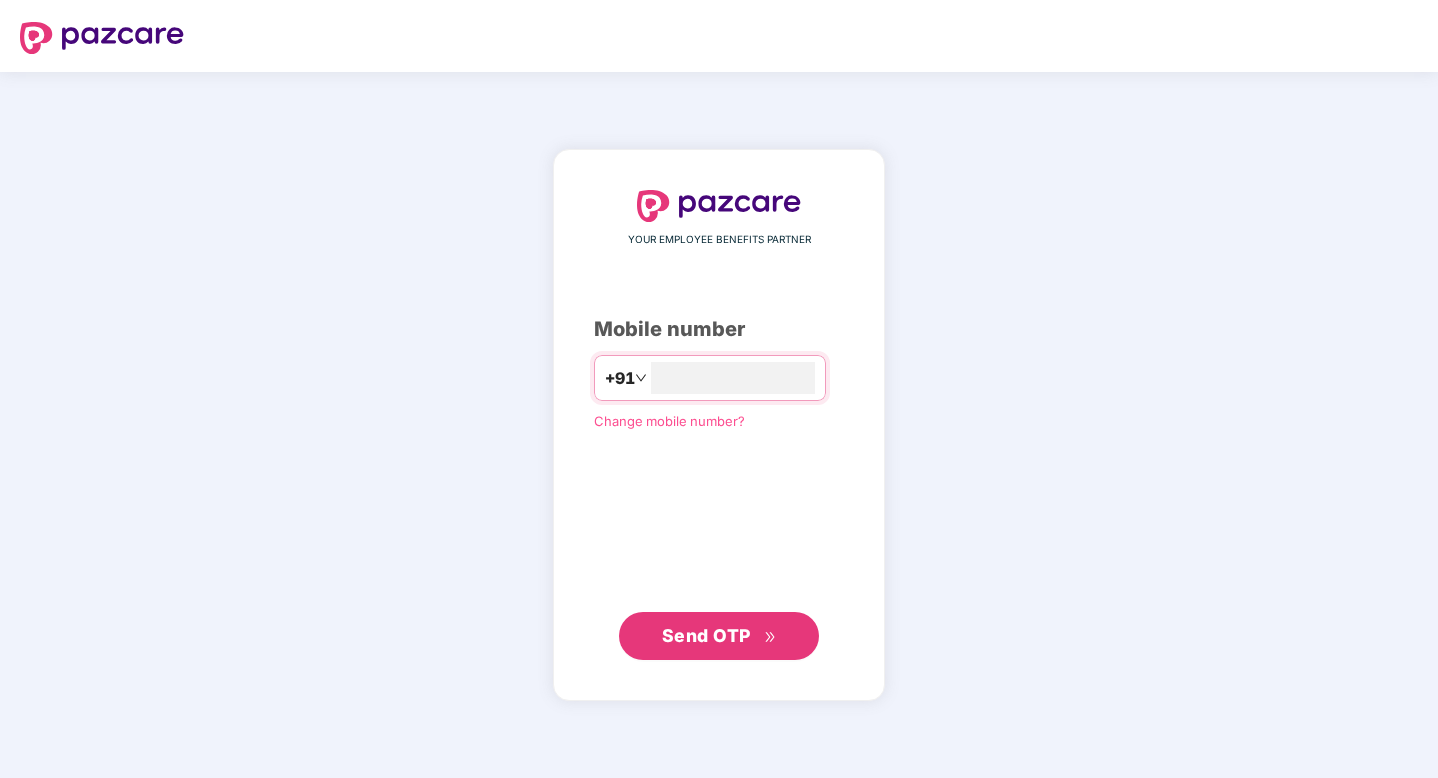 click on "Send OTP" at bounding box center (706, 635) 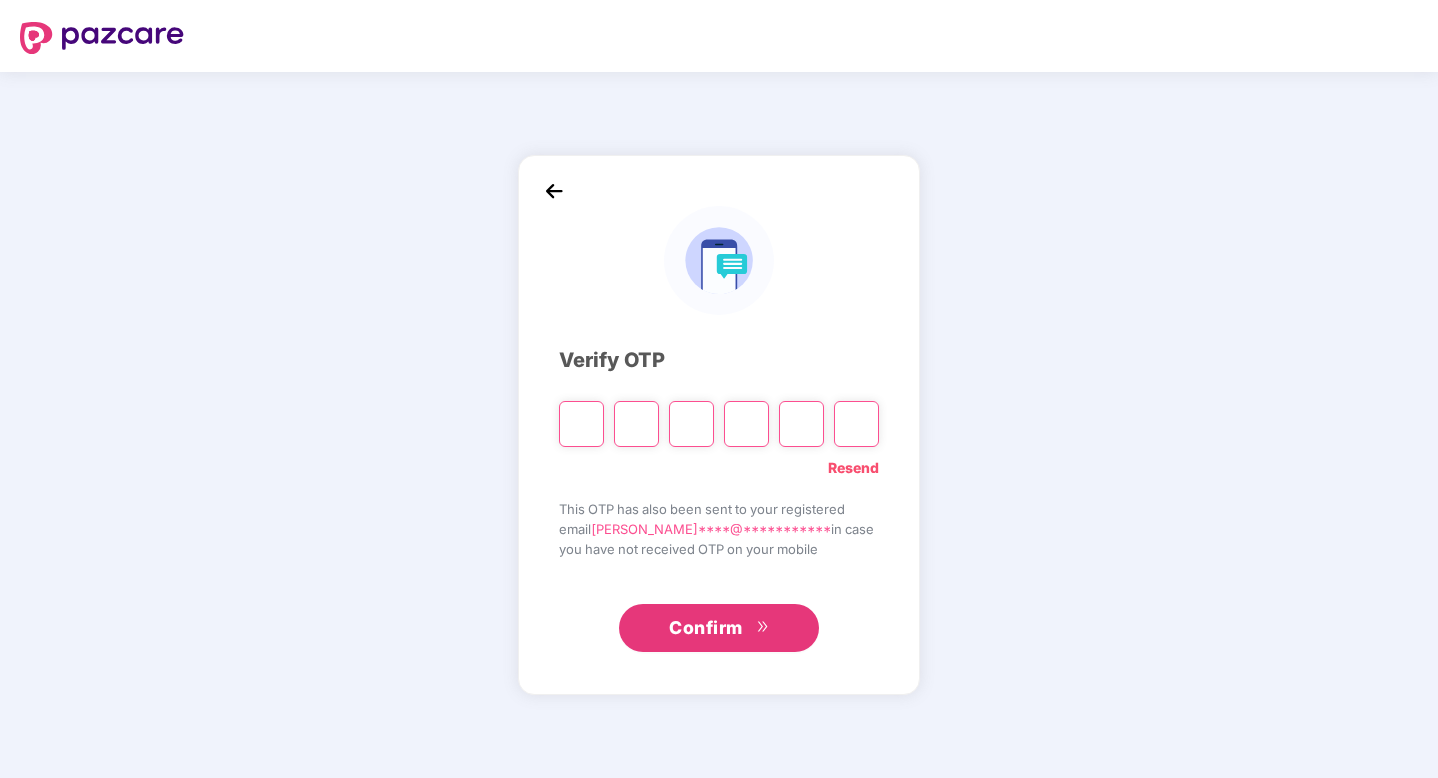 type on "*" 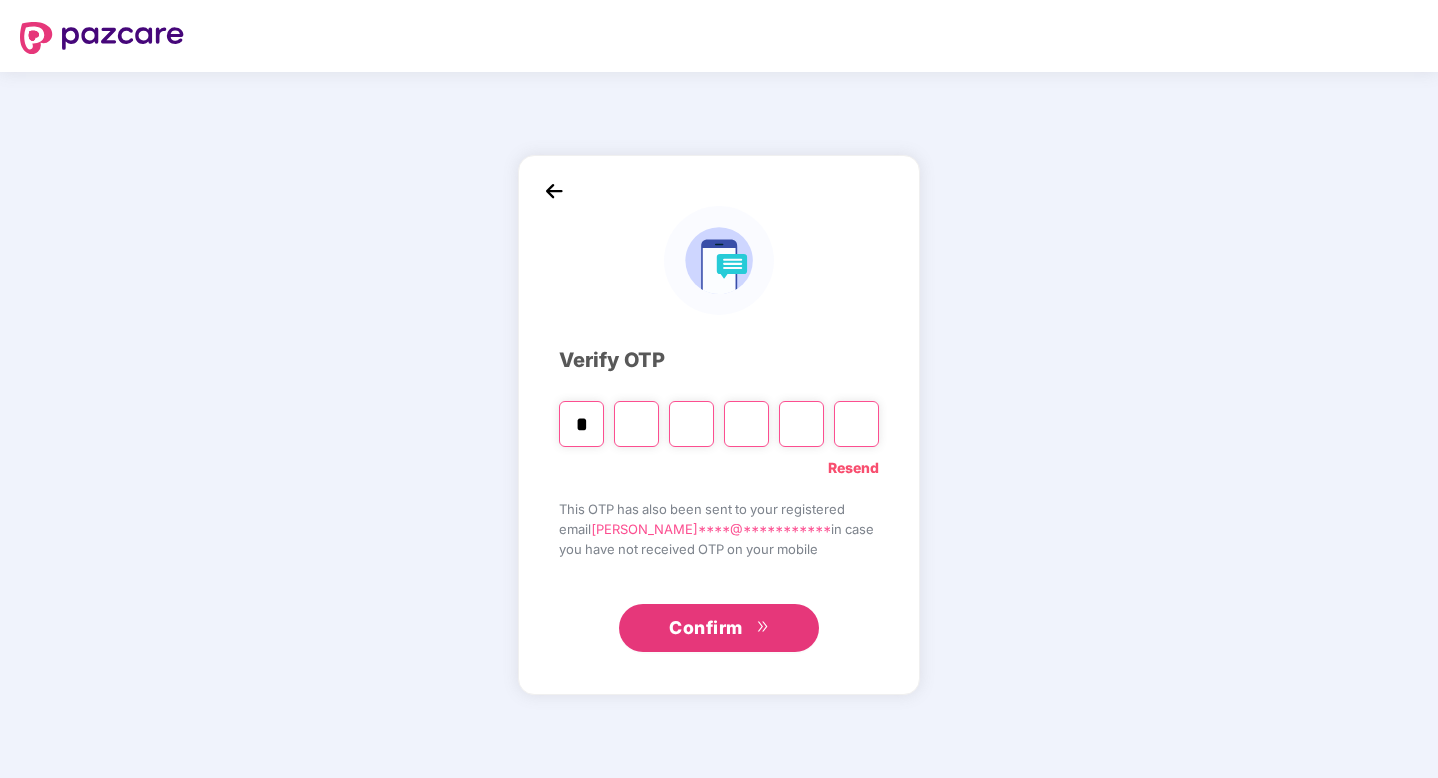 type on "*" 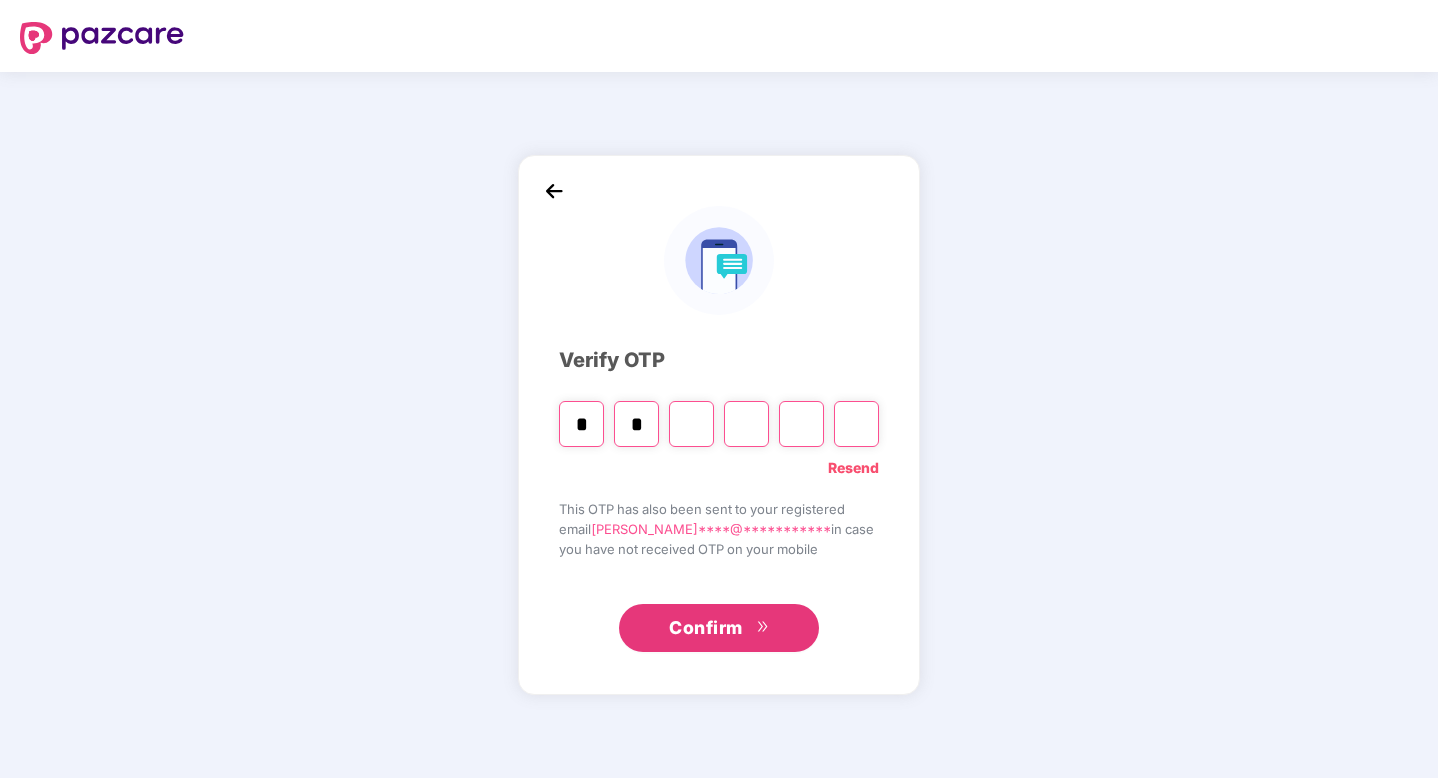 type on "*" 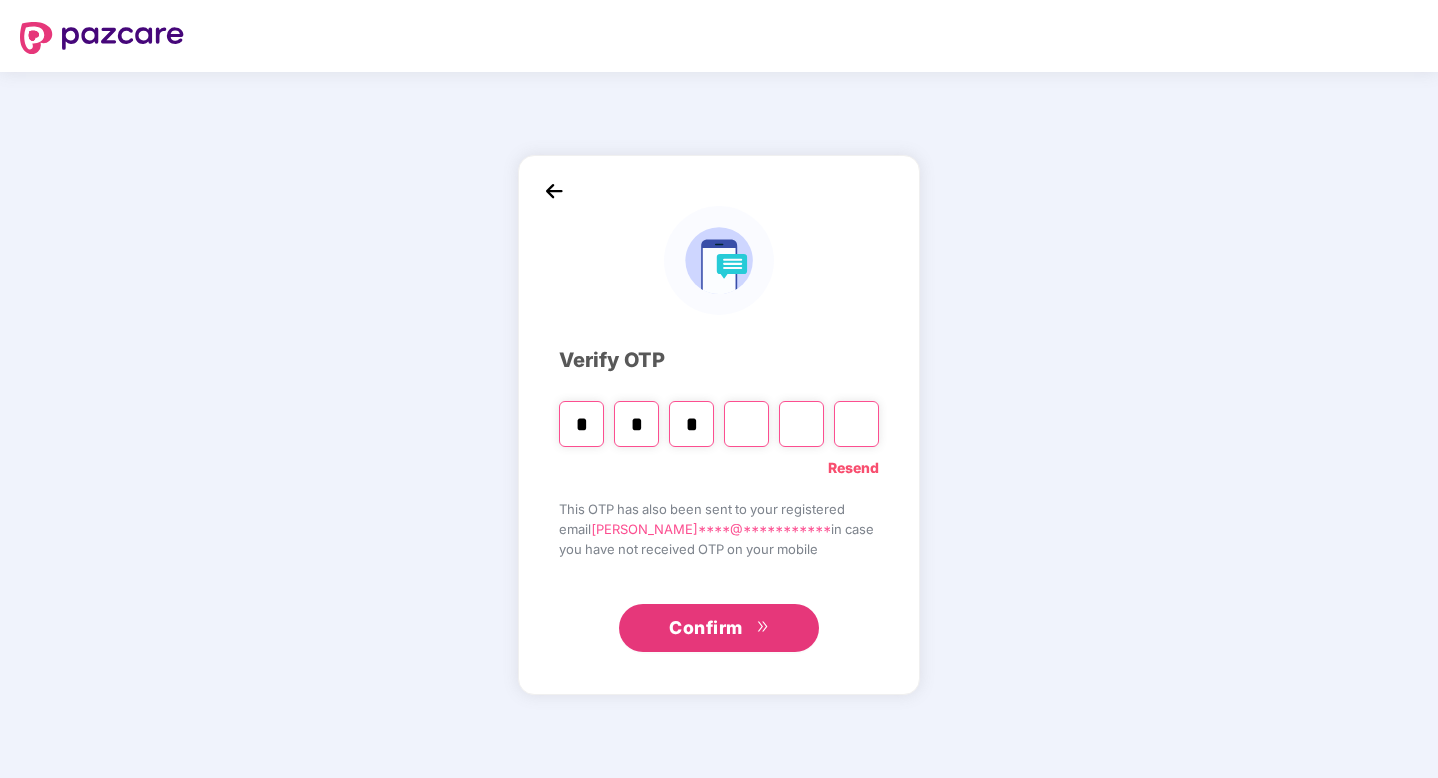 type on "*" 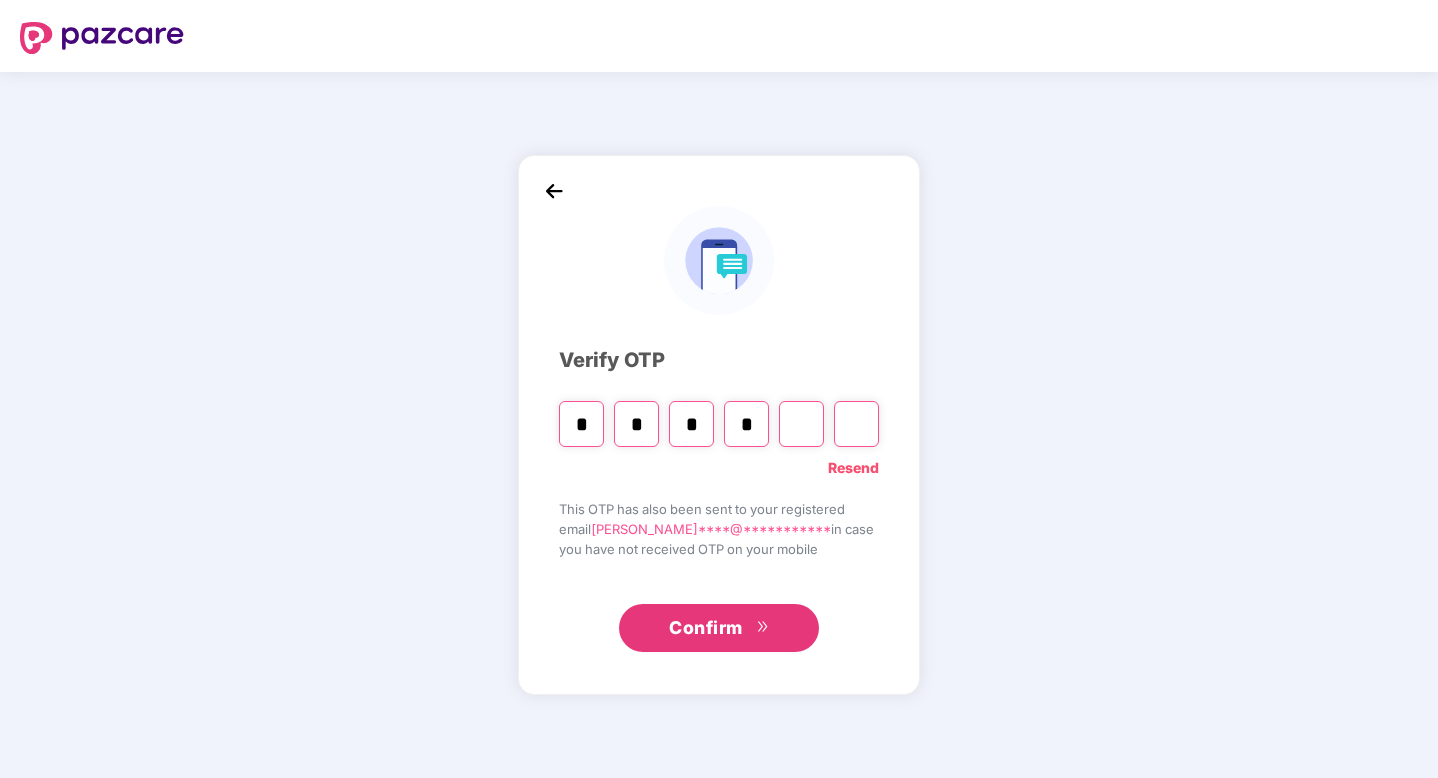 type on "*" 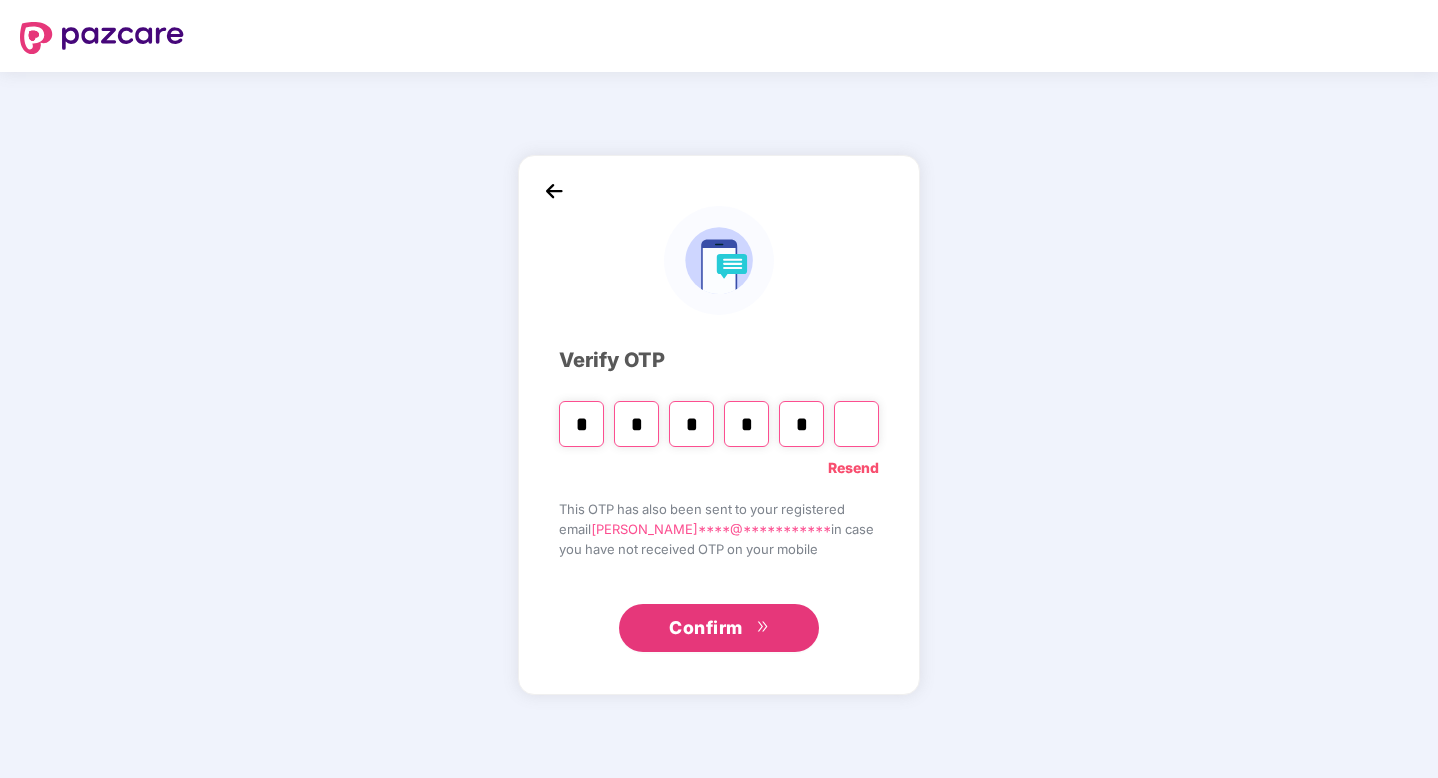 type on "*" 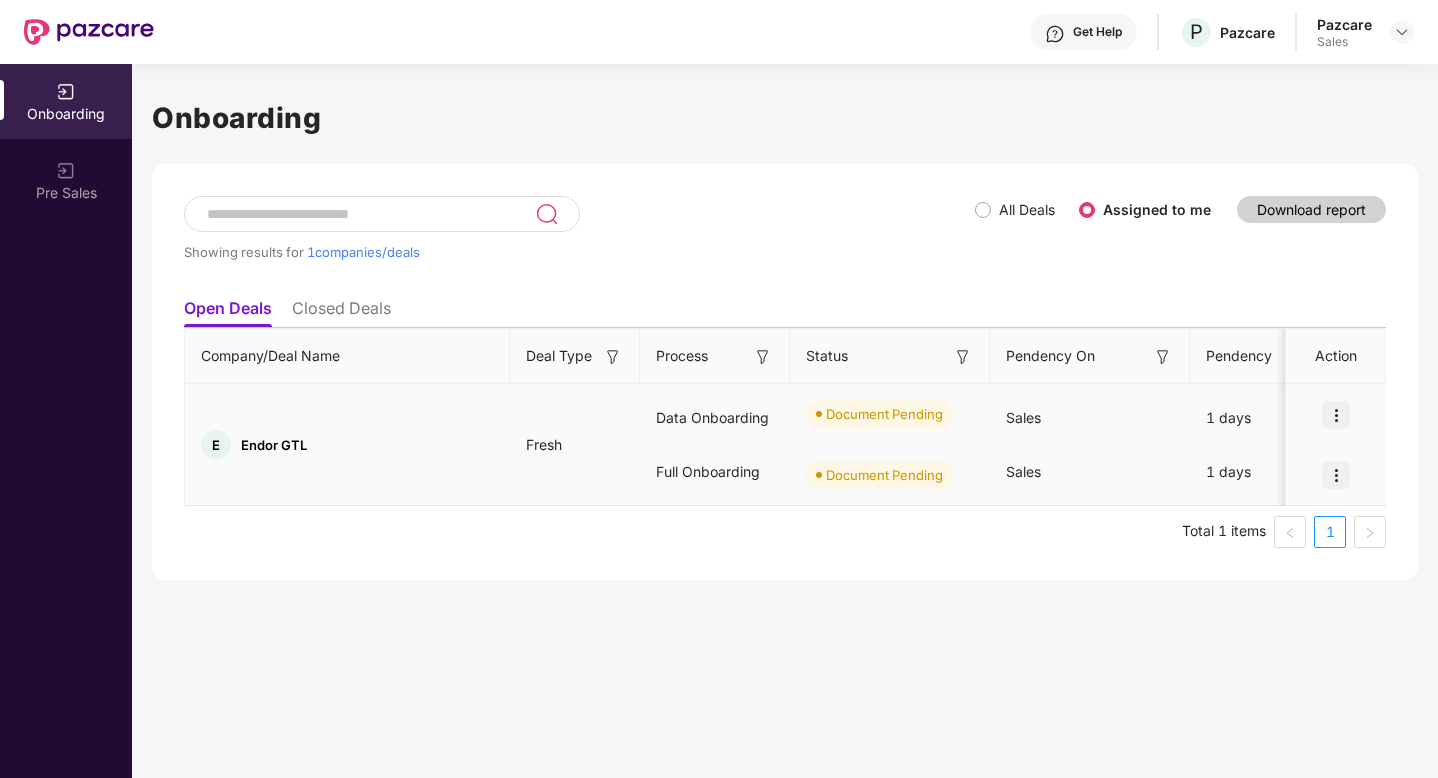 click at bounding box center (1336, 415) 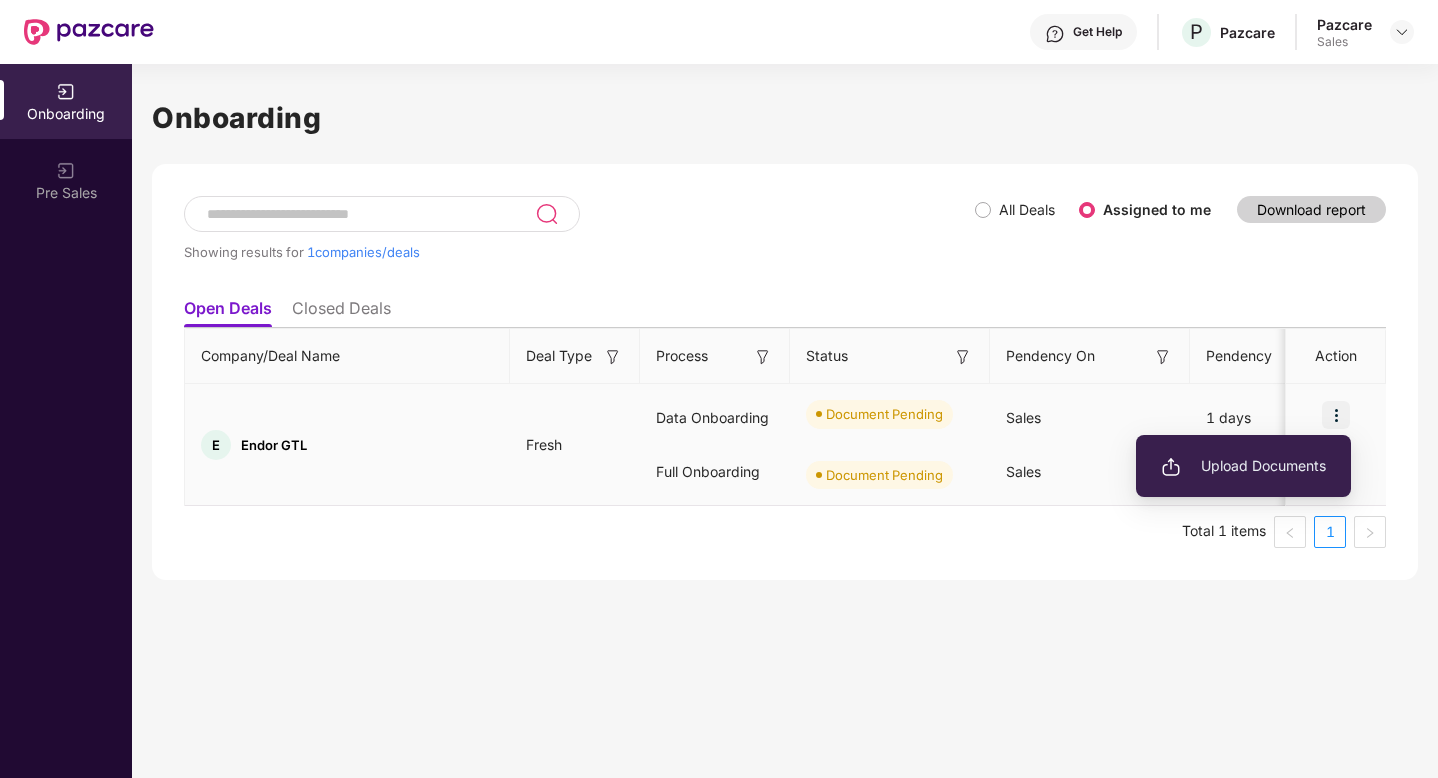 click on "Upload Documents" at bounding box center (1243, 466) 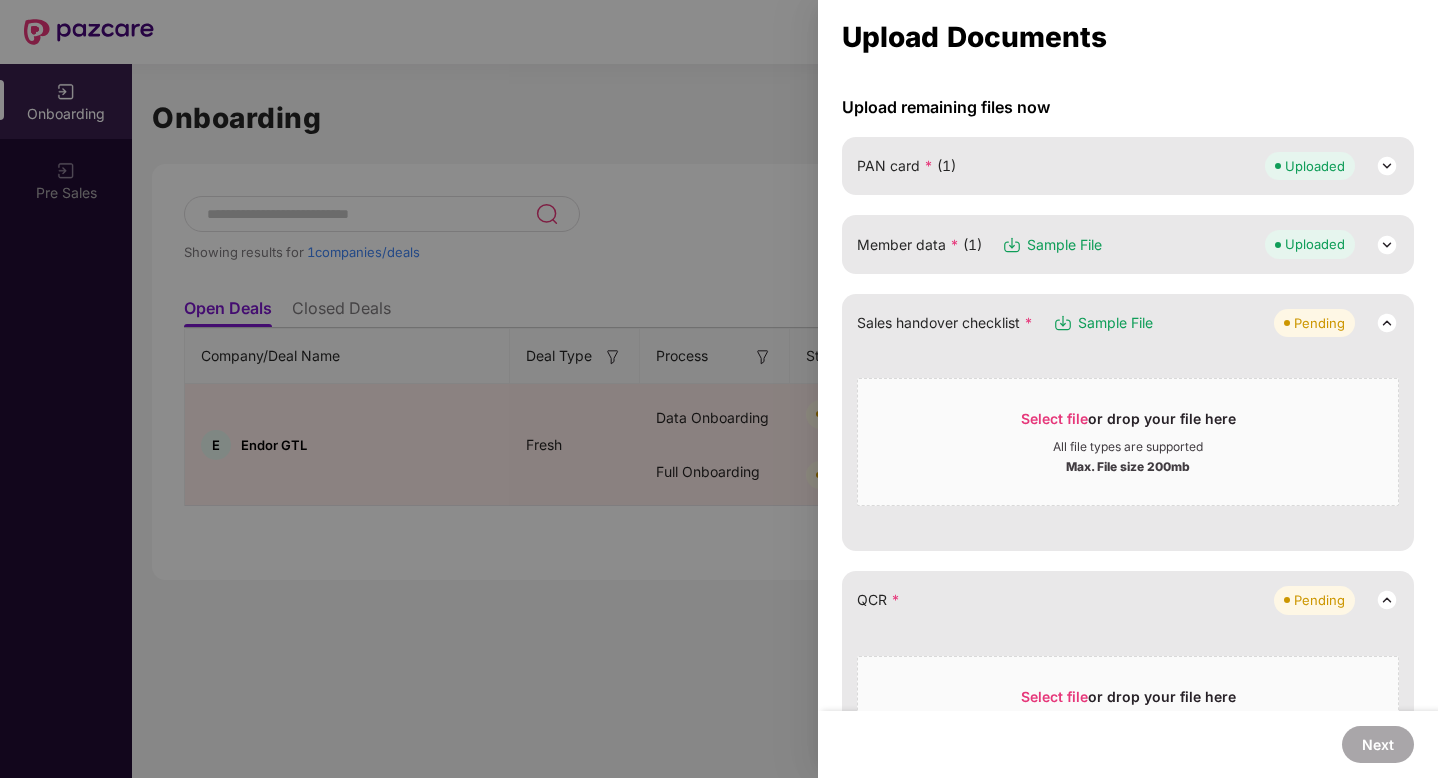 scroll, scrollTop: 209, scrollLeft: 0, axis: vertical 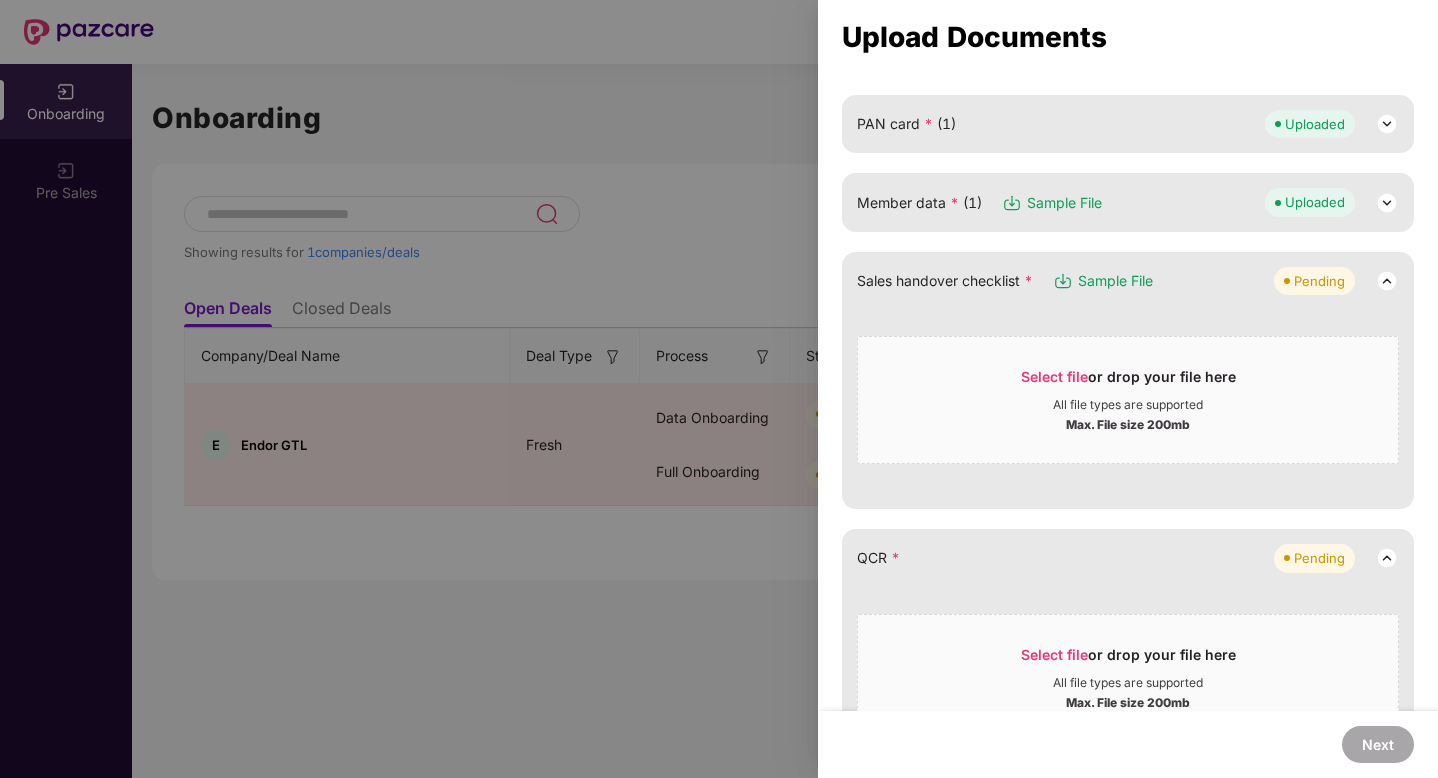 click at bounding box center [719, 389] 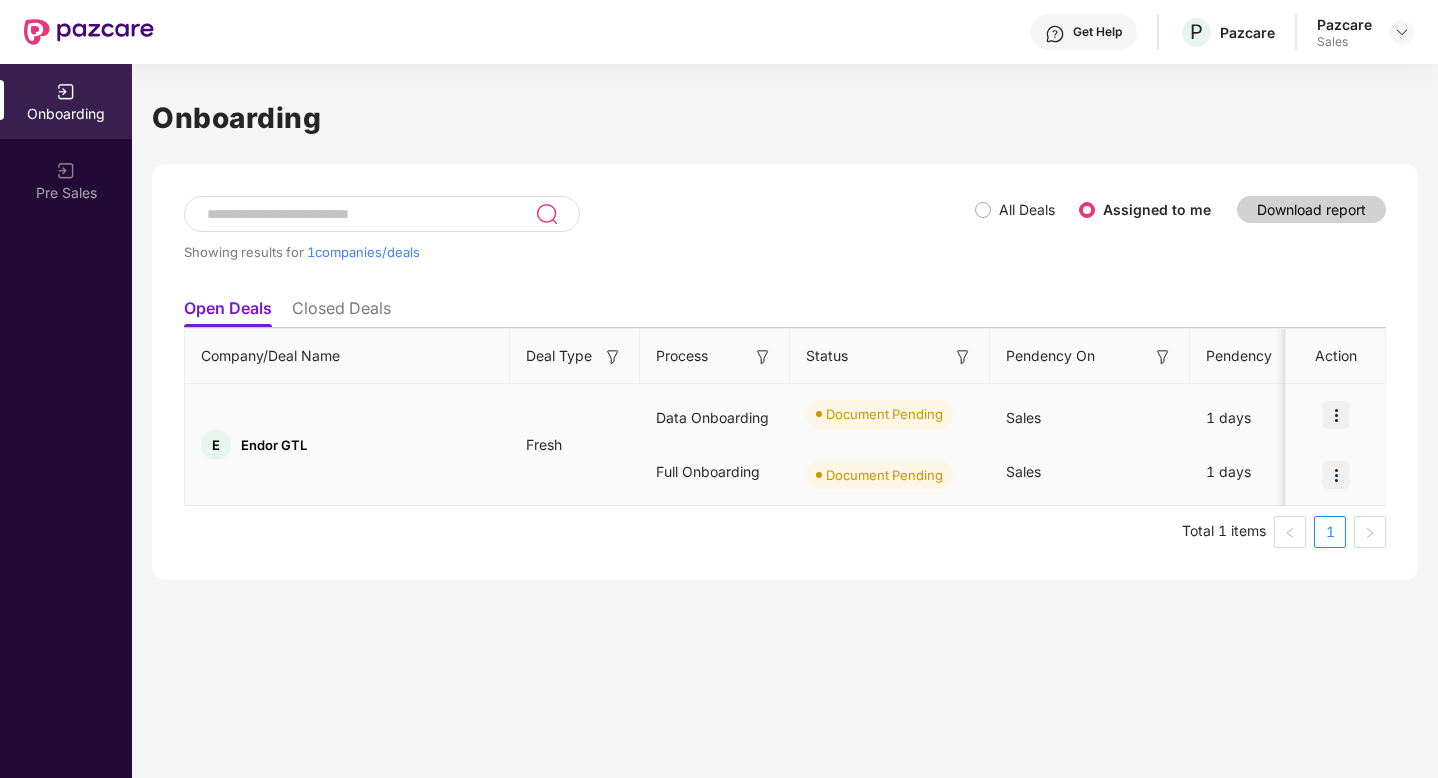 click at bounding box center (1336, 415) 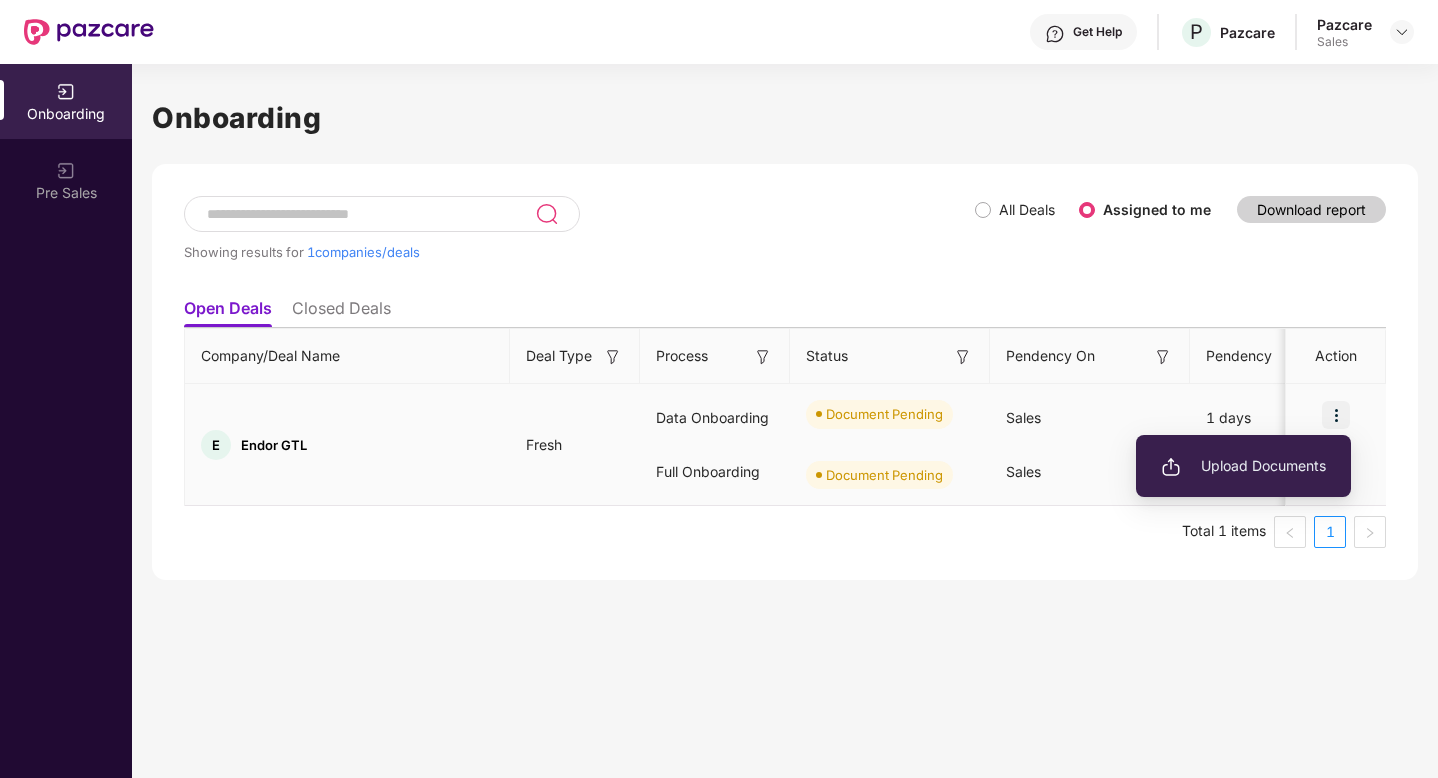 click at bounding box center (1171, 467) 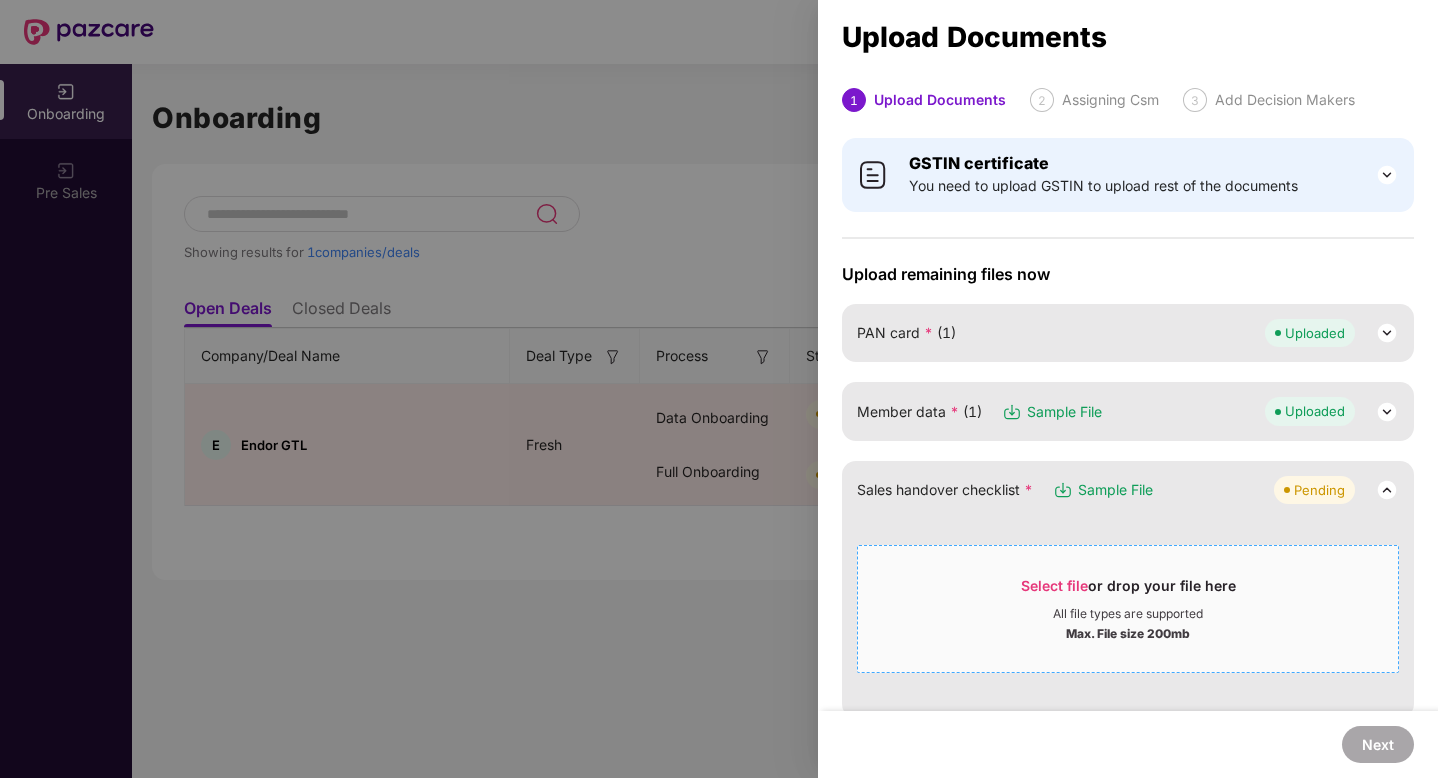 scroll, scrollTop: 125, scrollLeft: 0, axis: vertical 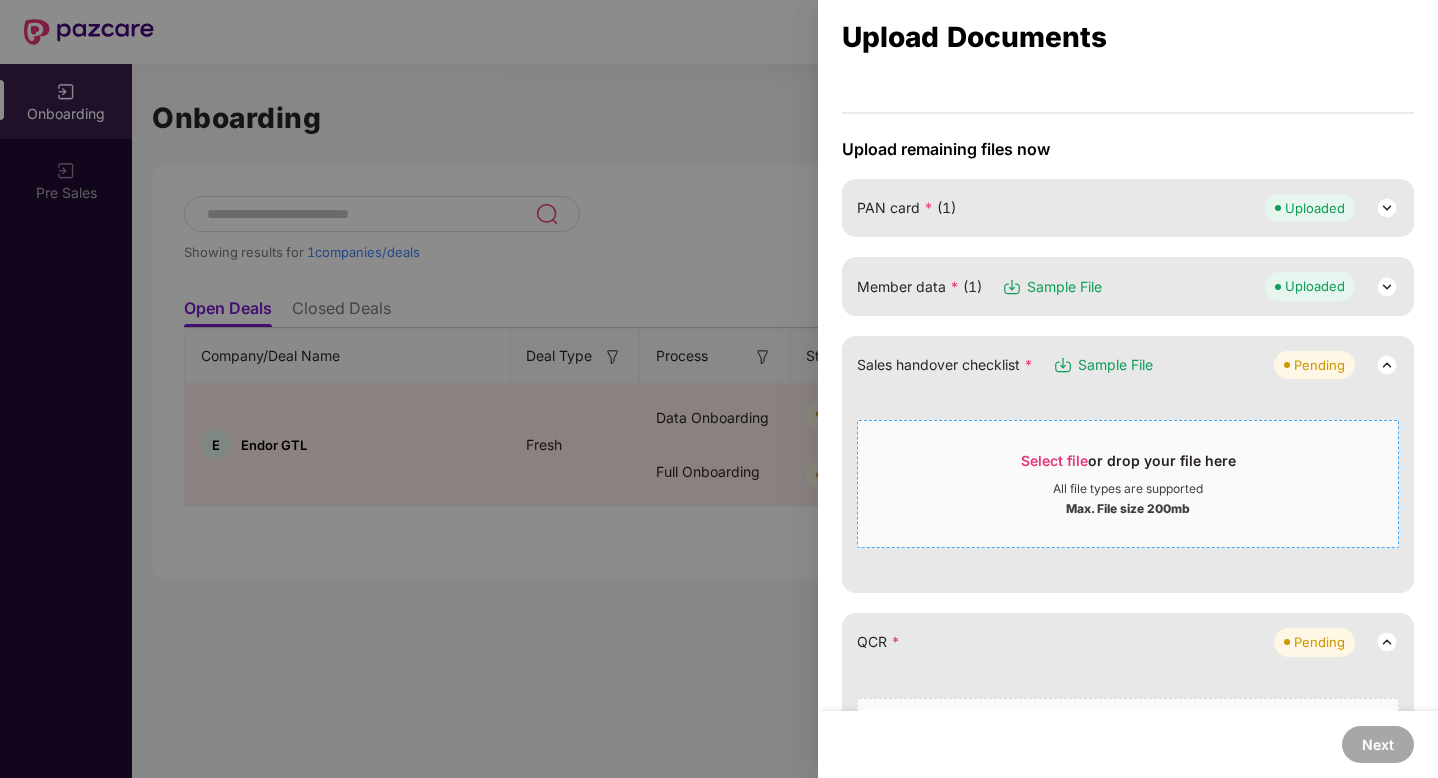 click on "All file types are supported" at bounding box center [1128, 489] 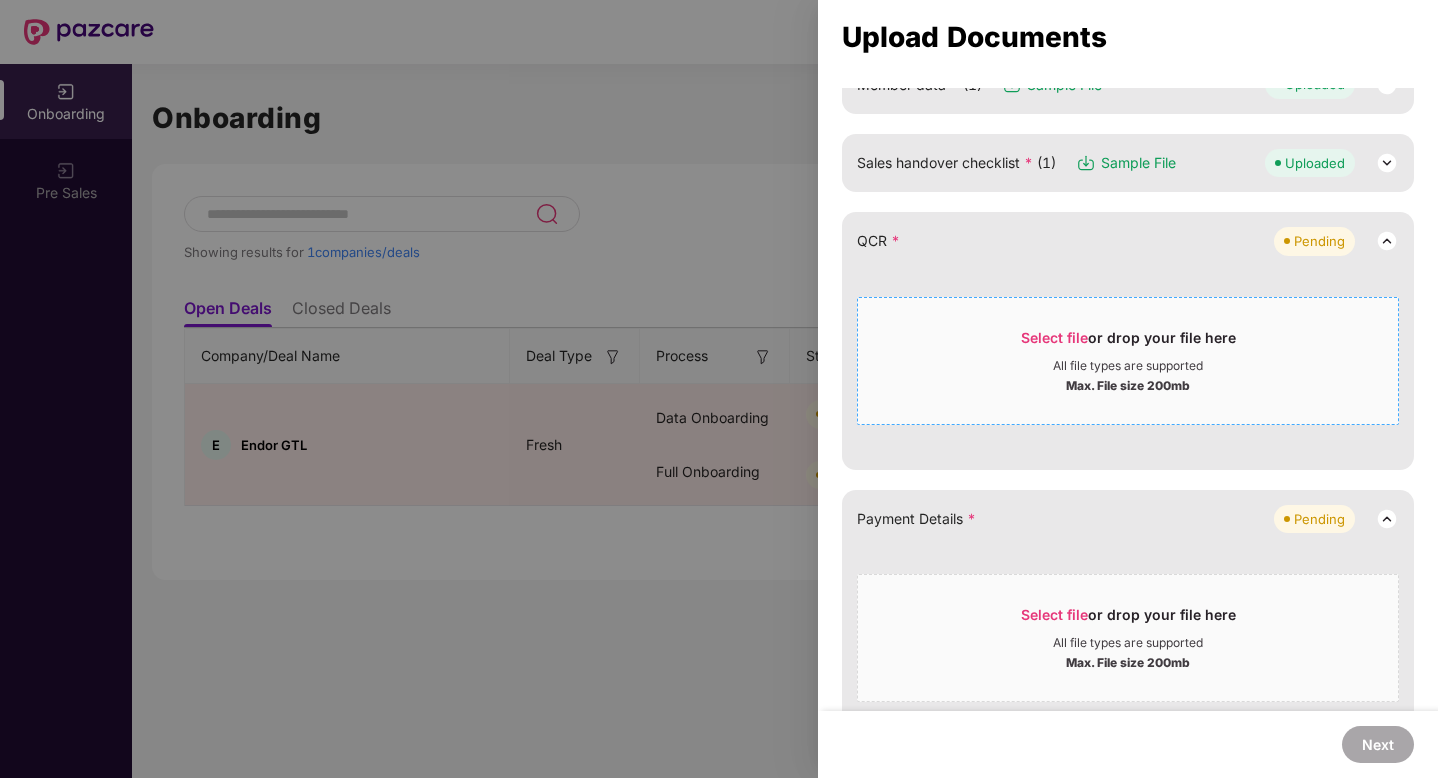 scroll, scrollTop: 373, scrollLeft: 0, axis: vertical 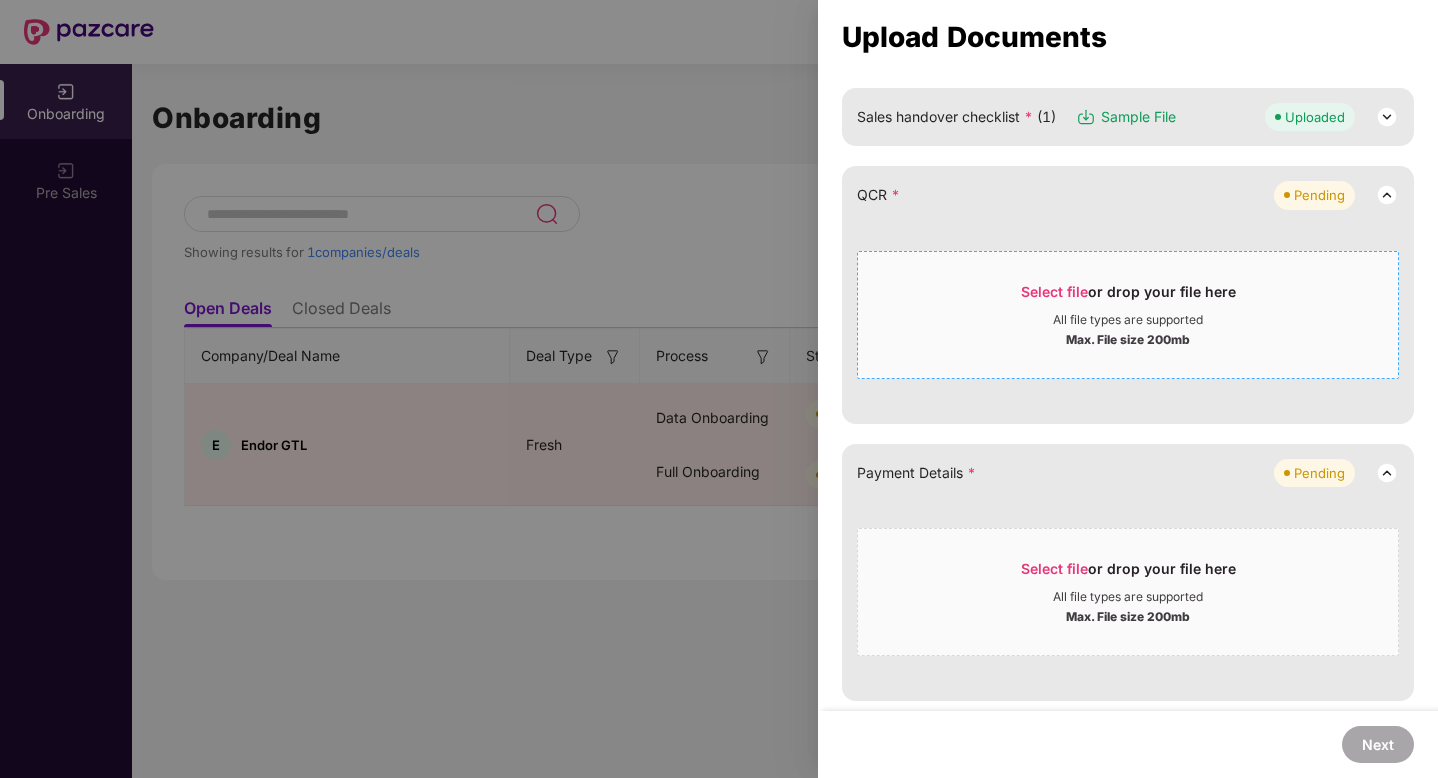 click on "All file types are supported" at bounding box center [1128, 320] 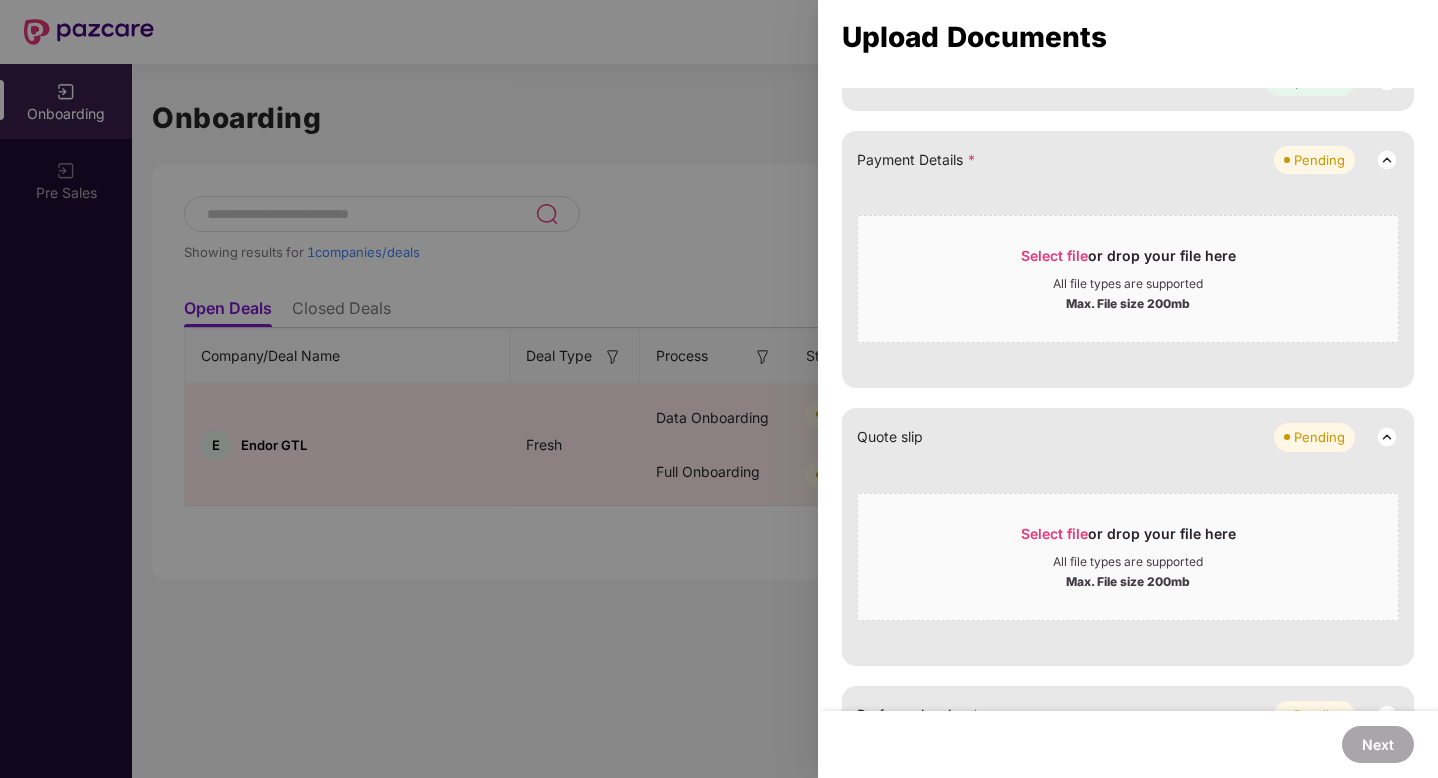 scroll, scrollTop: 511, scrollLeft: 0, axis: vertical 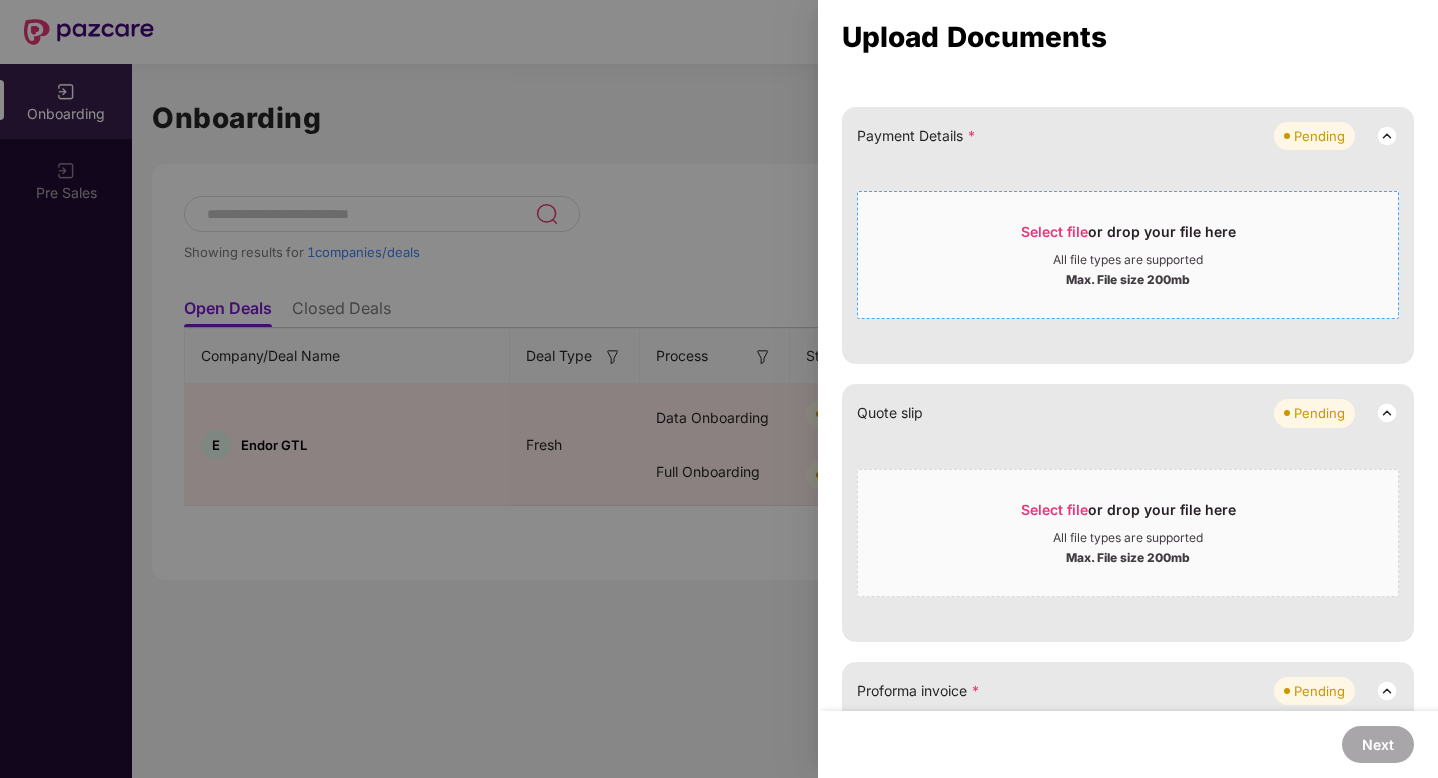 click on "Select file  or drop your file here All file types are supported Max. File size 200mb" at bounding box center (1128, 255) 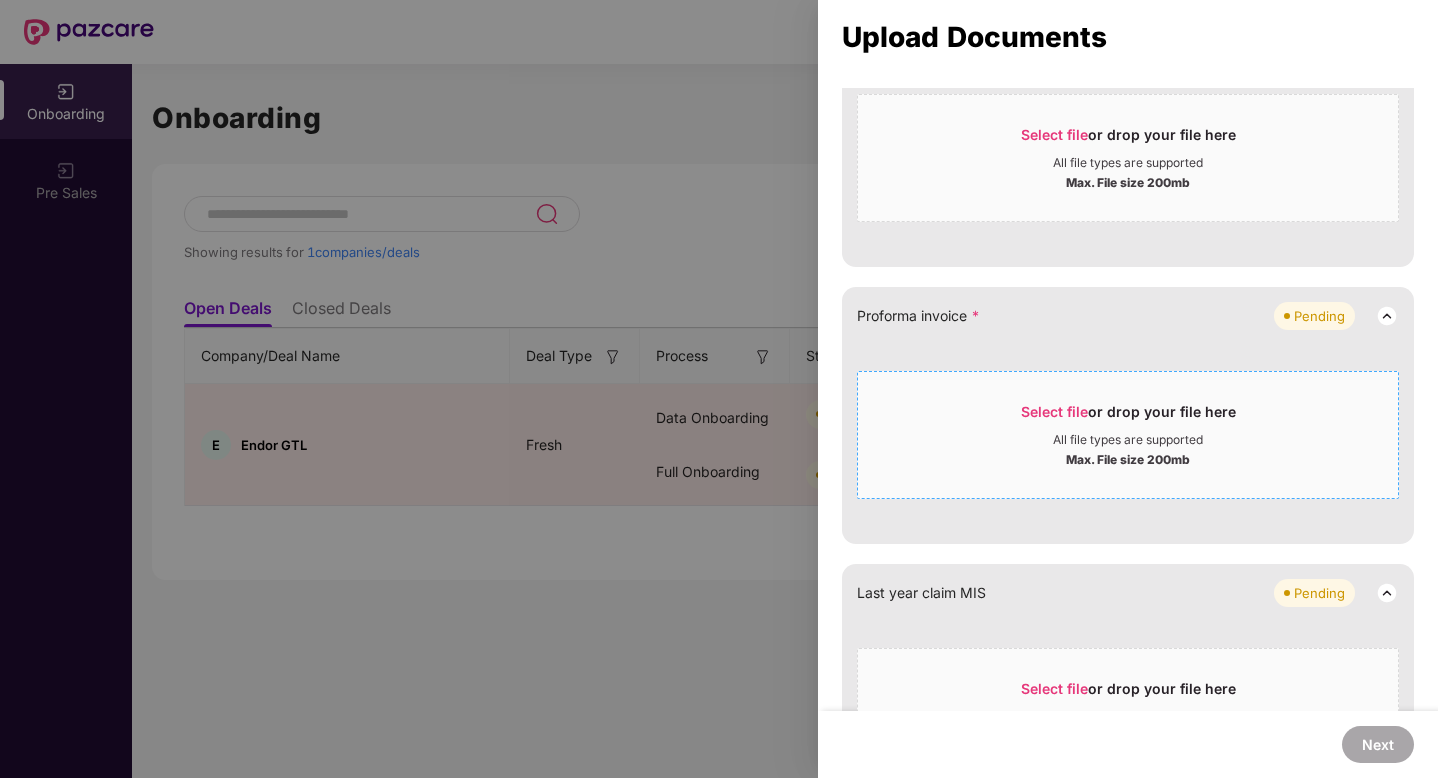 scroll, scrollTop: 720, scrollLeft: 0, axis: vertical 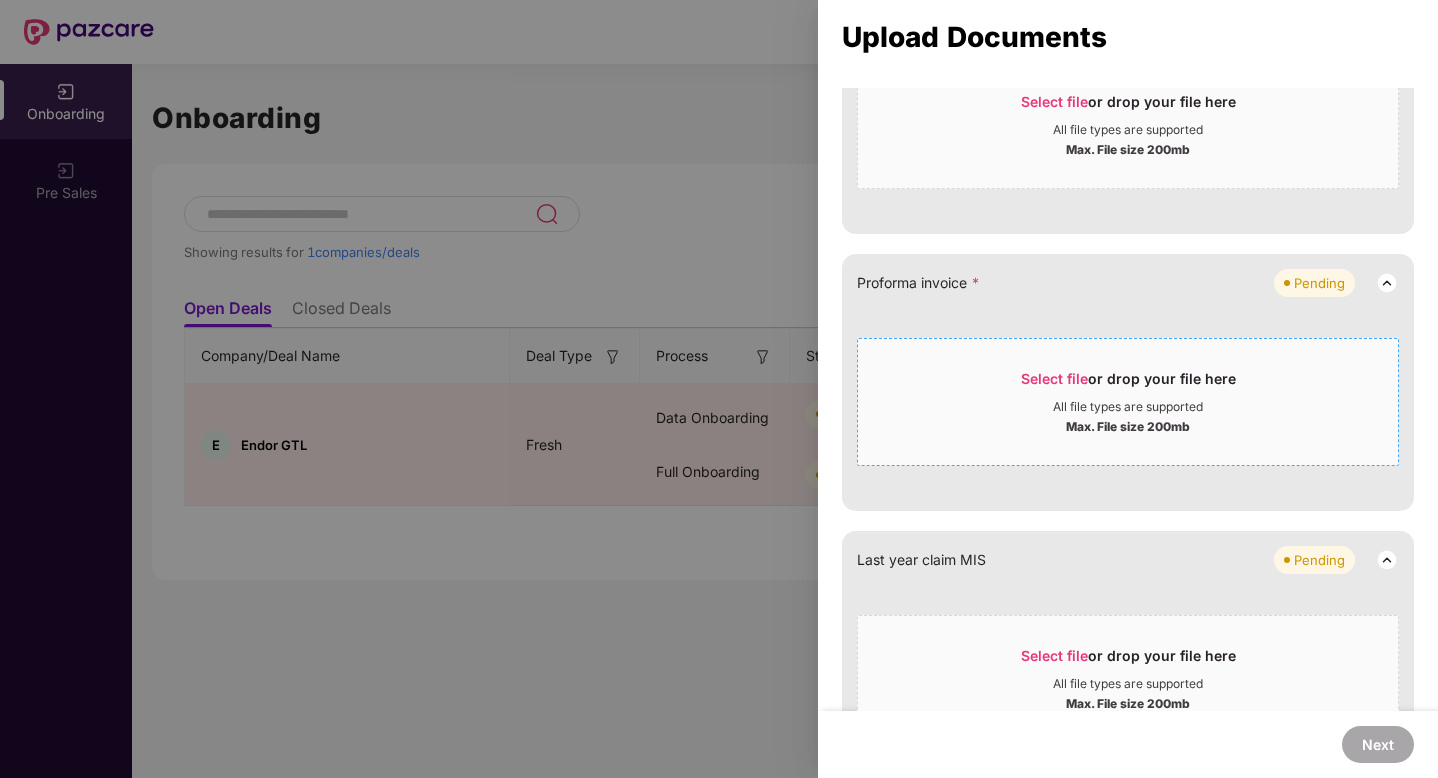 click on "All file types are supported" at bounding box center [1128, 407] 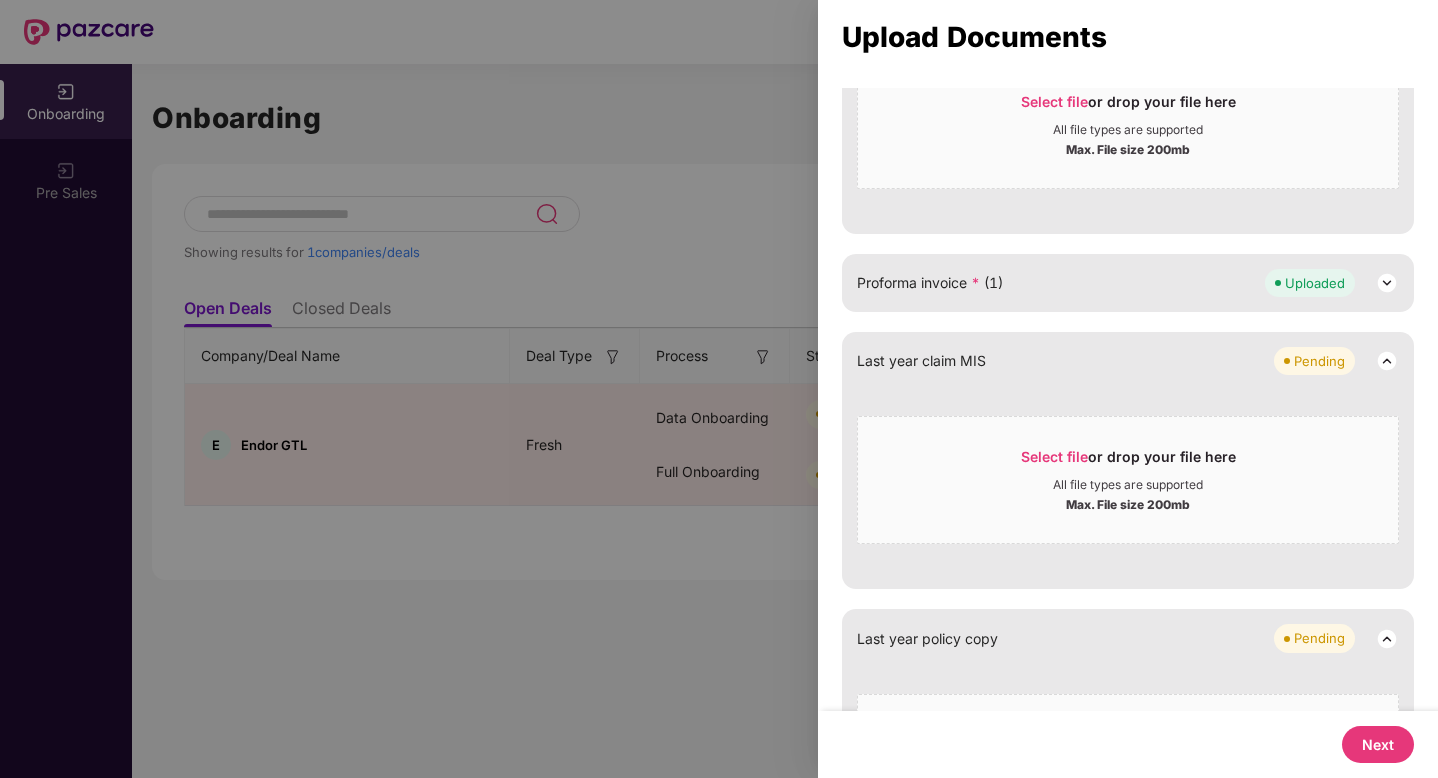 scroll, scrollTop: 886, scrollLeft: 0, axis: vertical 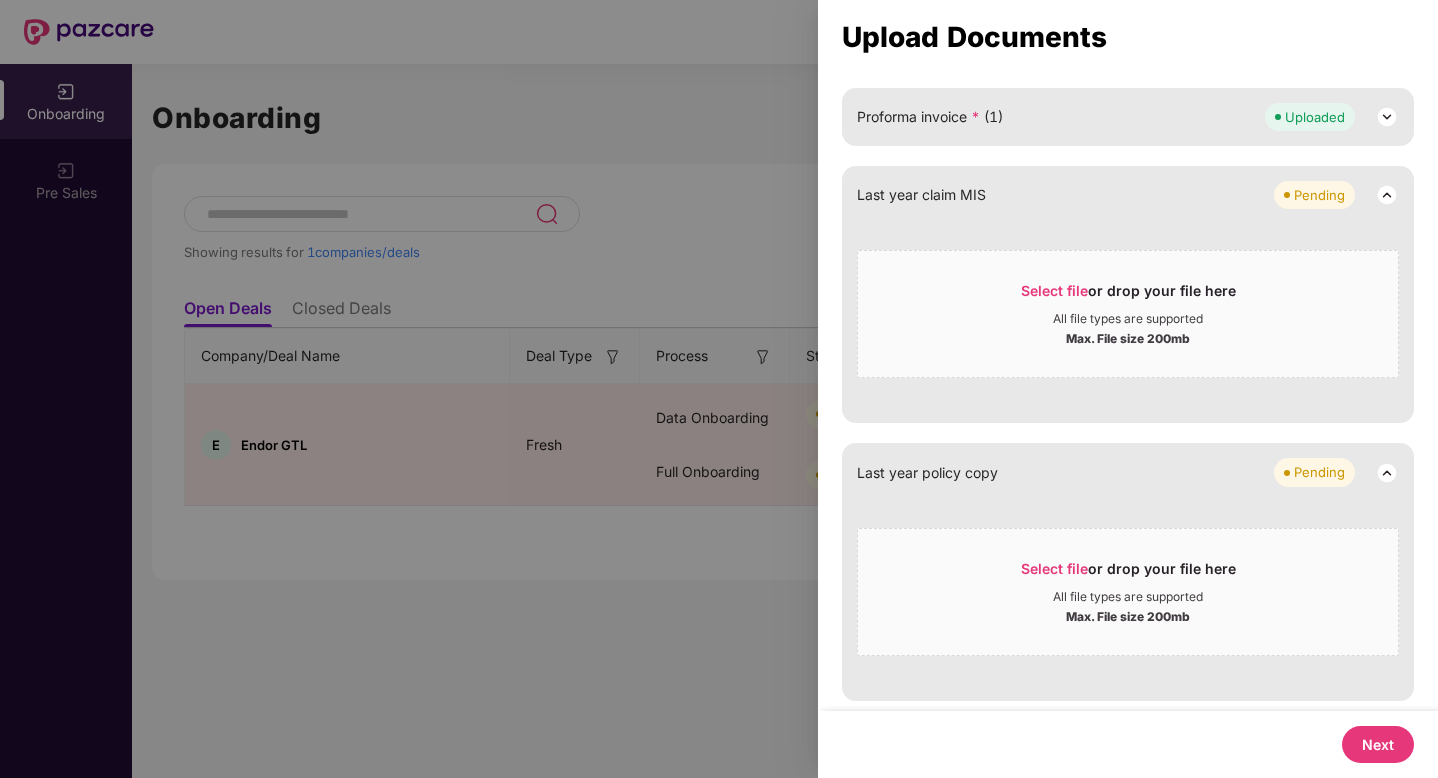 click on "Next" at bounding box center [1378, 744] 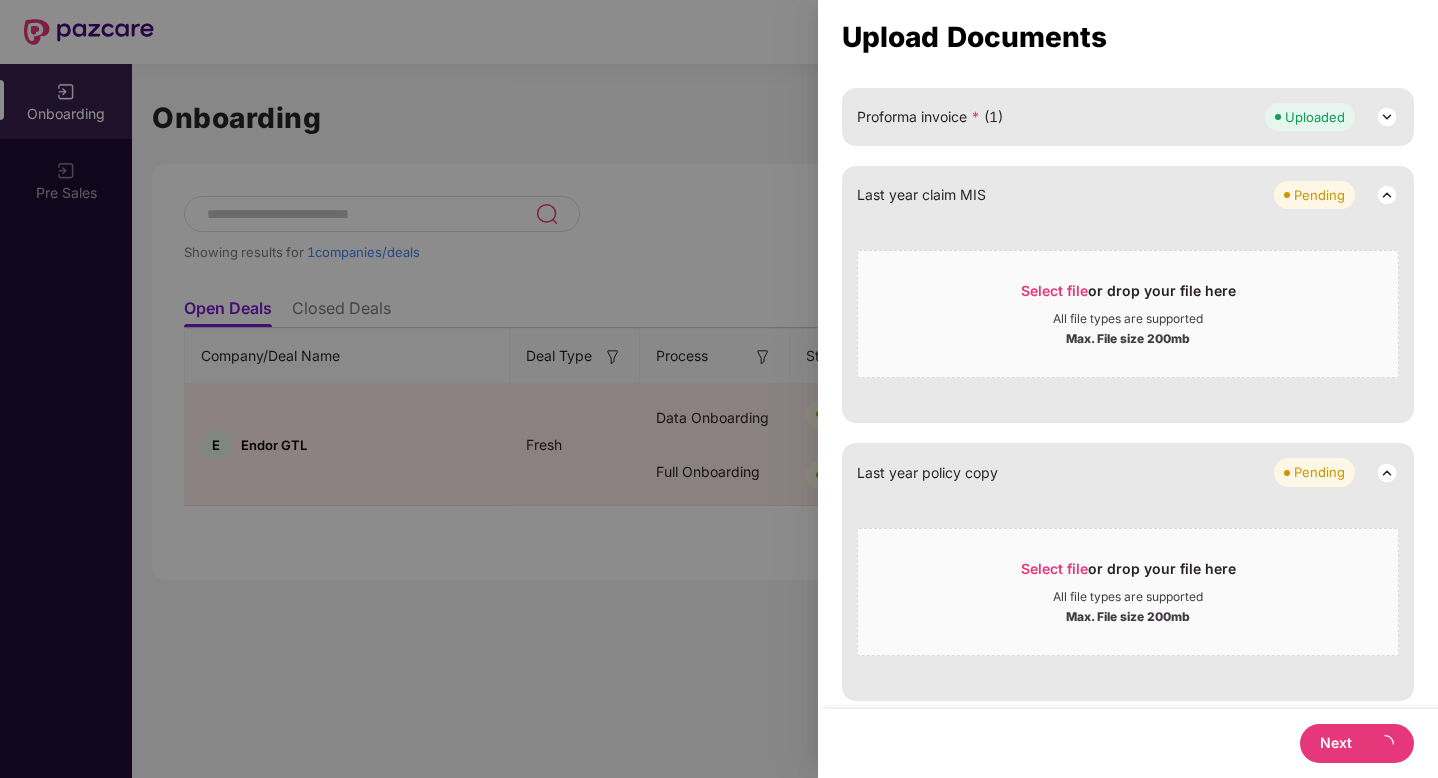 scroll, scrollTop: 0, scrollLeft: 0, axis: both 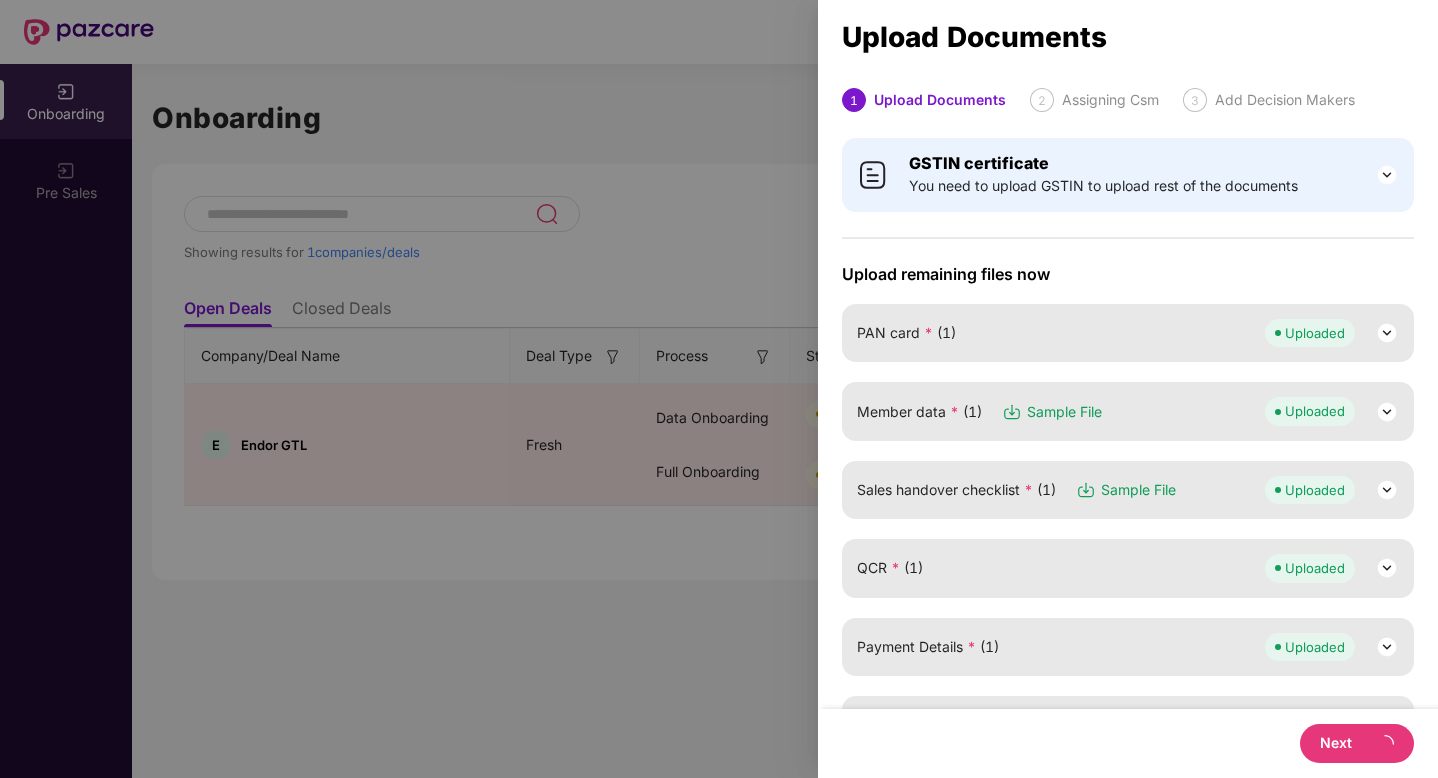 select on "**********" 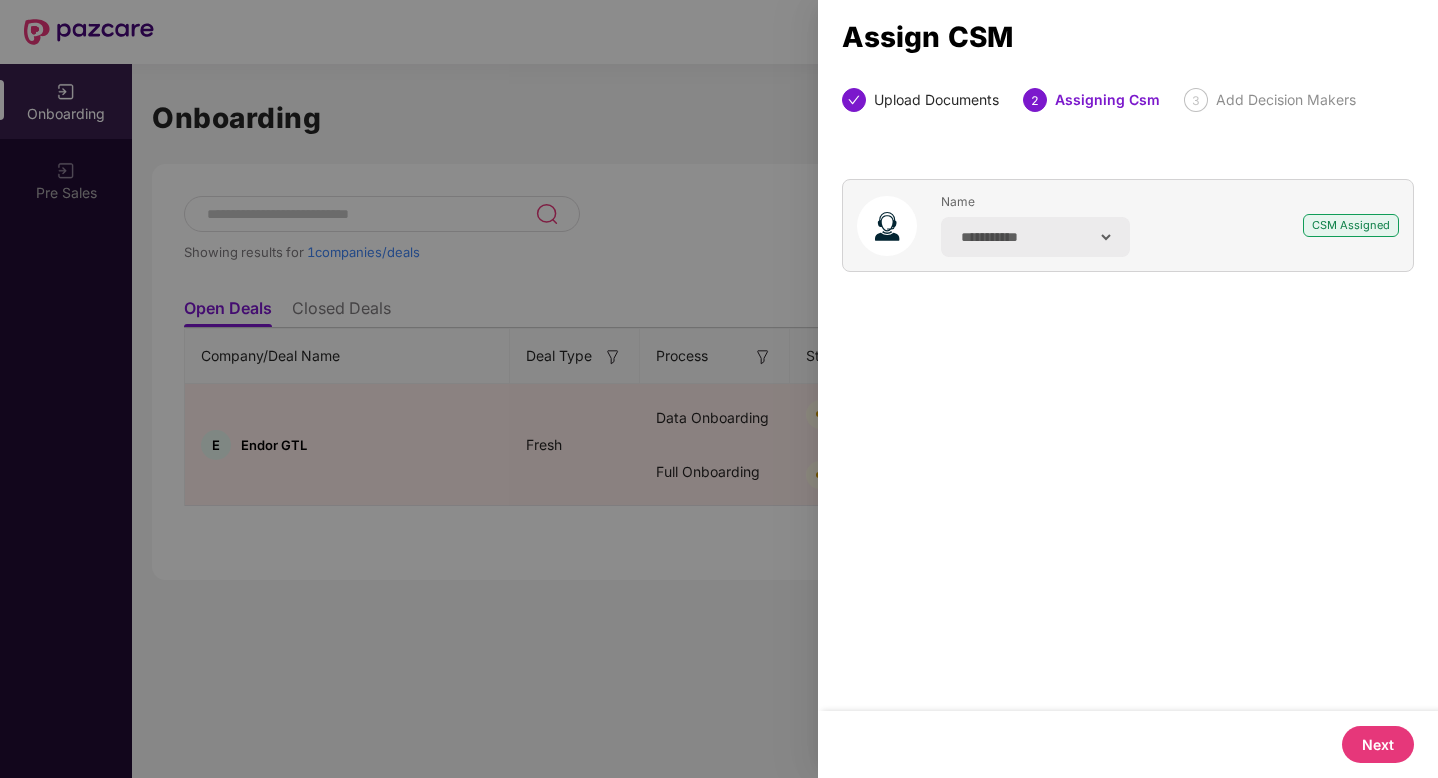 click on "Next" at bounding box center (1378, 744) 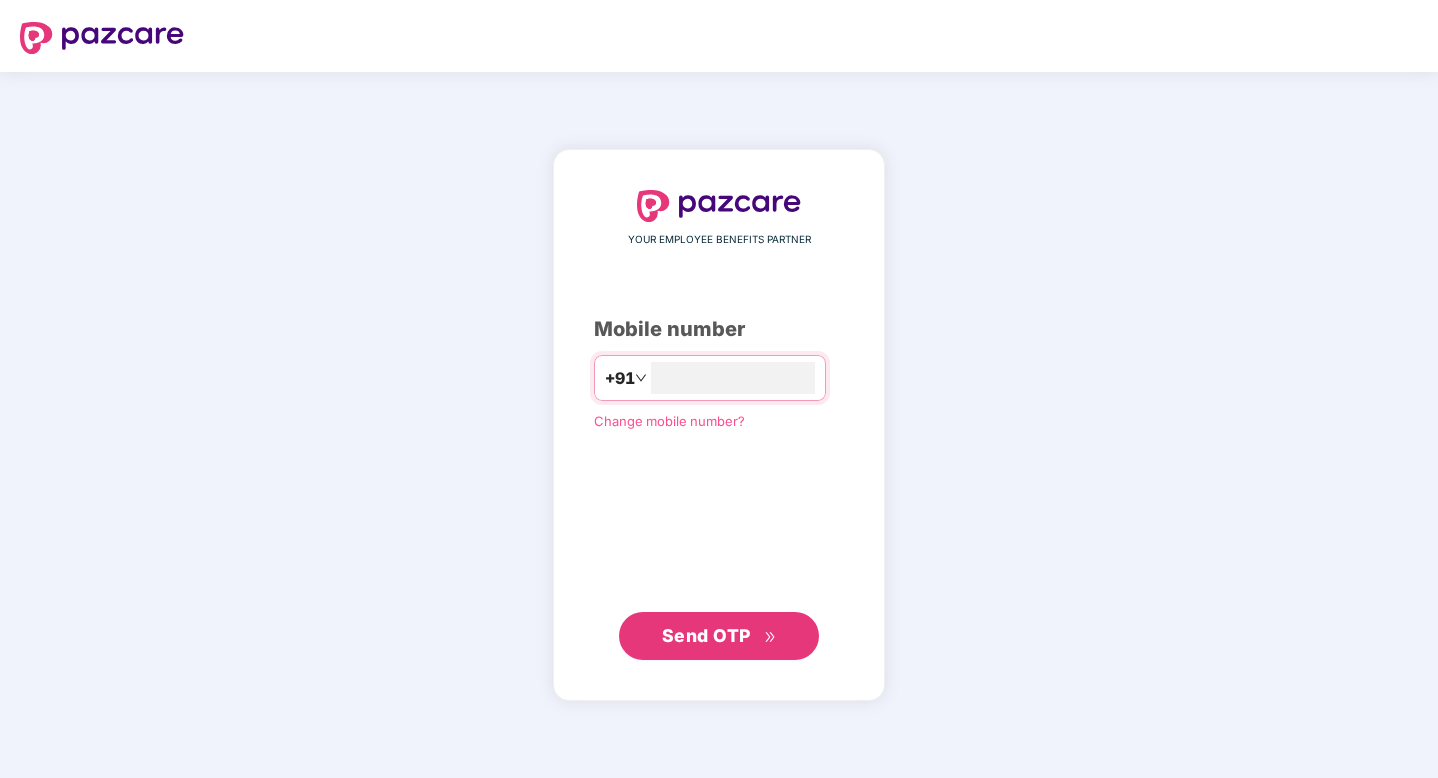 scroll, scrollTop: 0, scrollLeft: 0, axis: both 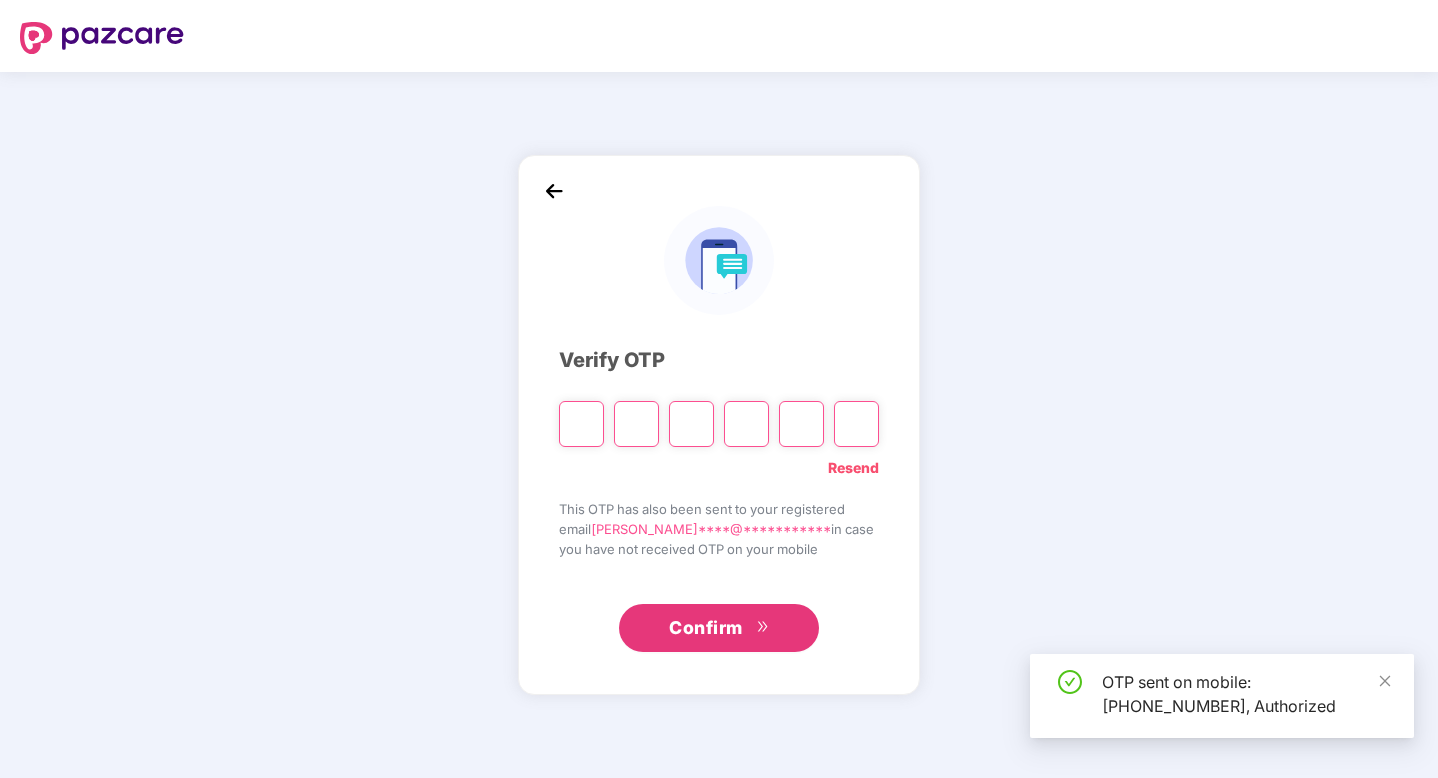 type on "*" 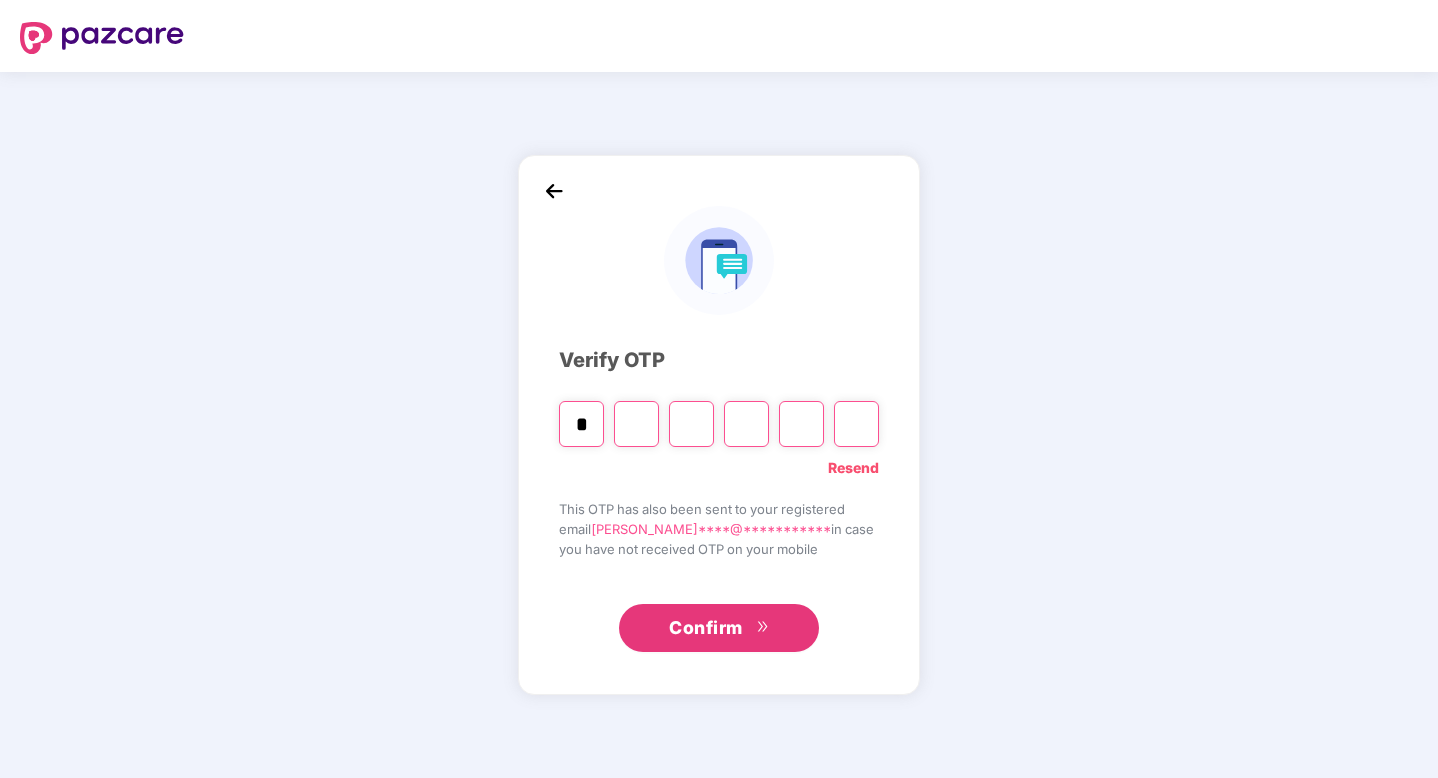 type on "*" 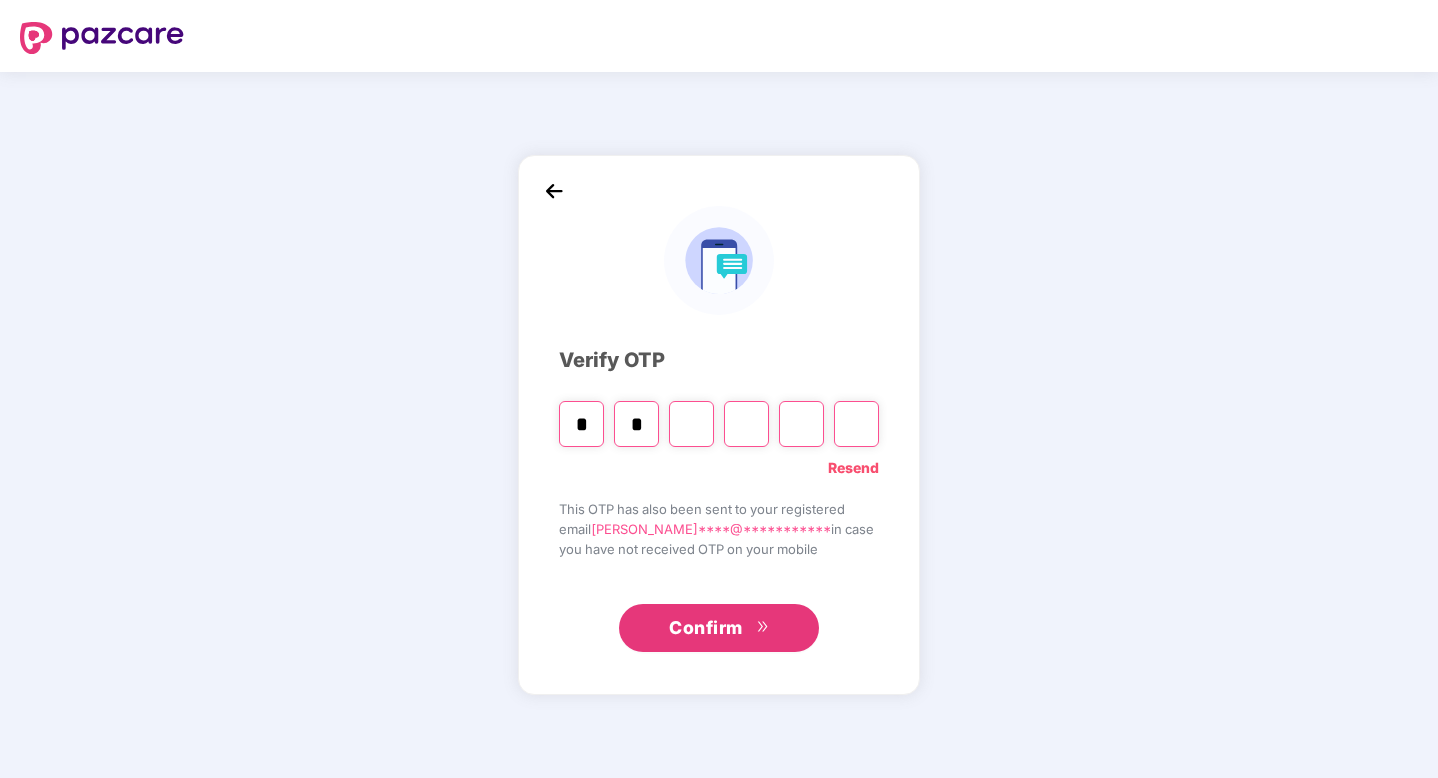 type on "*" 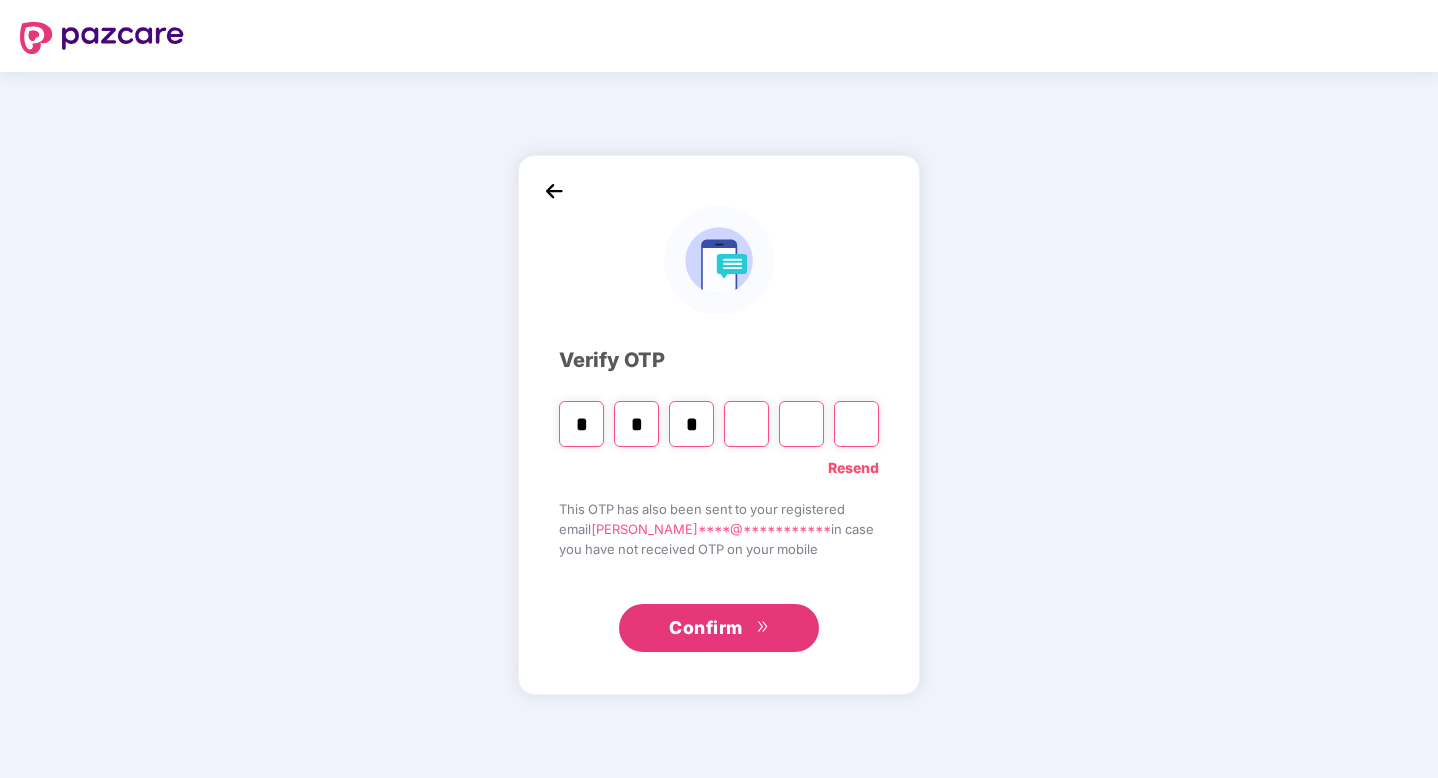 type on "*" 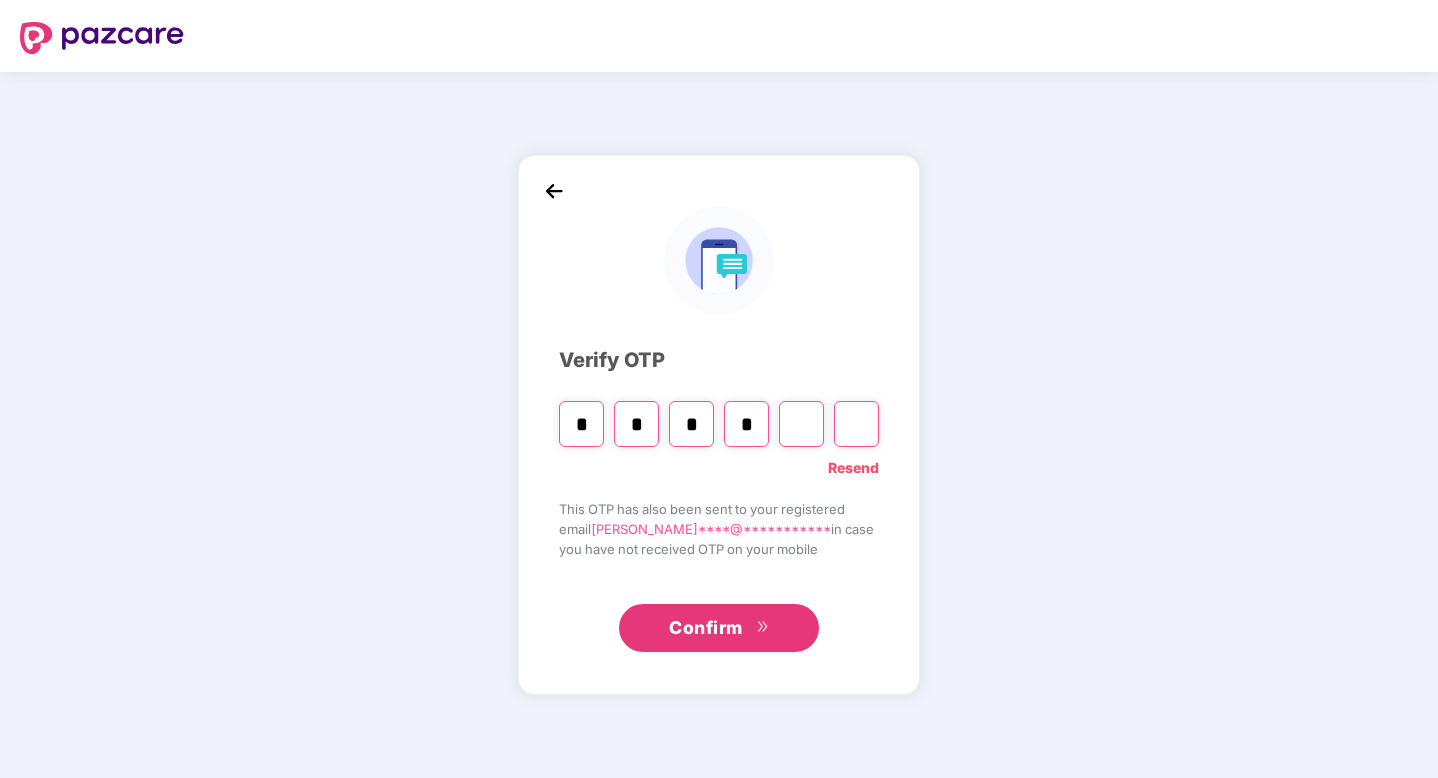 type on "*" 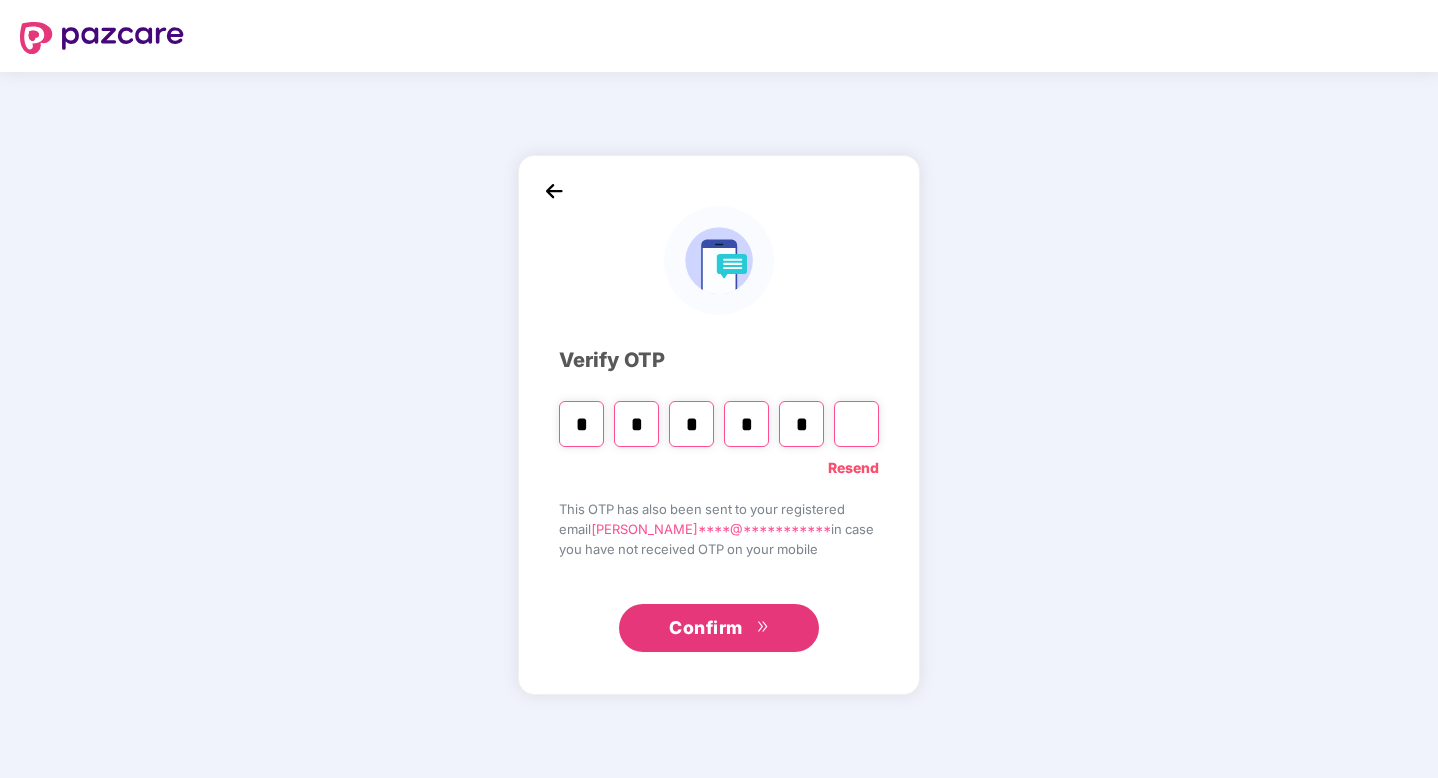 type on "*" 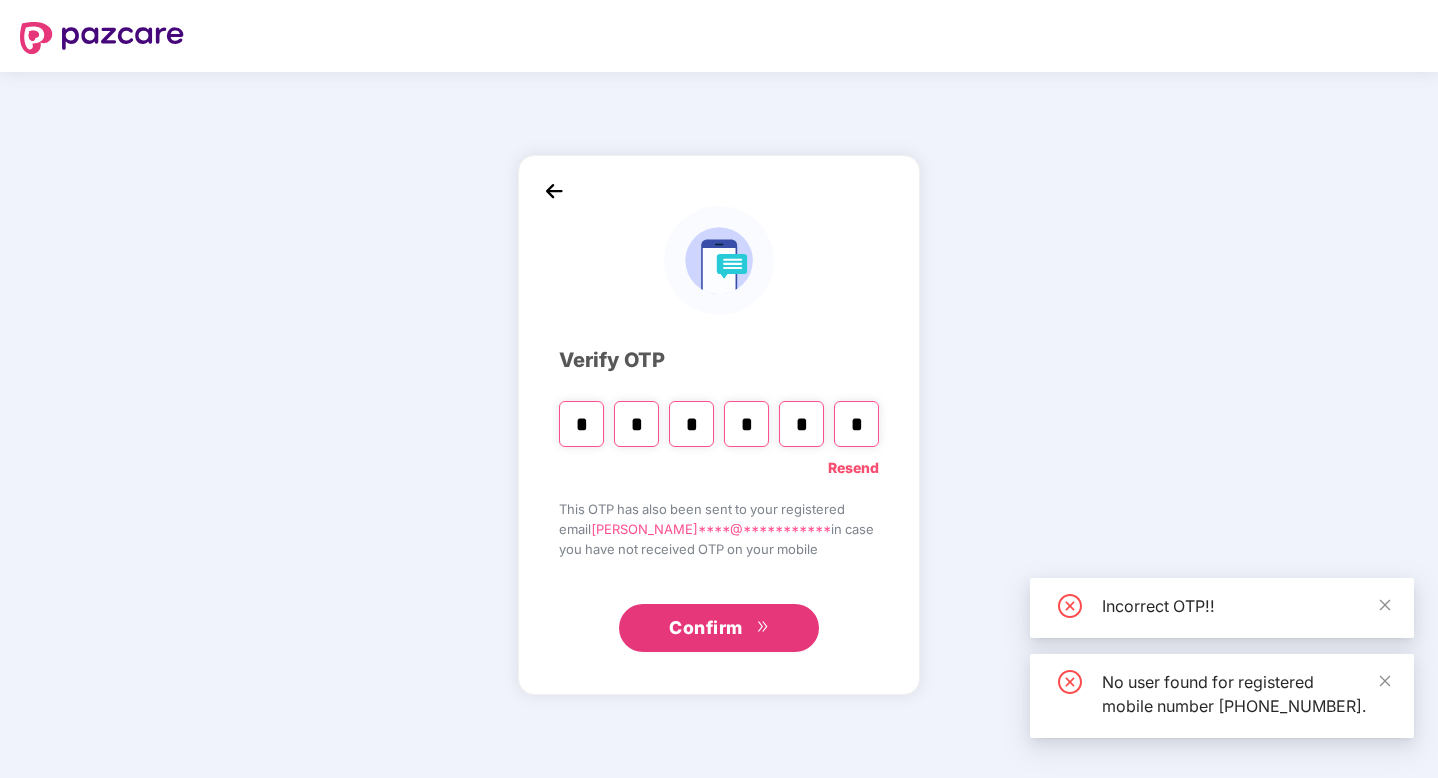 click at bounding box center [554, 191] 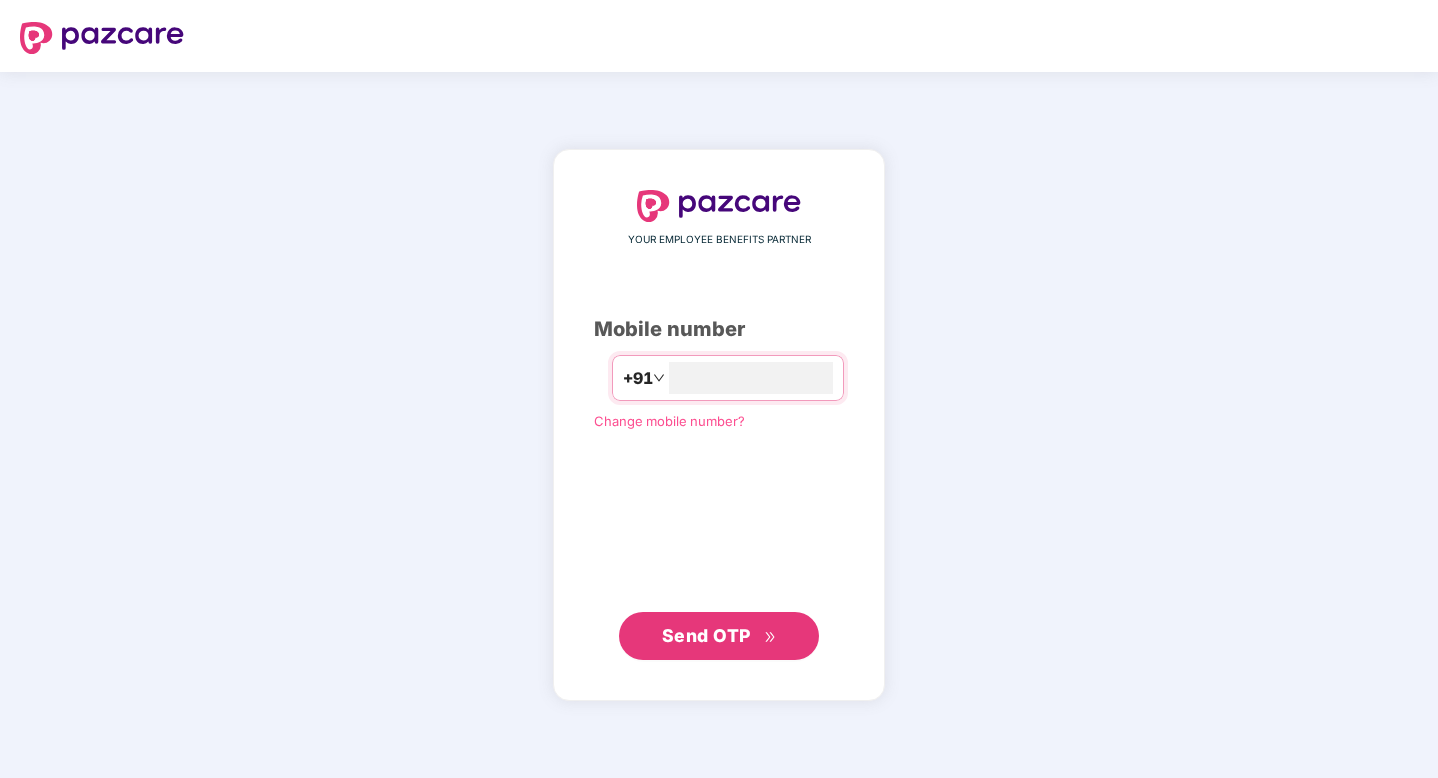 click on "Send OTP" at bounding box center (719, 636) 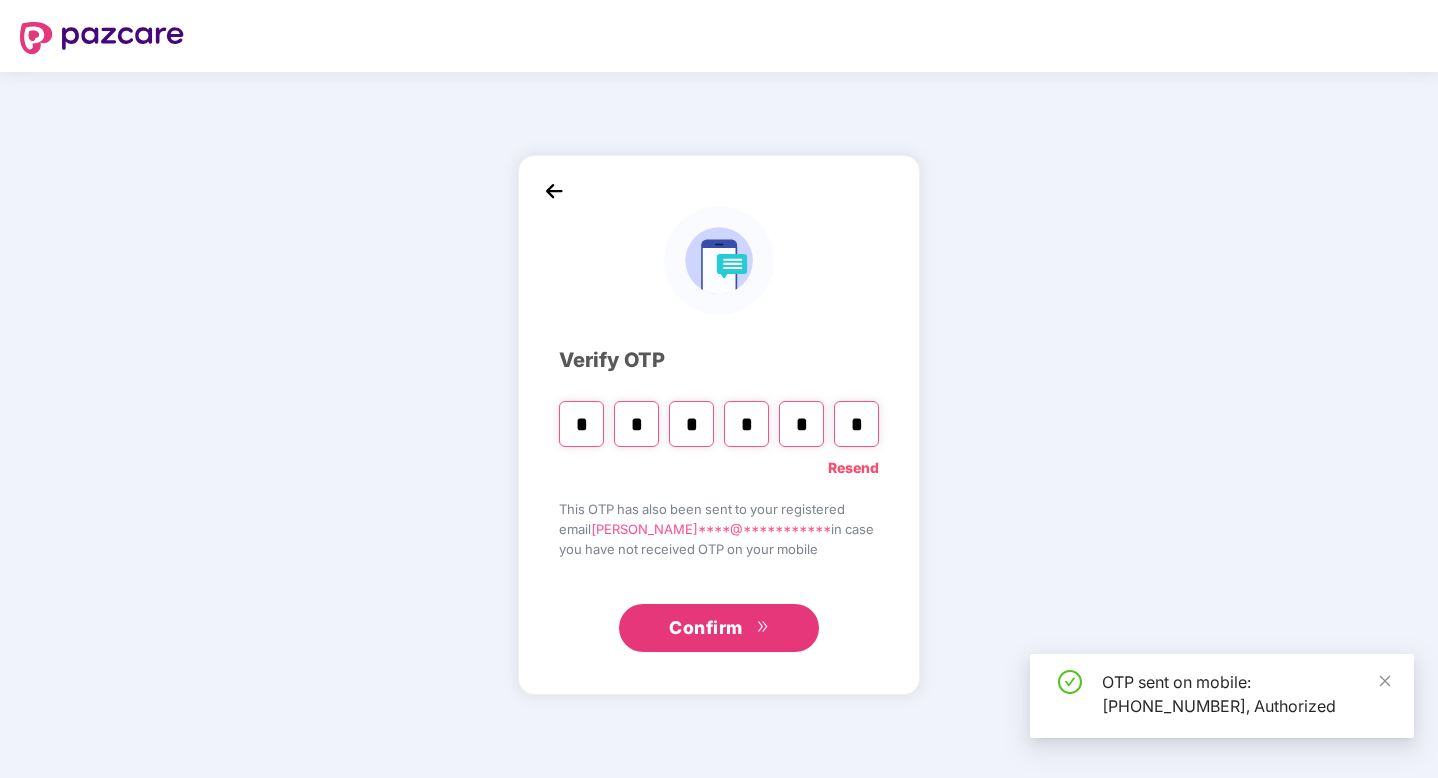 click on "*" at bounding box center [856, 424] 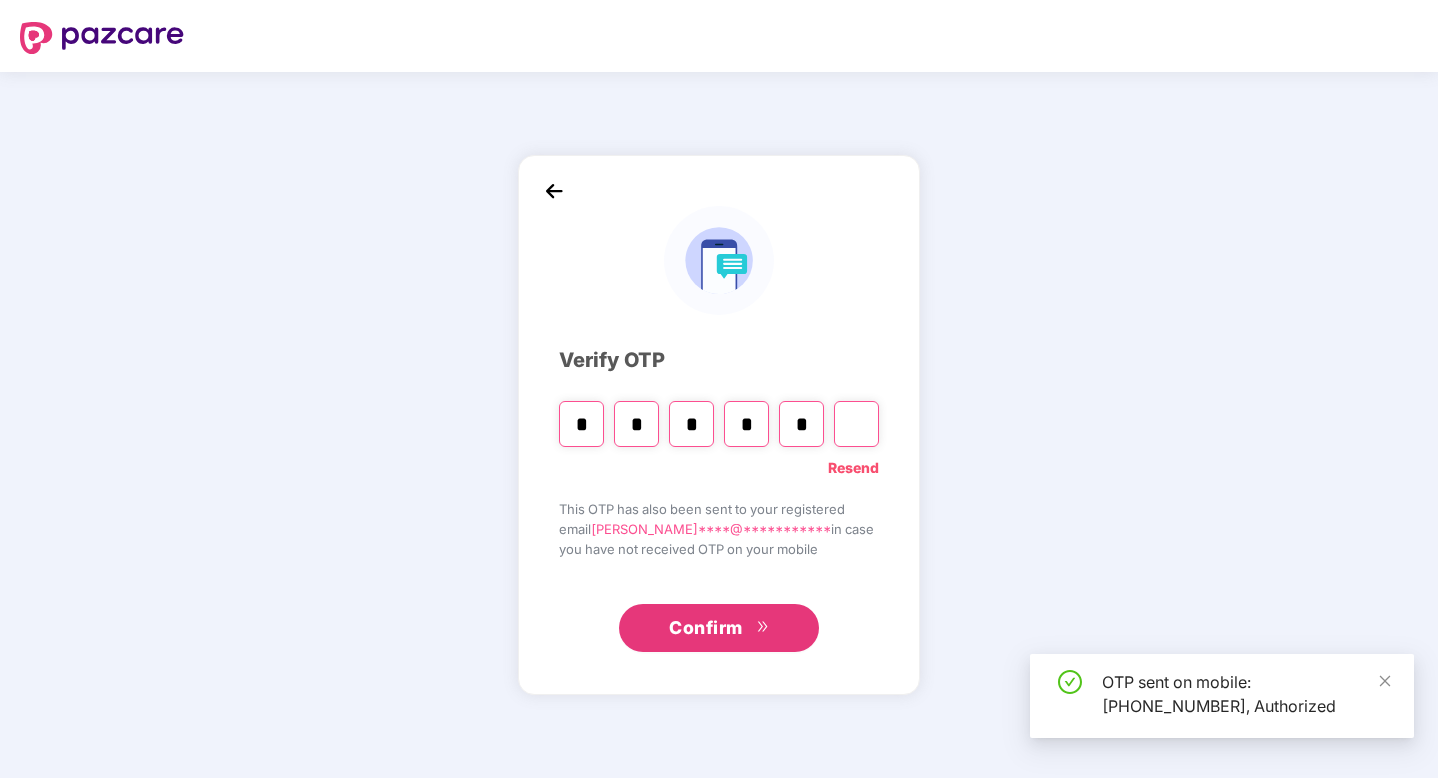 type 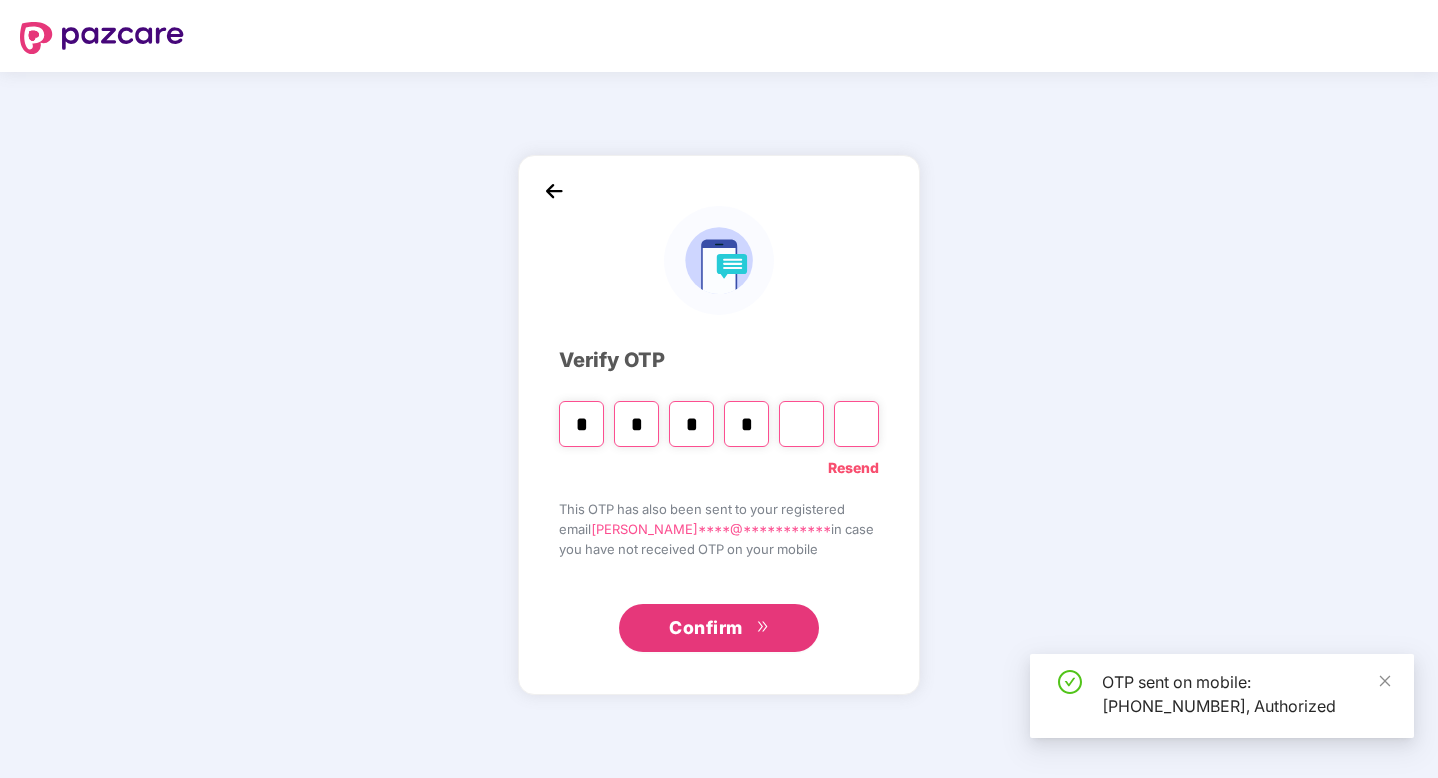 type 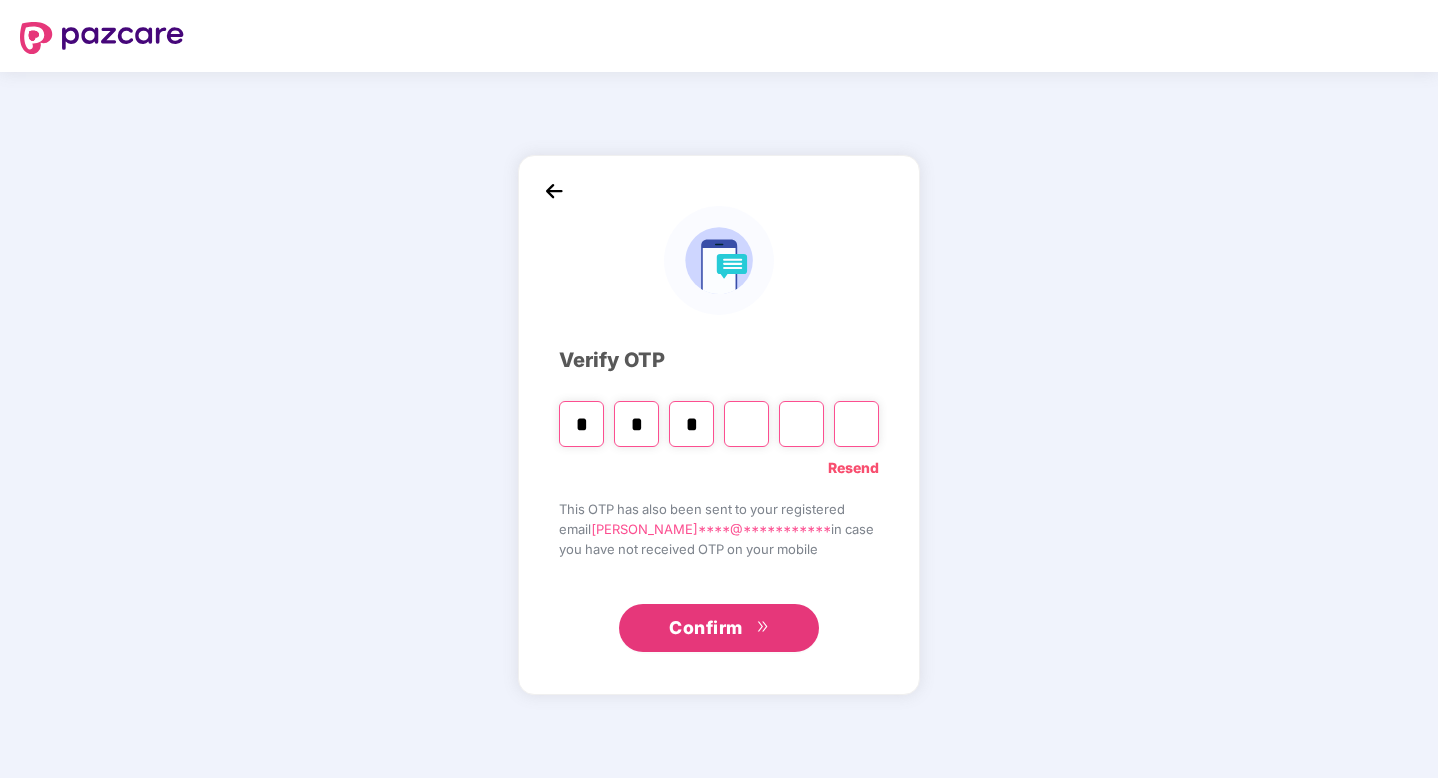 type 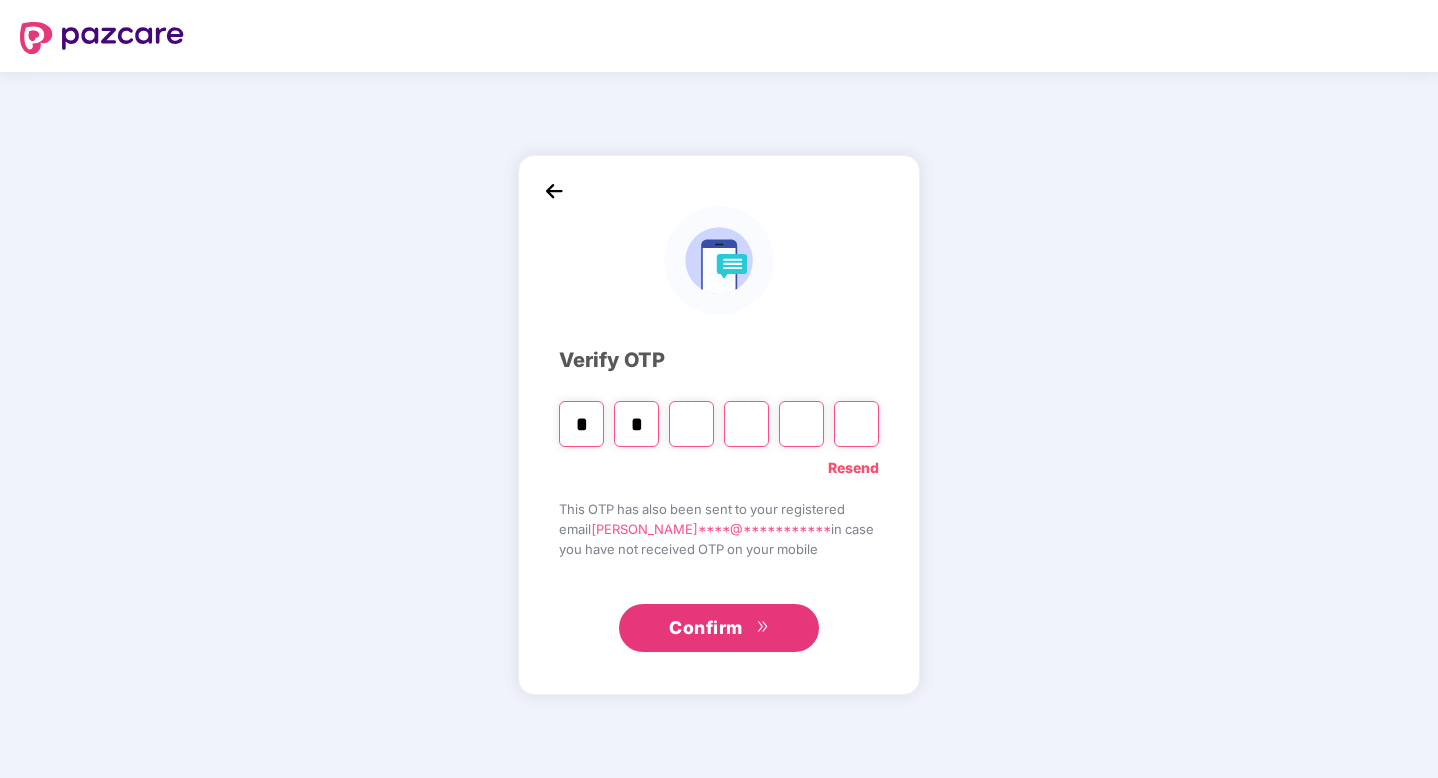 type 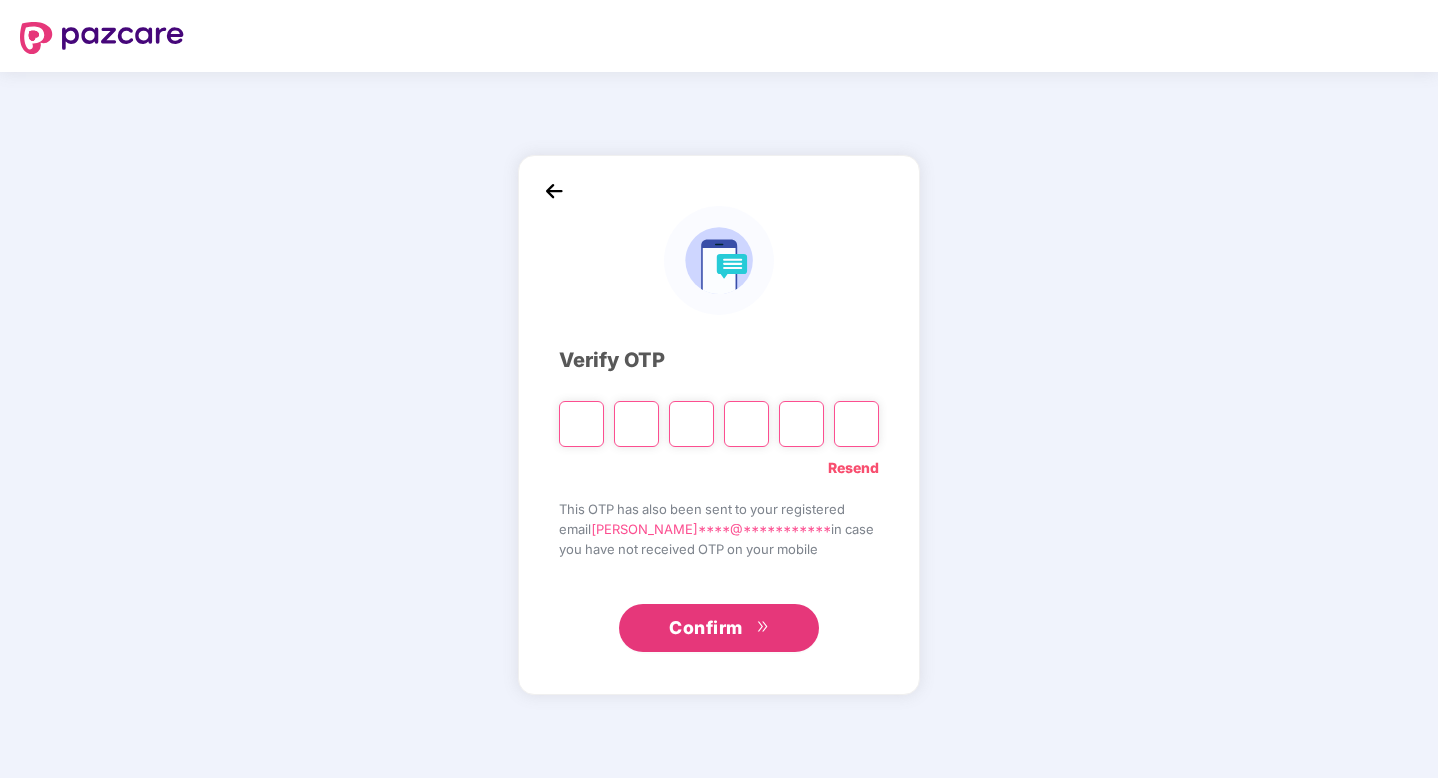 type on "*" 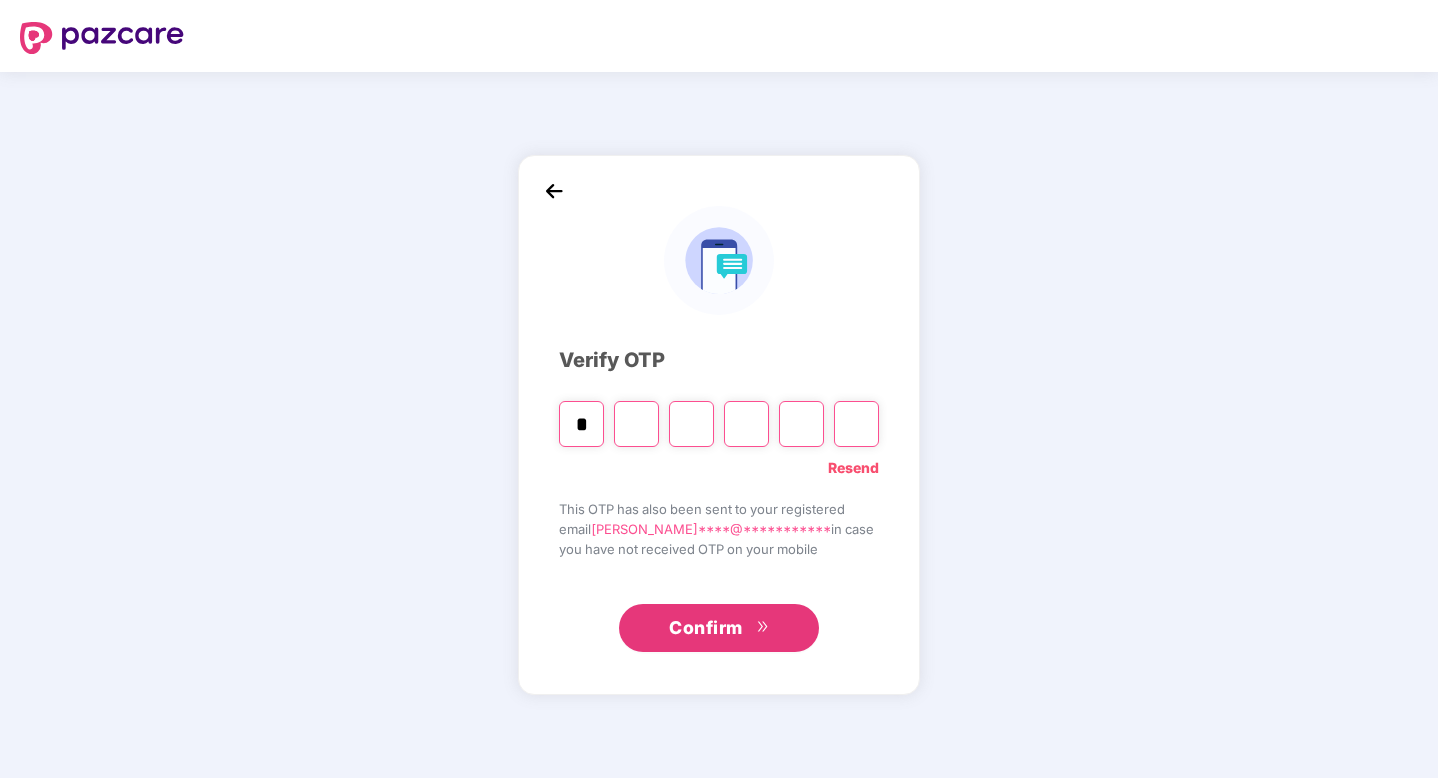 type on "*" 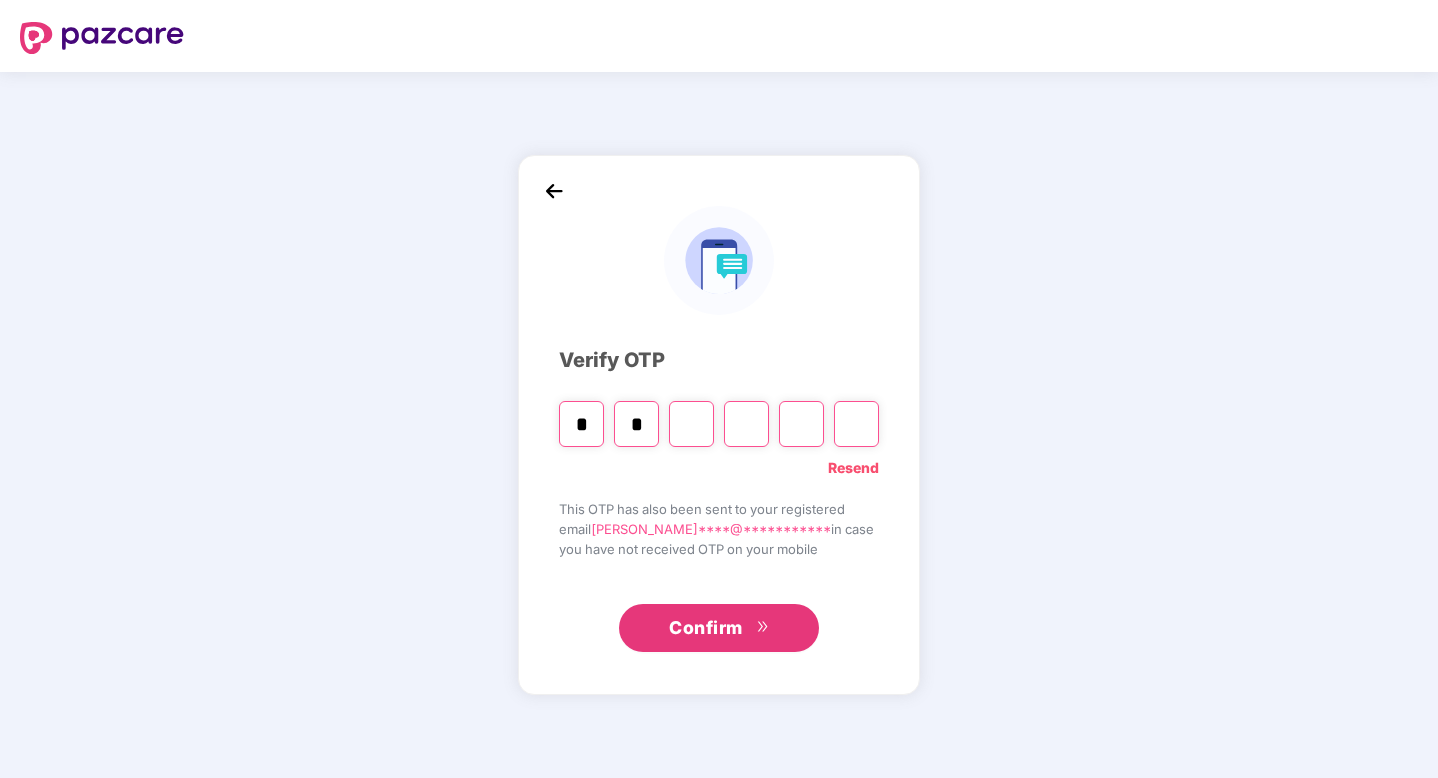 type on "*" 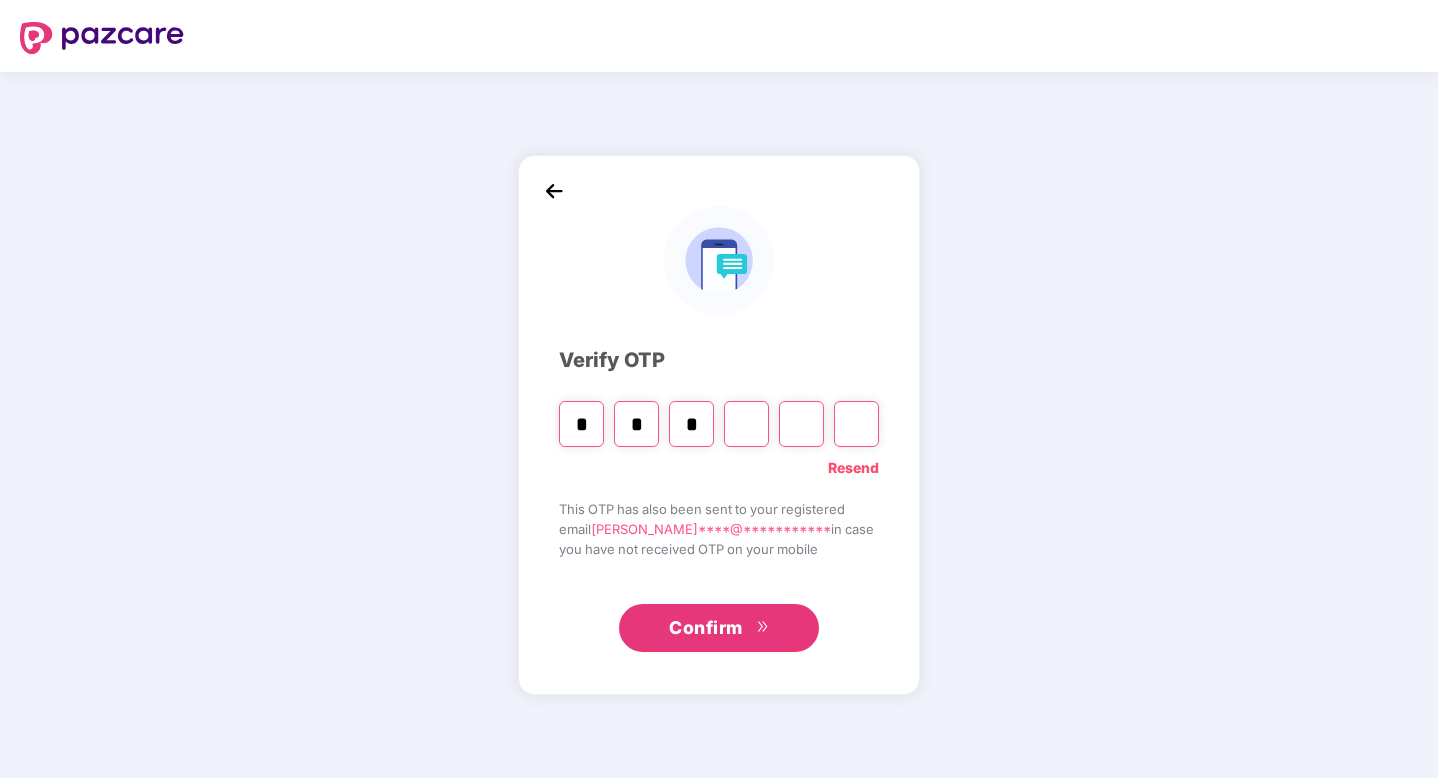 type on "*" 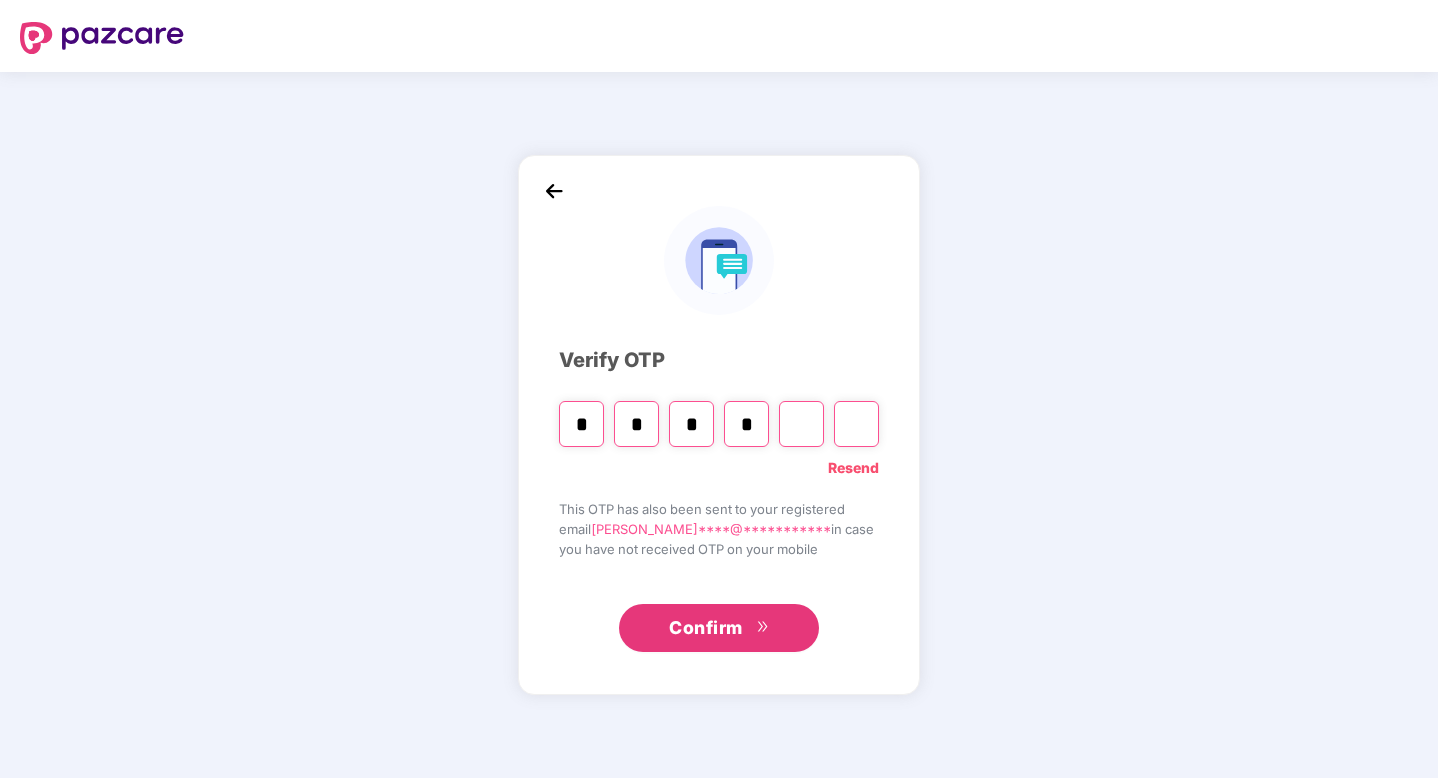type on "*" 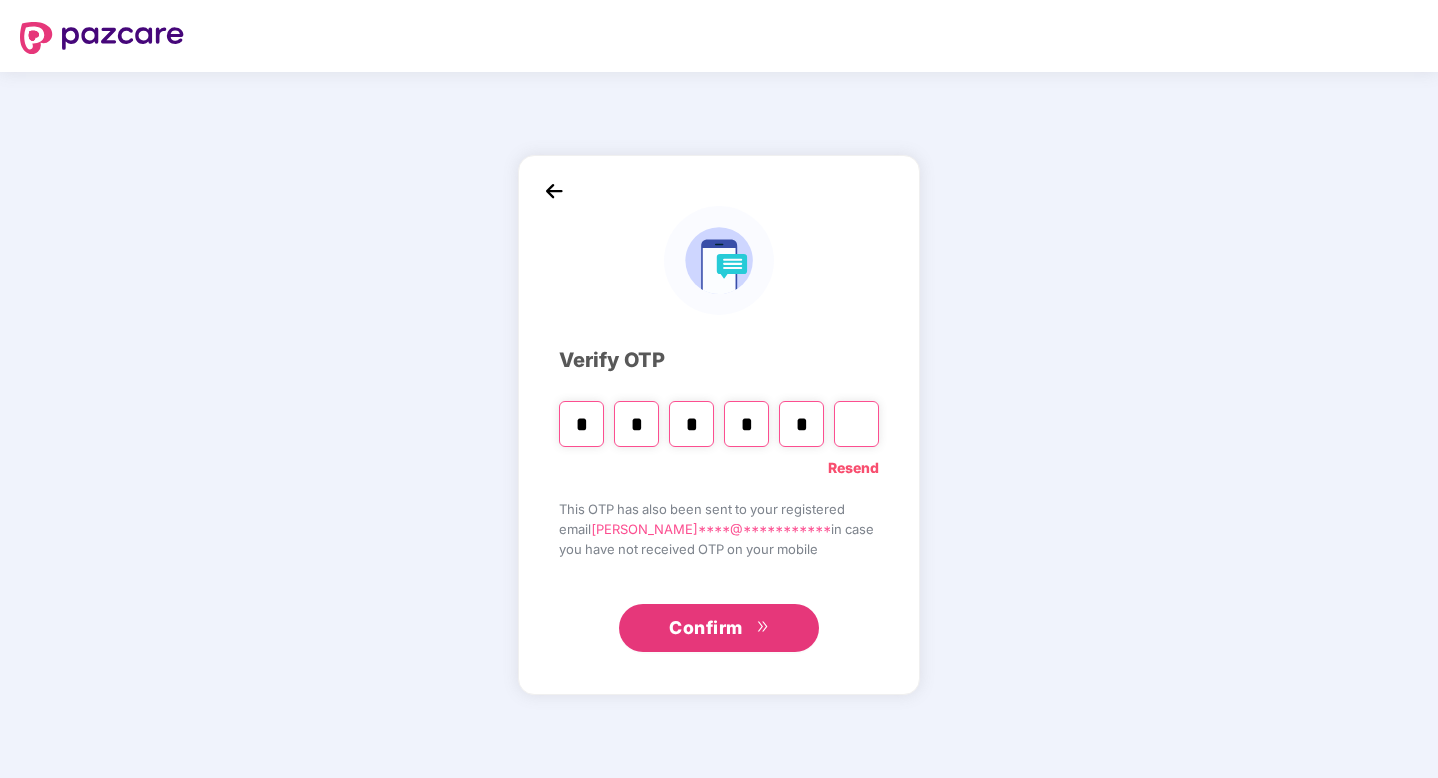 type on "*" 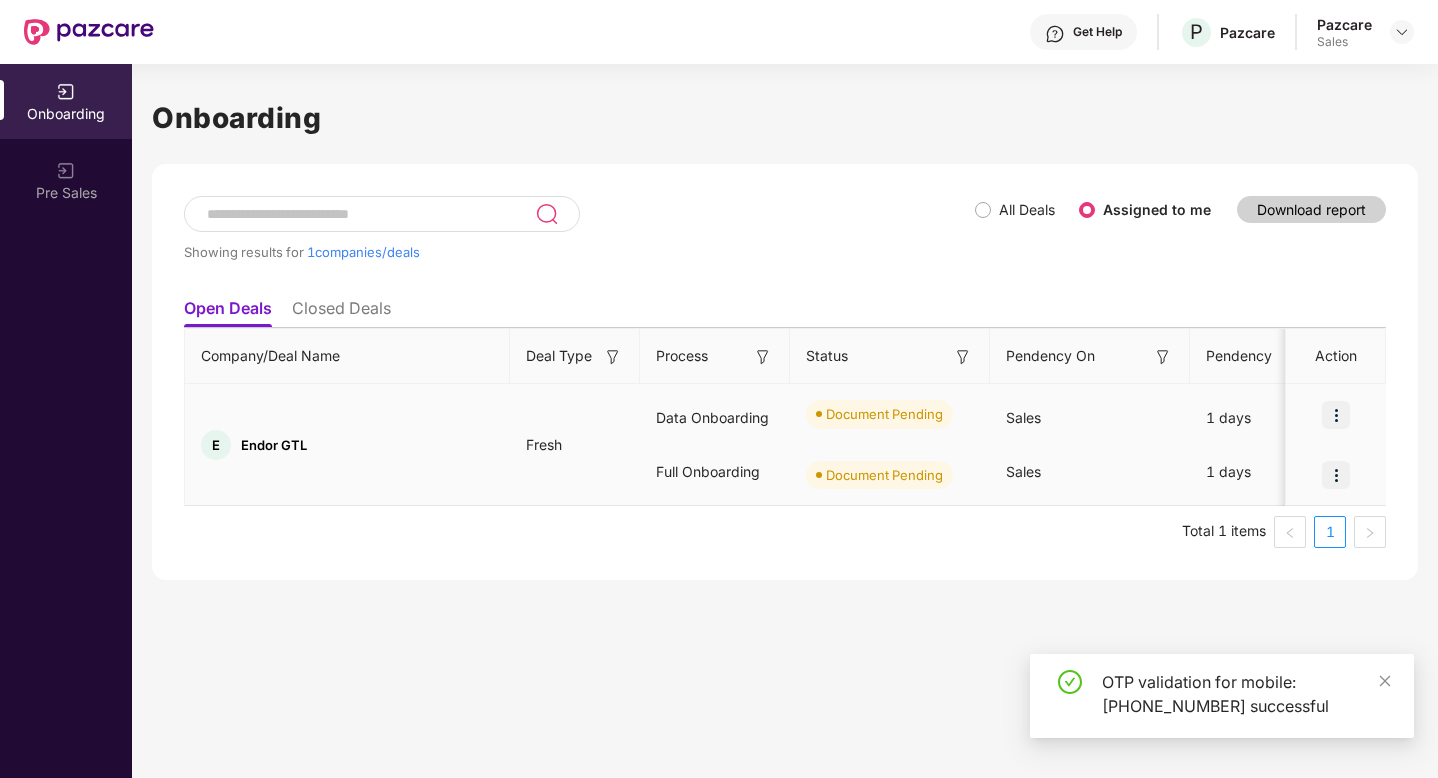 click at bounding box center (1336, 415) 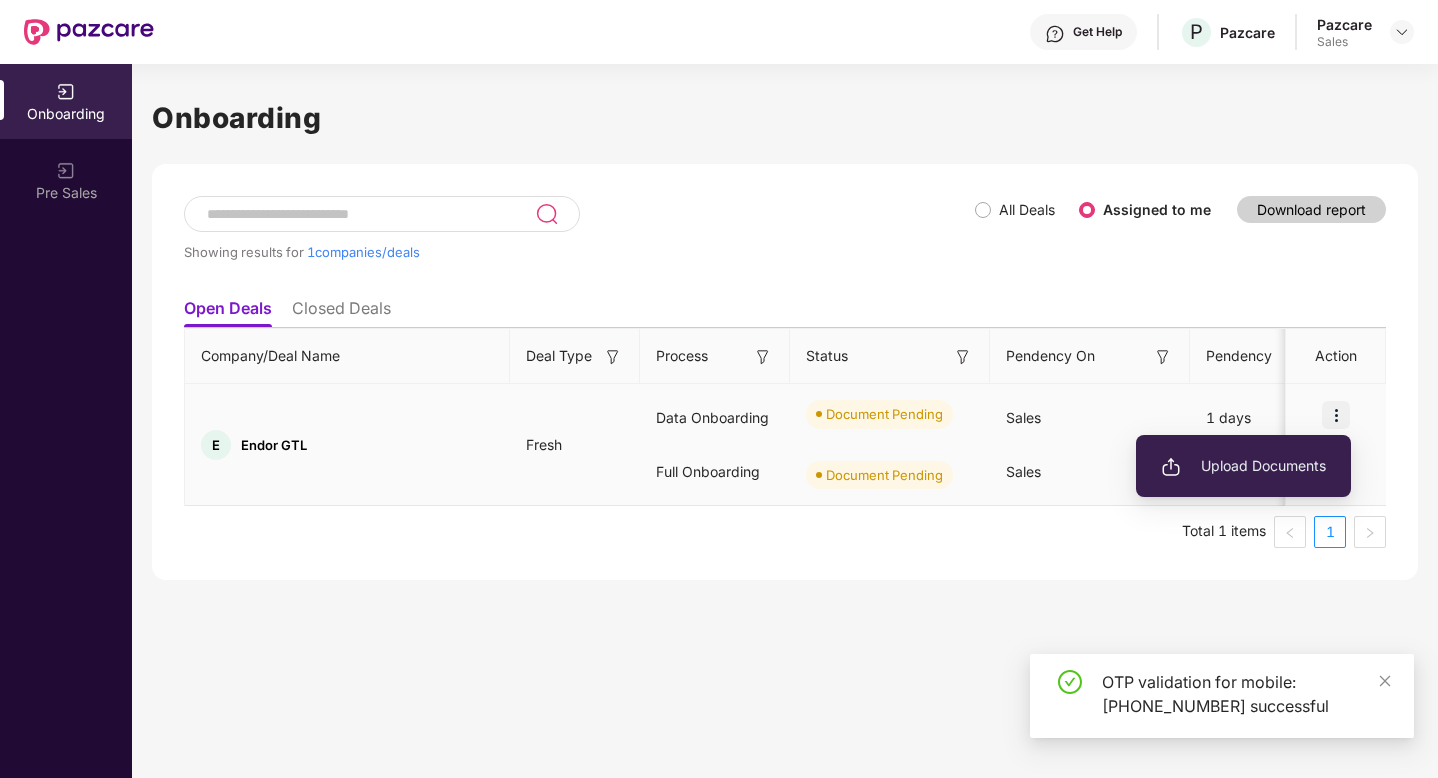 click on "Upload Documents" at bounding box center [1243, 466] 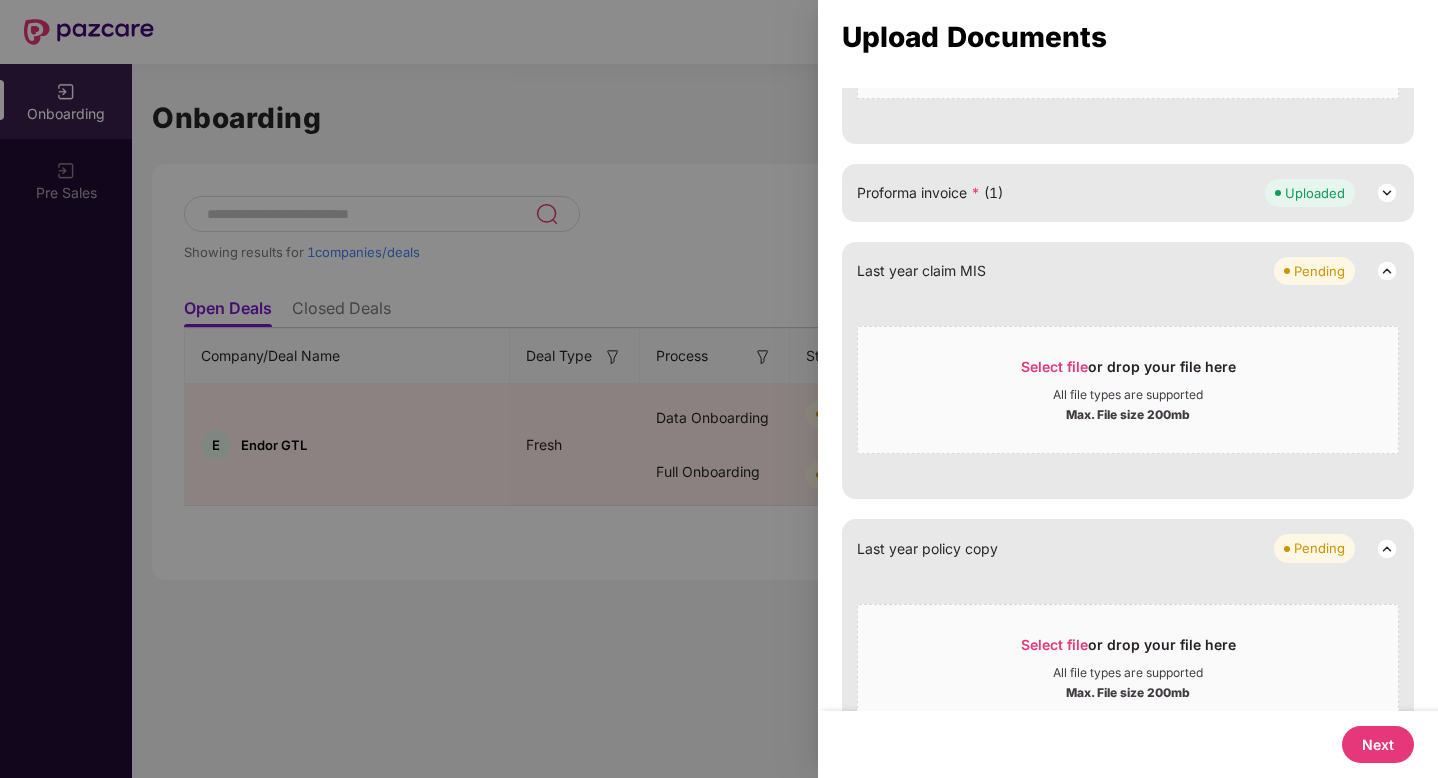 scroll, scrollTop: 886, scrollLeft: 0, axis: vertical 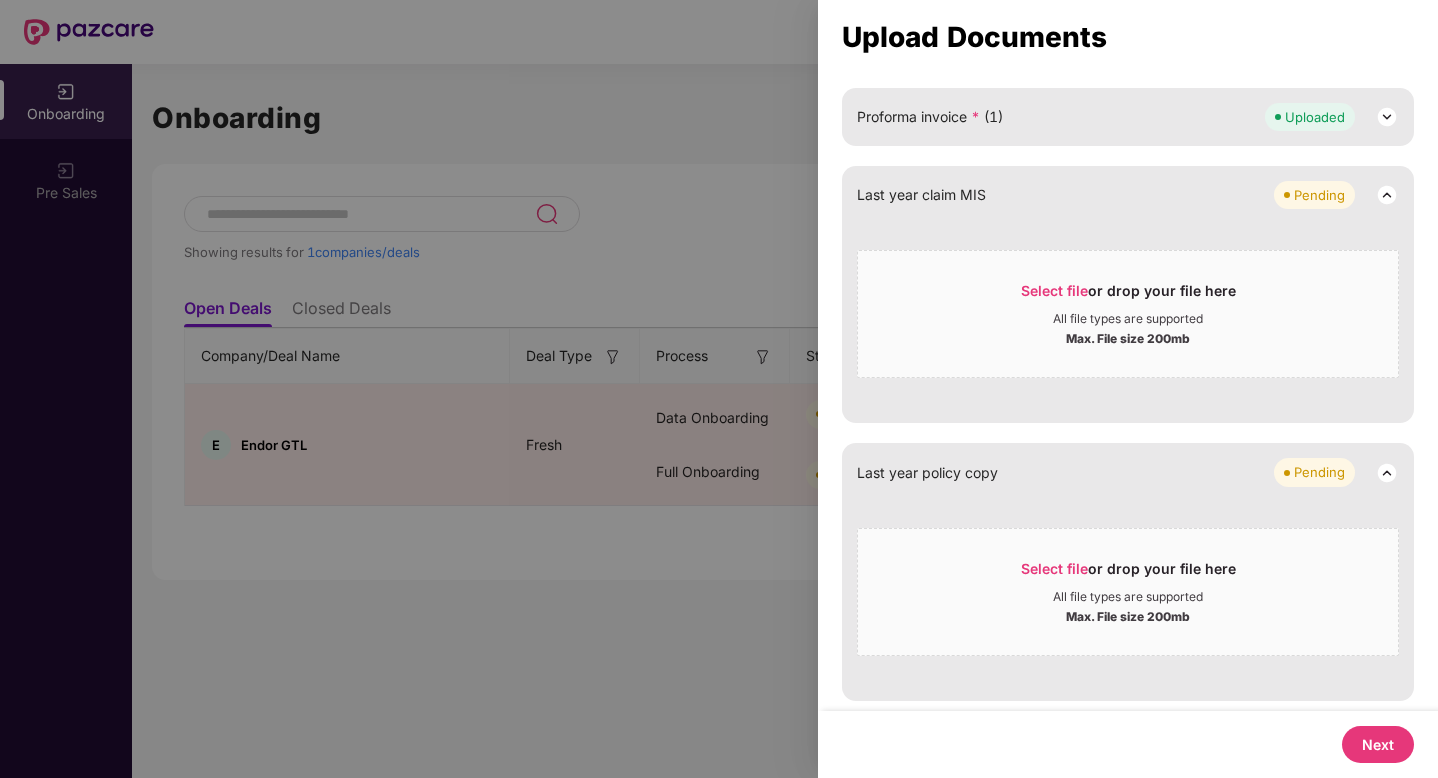 click on "Next" at bounding box center [1378, 744] 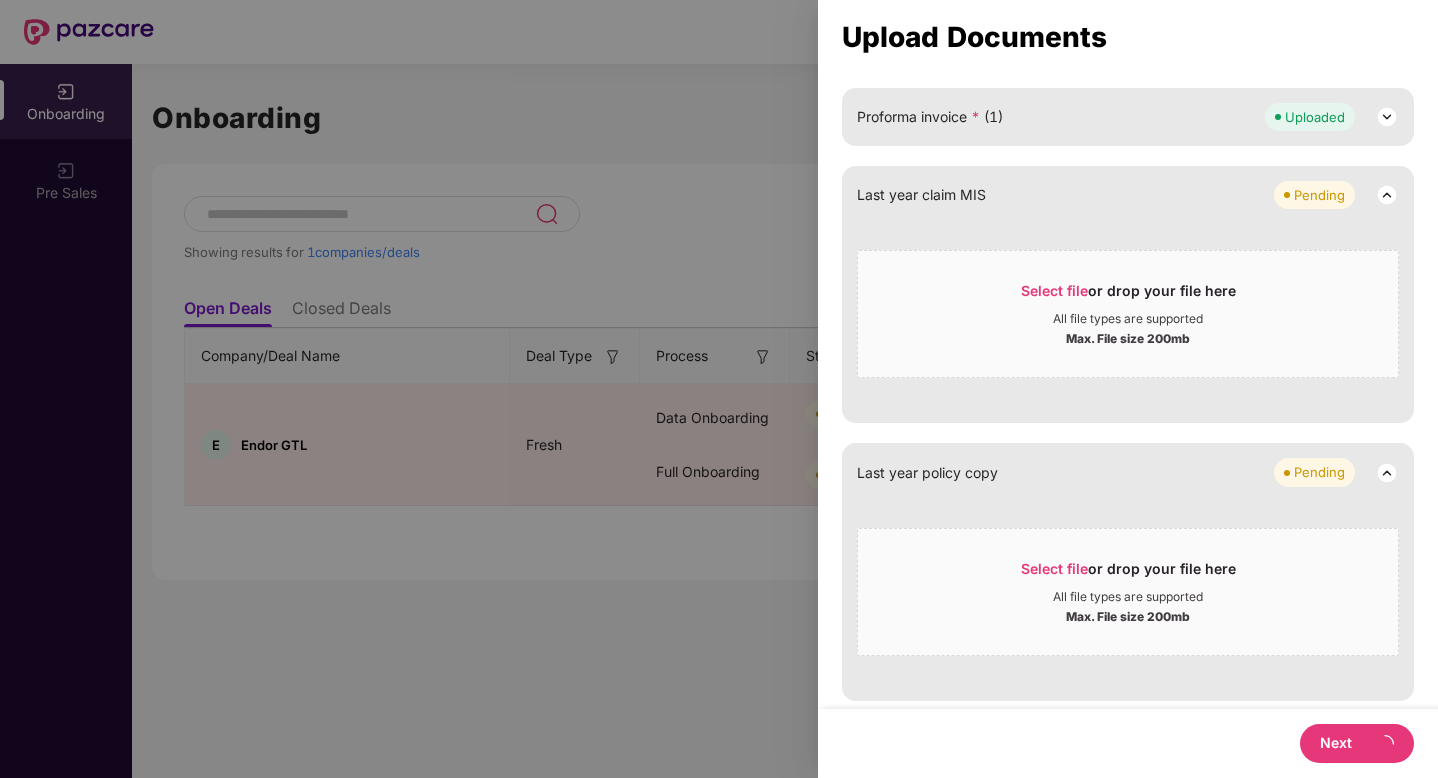 scroll, scrollTop: 0, scrollLeft: 0, axis: both 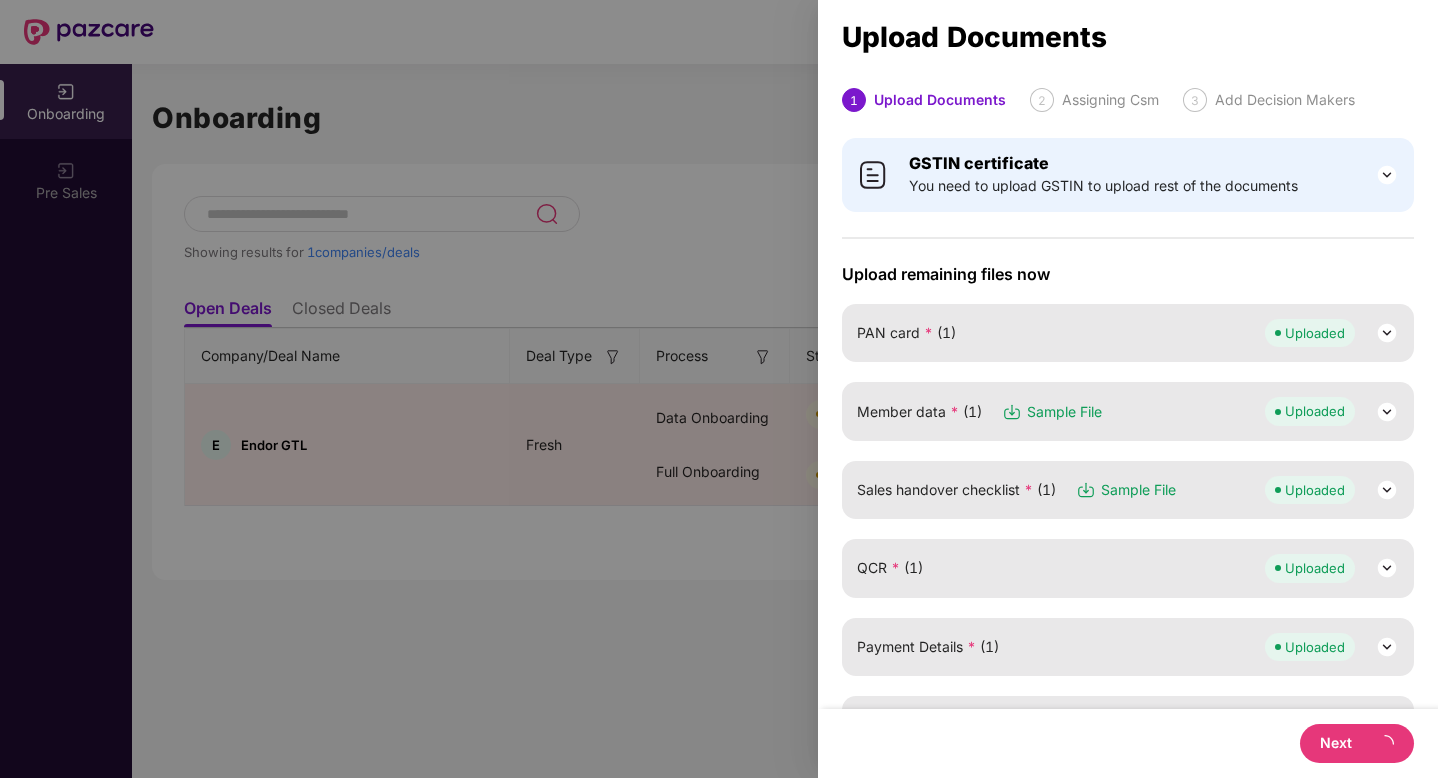 select on "**********" 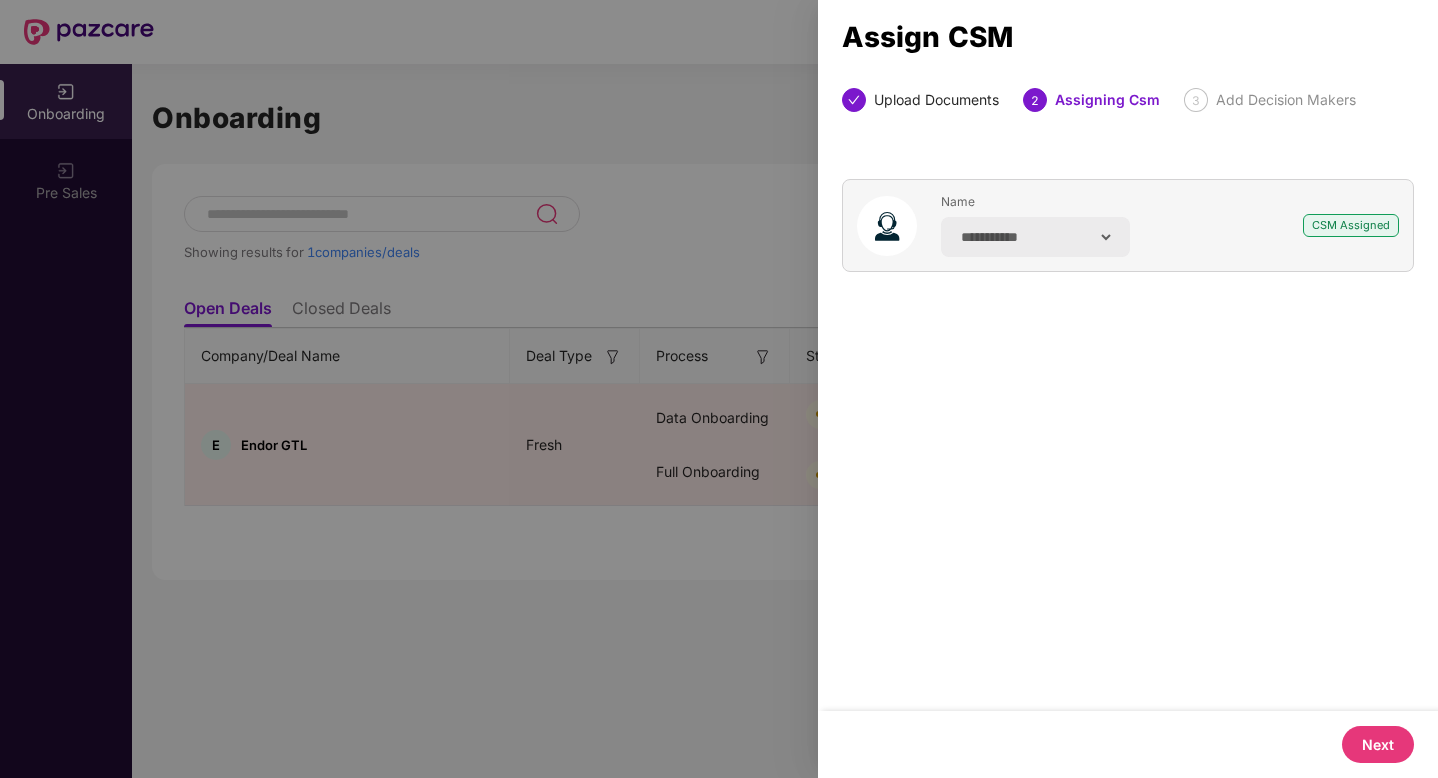 click on "Next" at bounding box center [1378, 744] 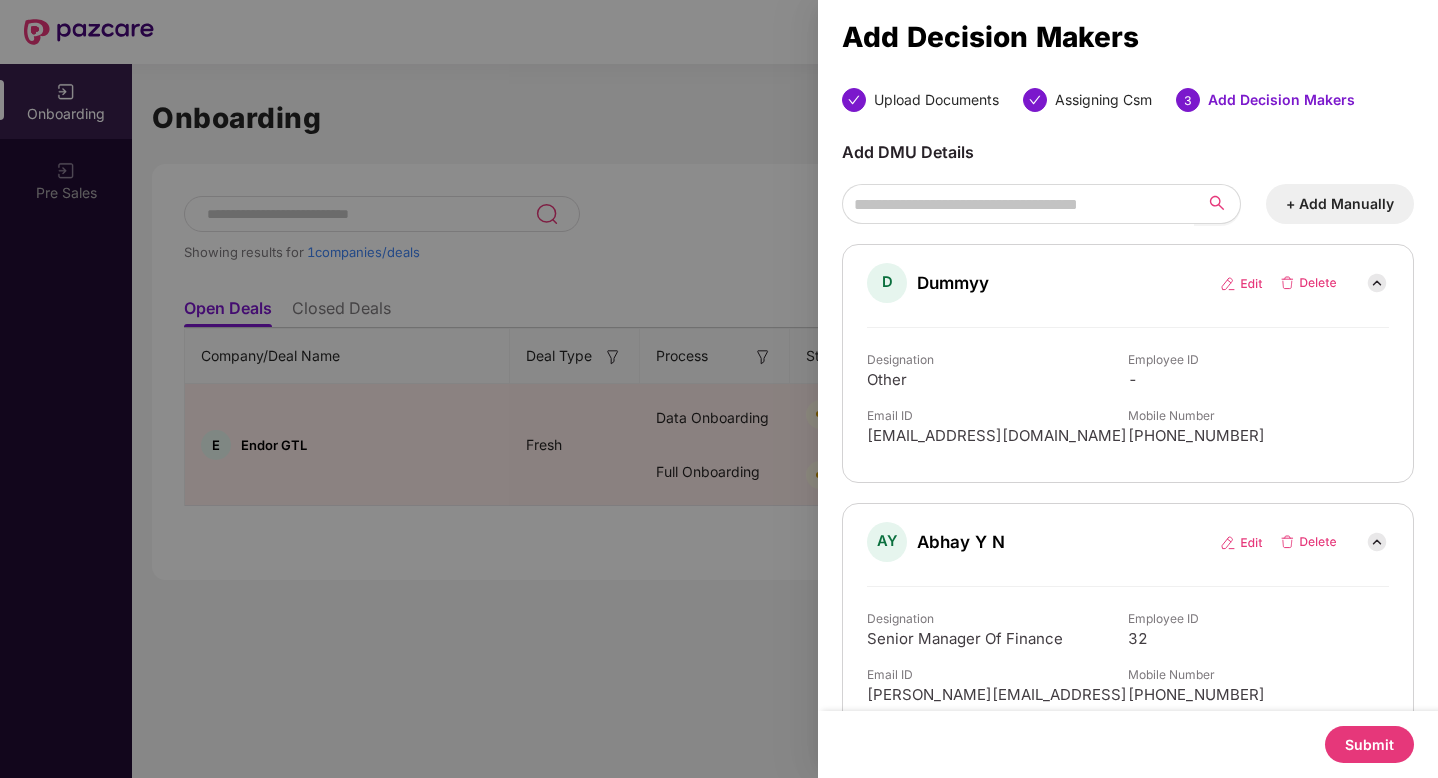 scroll, scrollTop: 43, scrollLeft: 0, axis: vertical 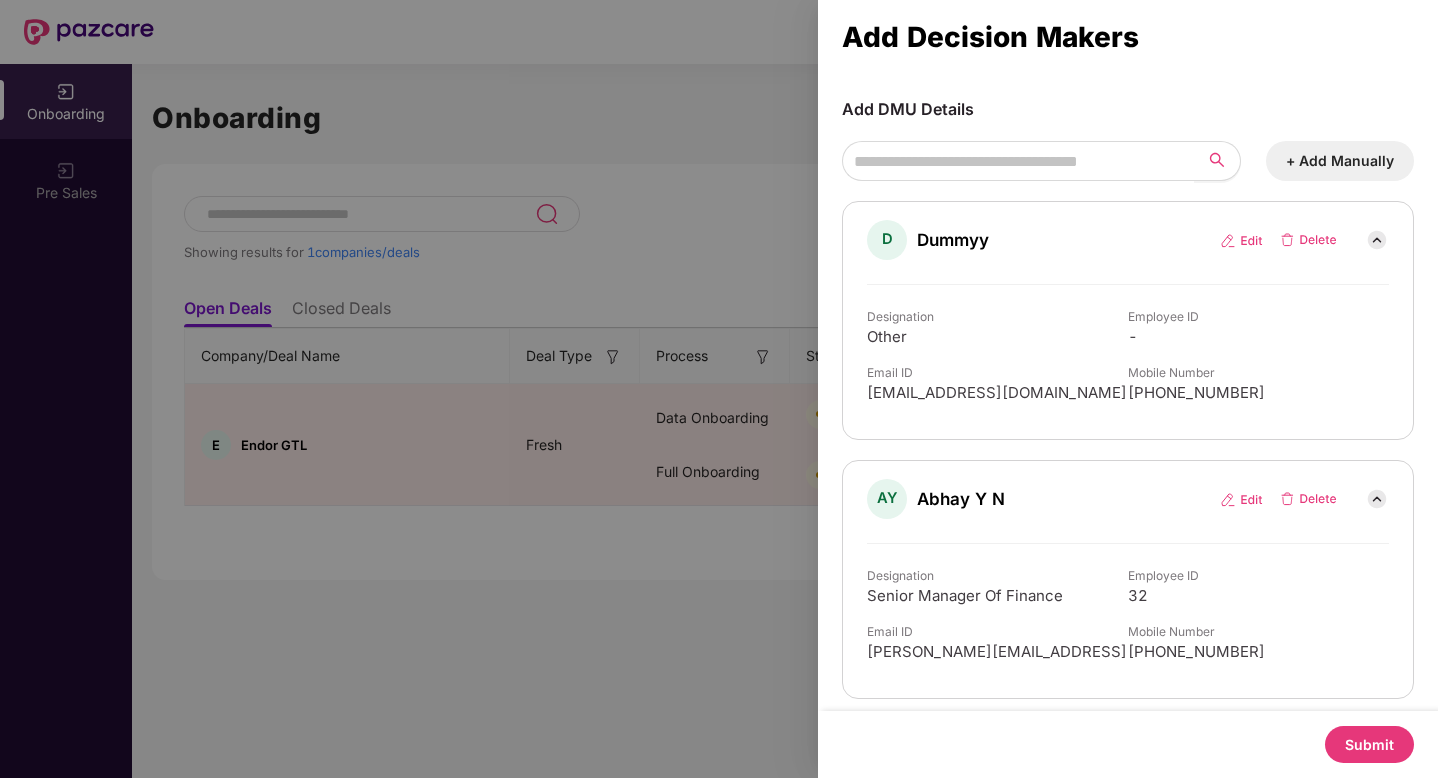 click on "Submit" at bounding box center [1369, 744] 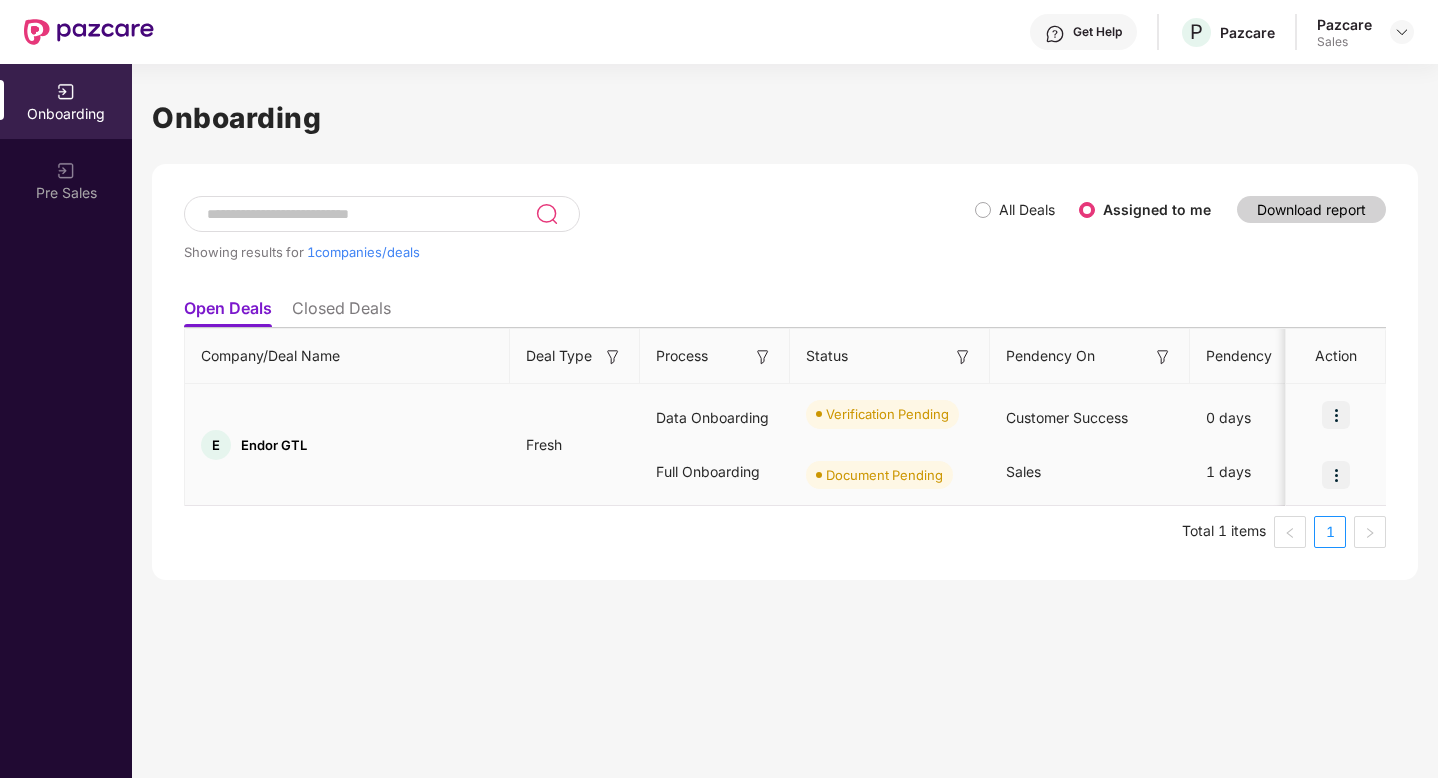 click at bounding box center (1336, 475) 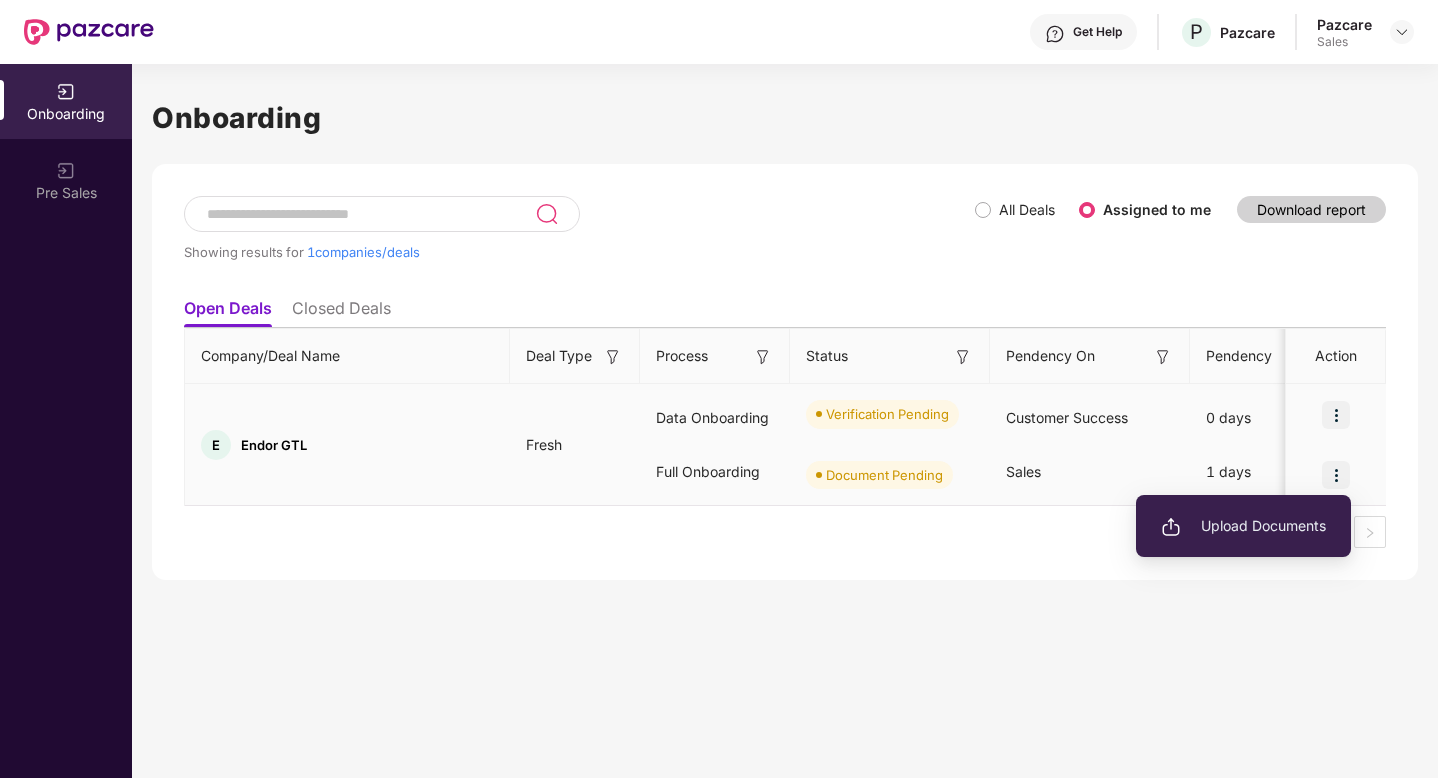 click on "Upload Documents" at bounding box center (1243, 526) 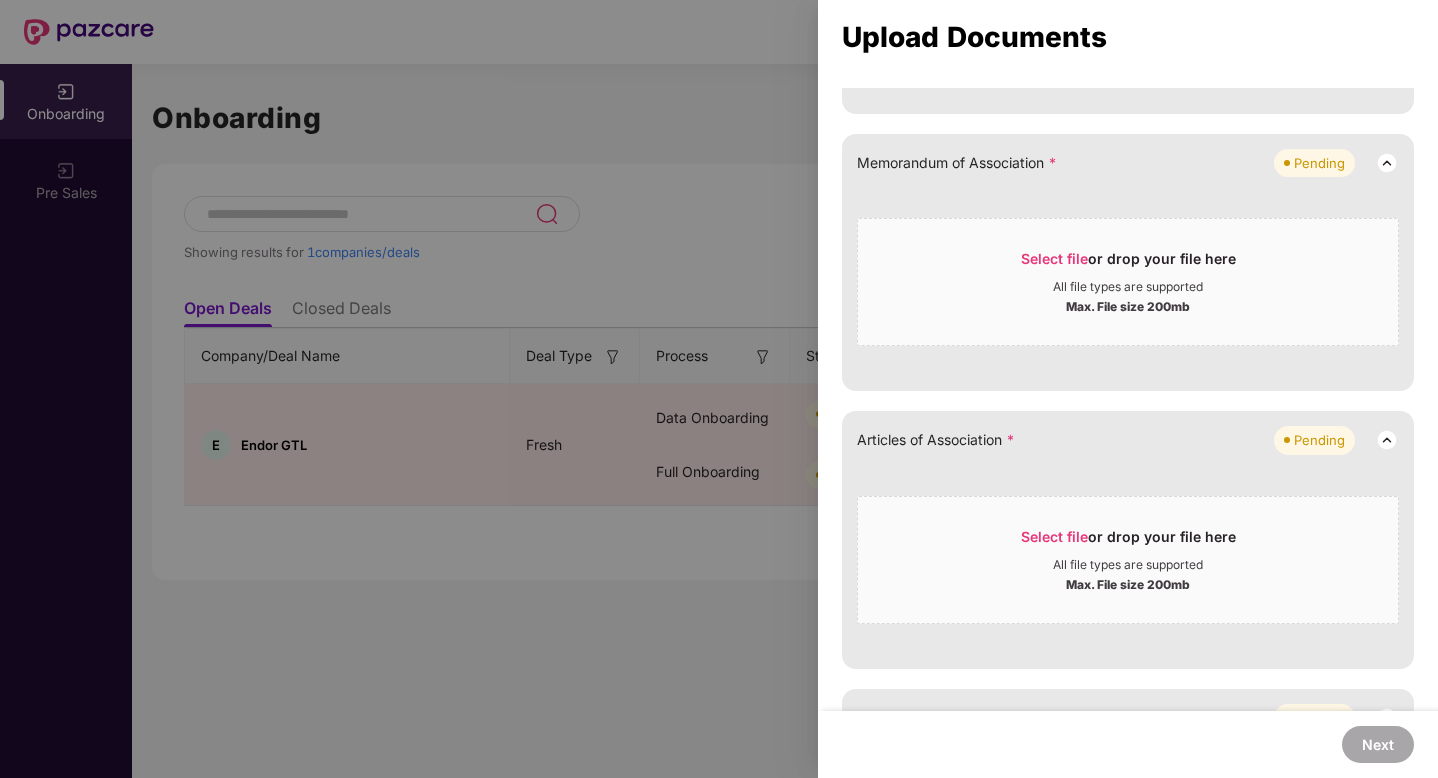 scroll, scrollTop: 976, scrollLeft: 0, axis: vertical 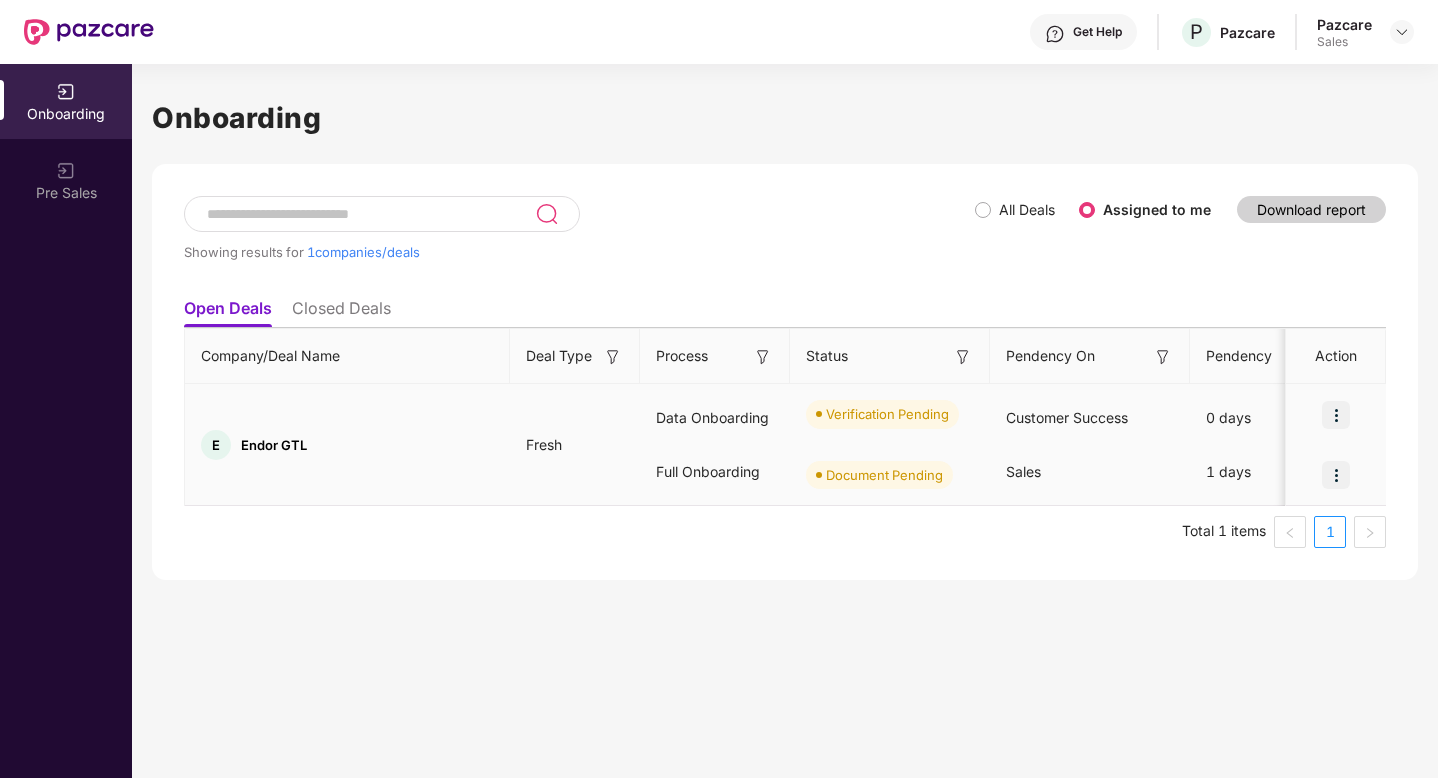click at bounding box center [1336, 475] 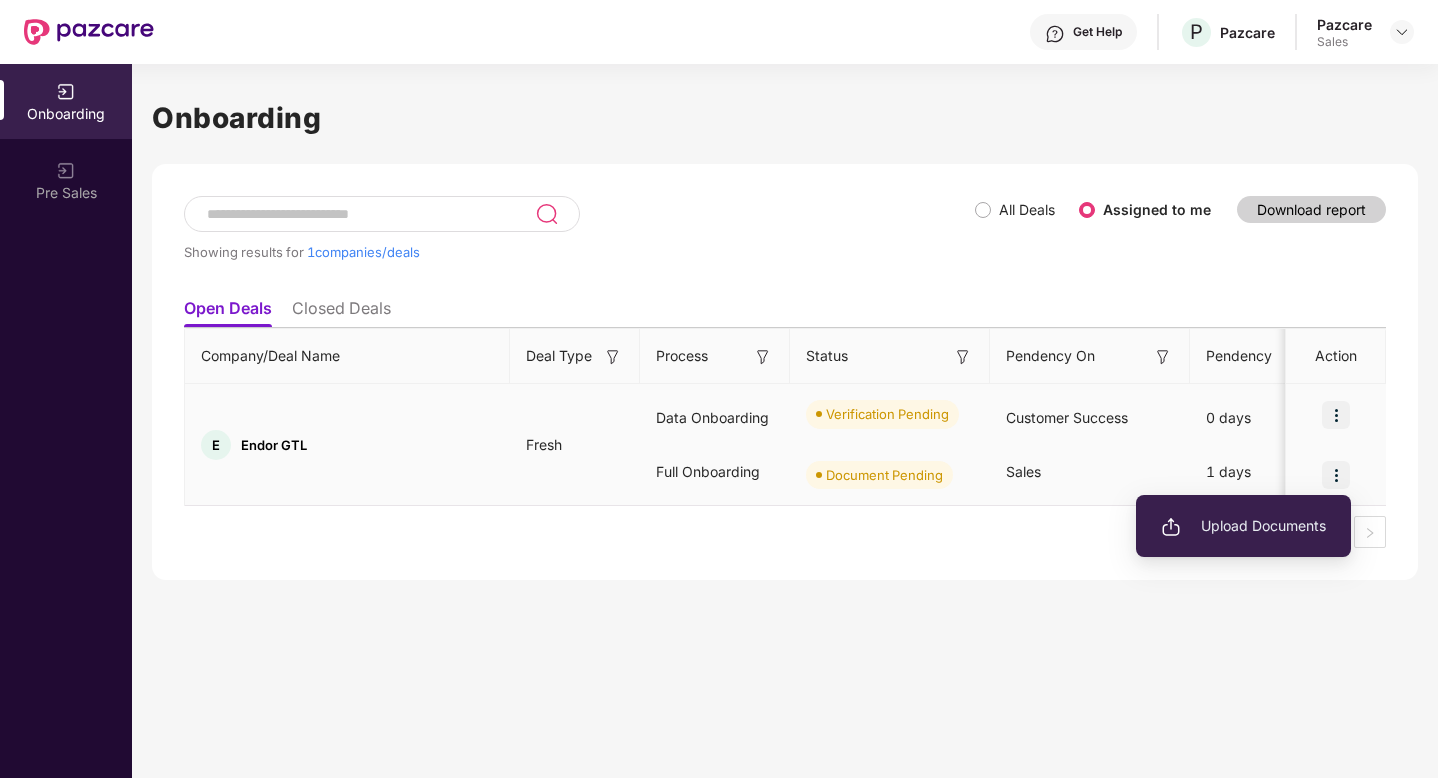 click on "Upload Documents" at bounding box center [1243, 526] 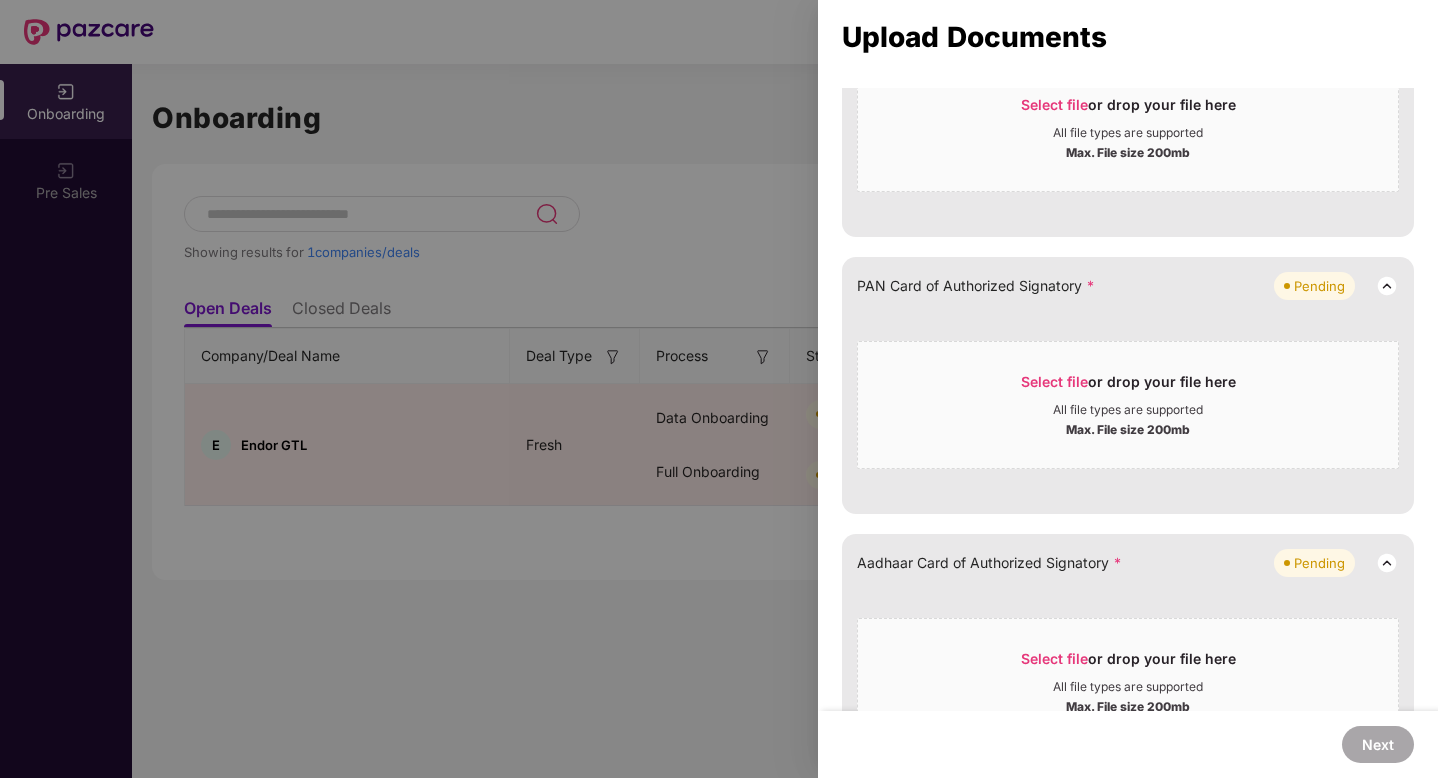 scroll, scrollTop: 1603, scrollLeft: 0, axis: vertical 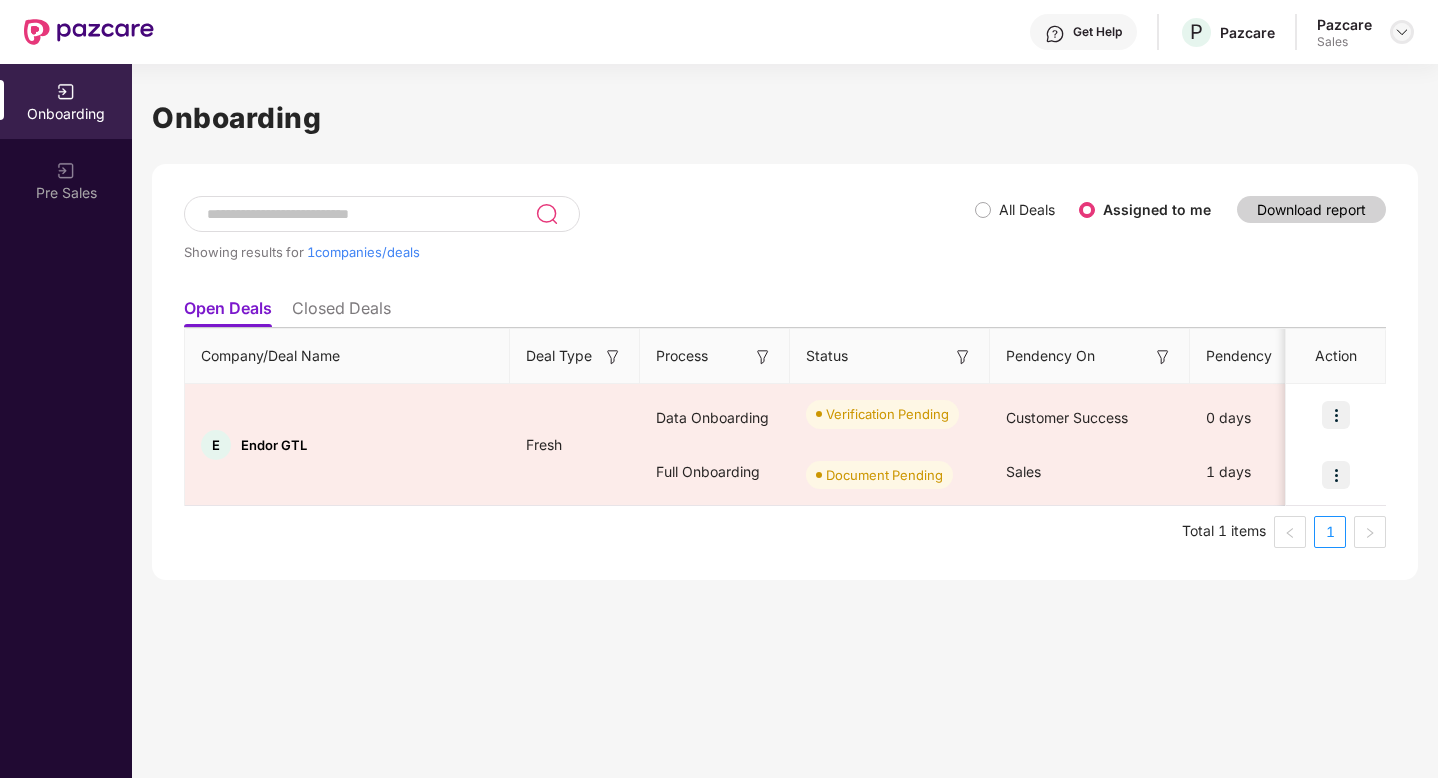 click at bounding box center (1402, 32) 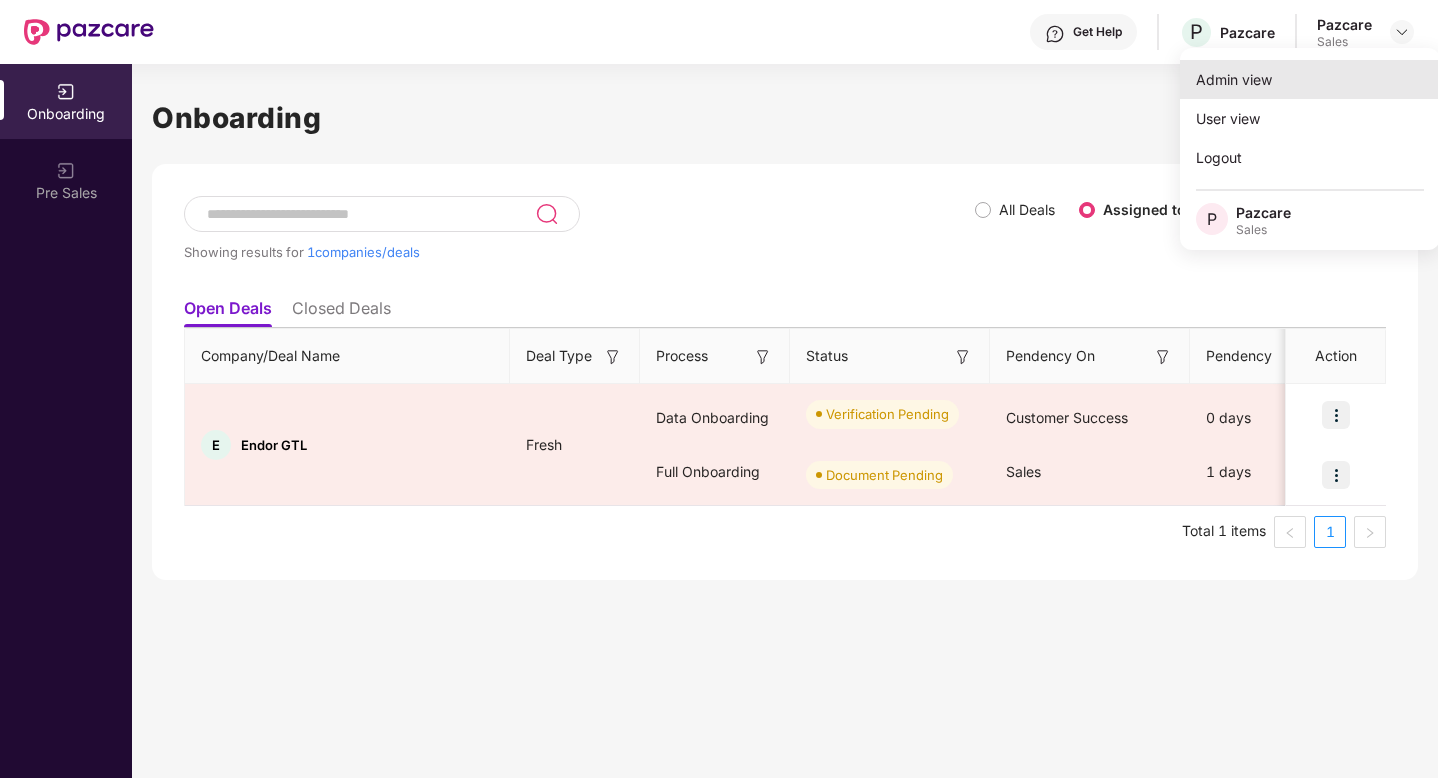 click on "Admin view" at bounding box center [1310, 79] 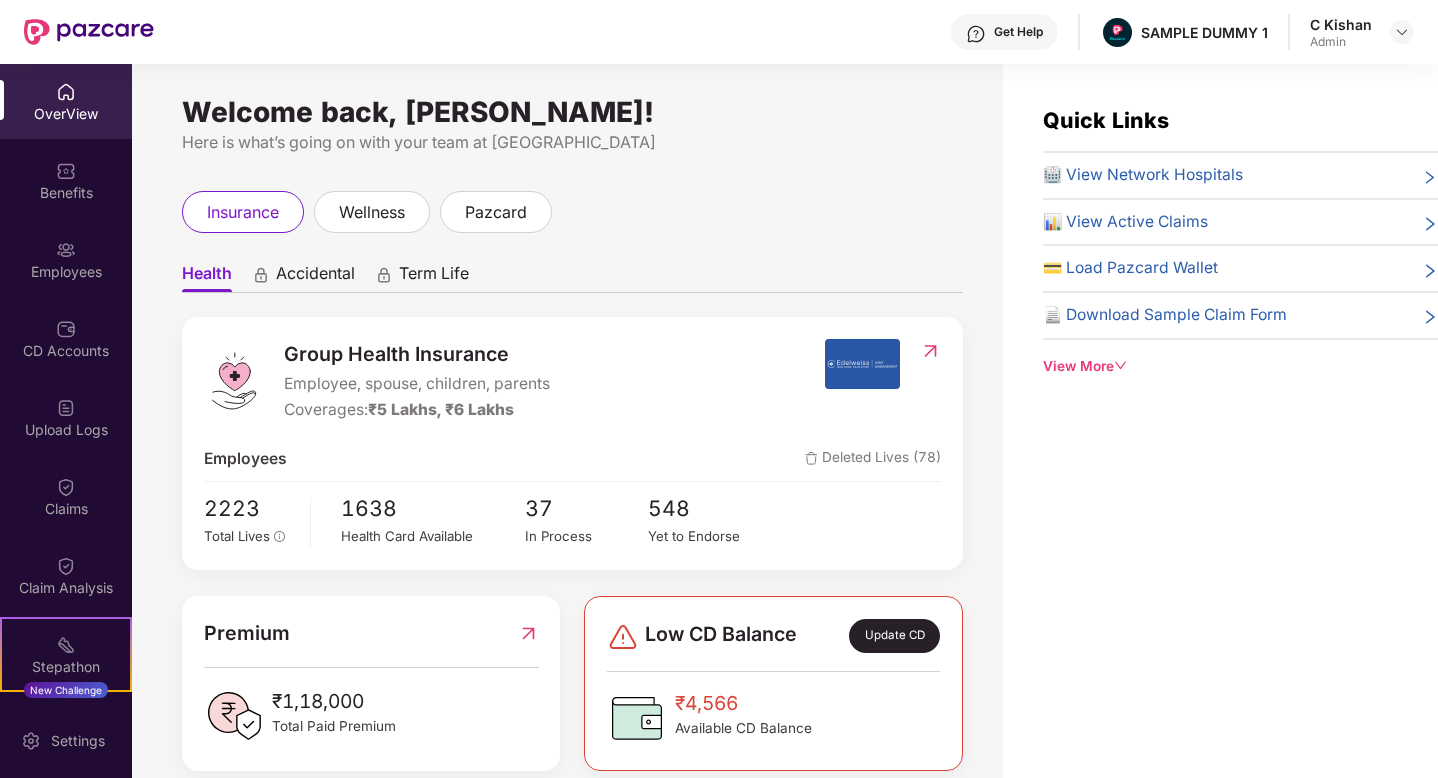 click on "Get Help" at bounding box center [1004, 32] 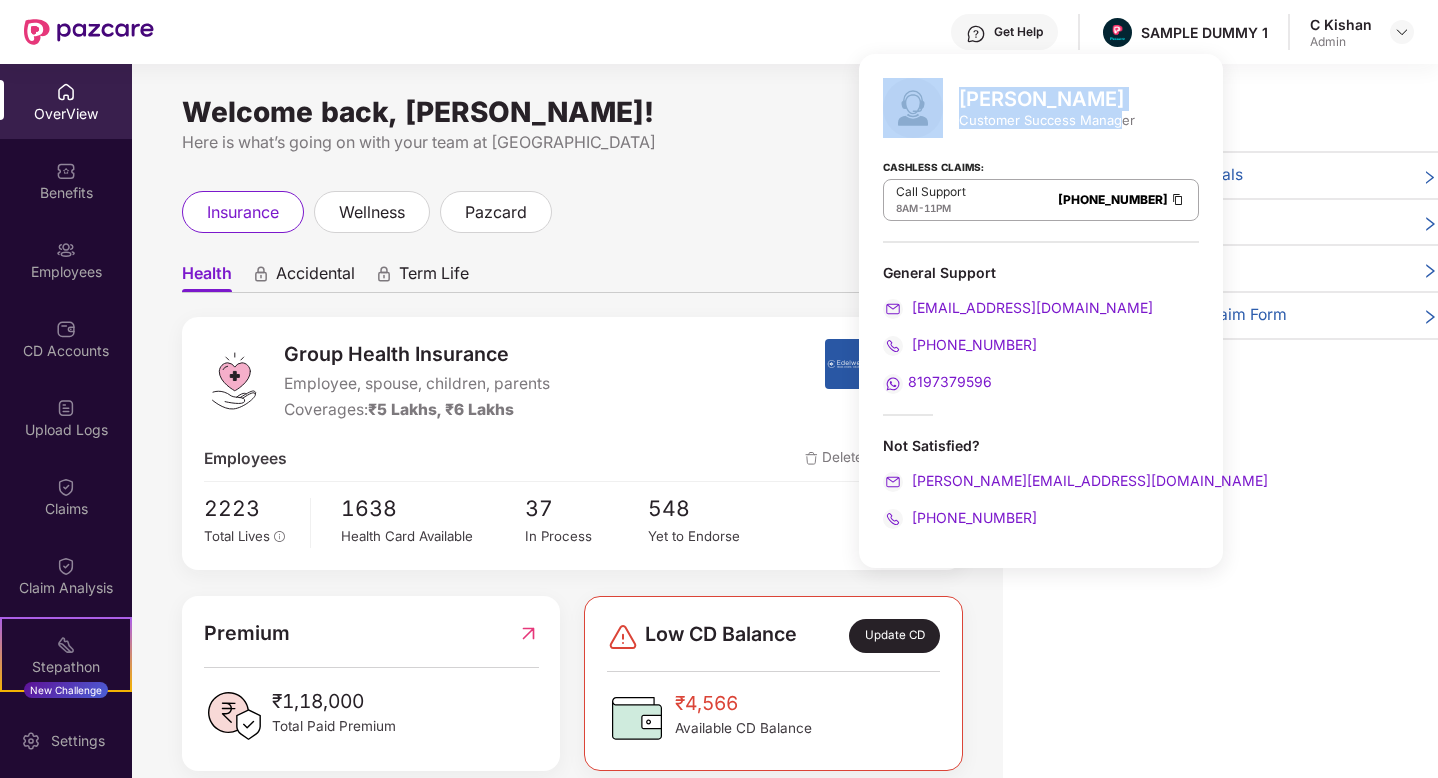 drag, startPoint x: 1124, startPoint y: 118, endPoint x: 955, endPoint y: 100, distance: 169.95587 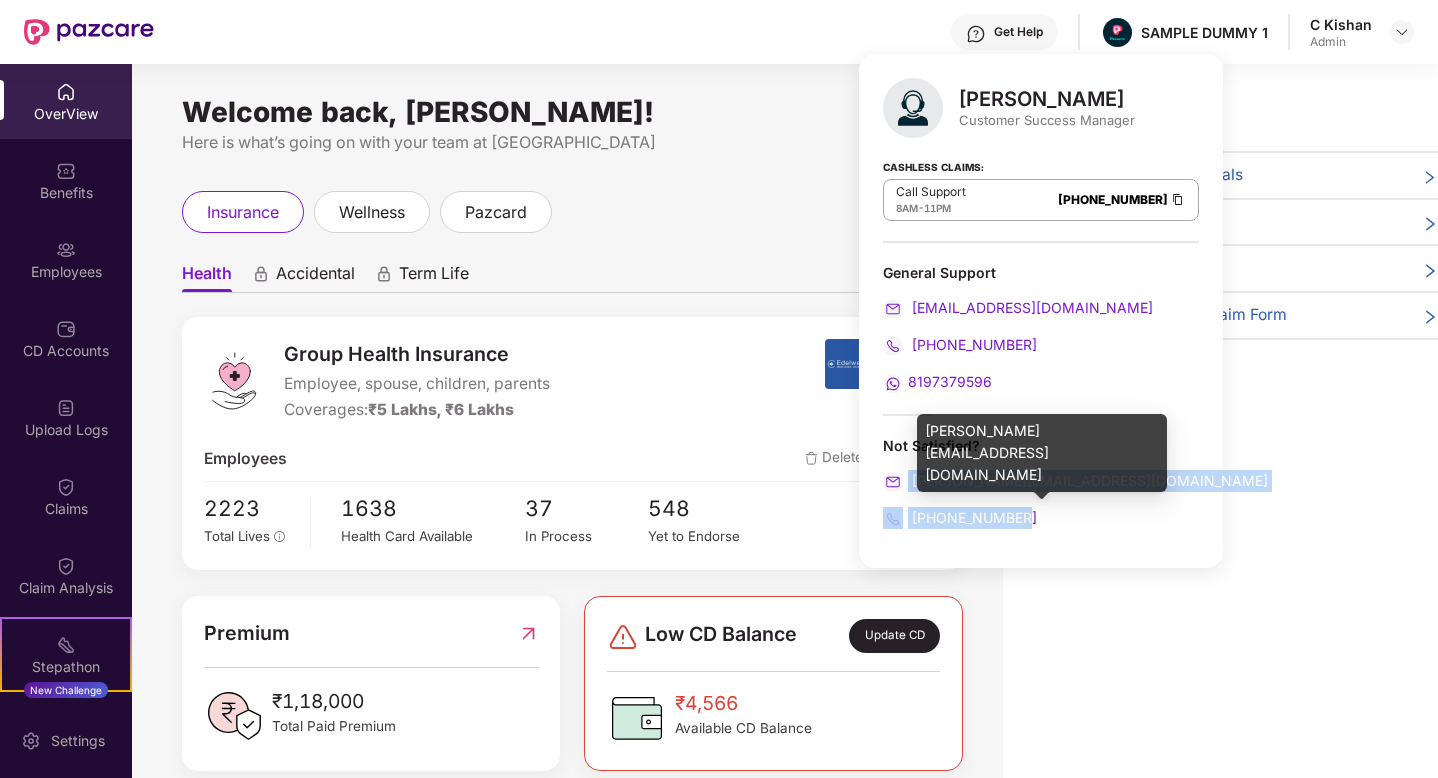 drag, startPoint x: 1028, startPoint y: 513, endPoint x: 901, endPoint y: 474, distance: 132.8533 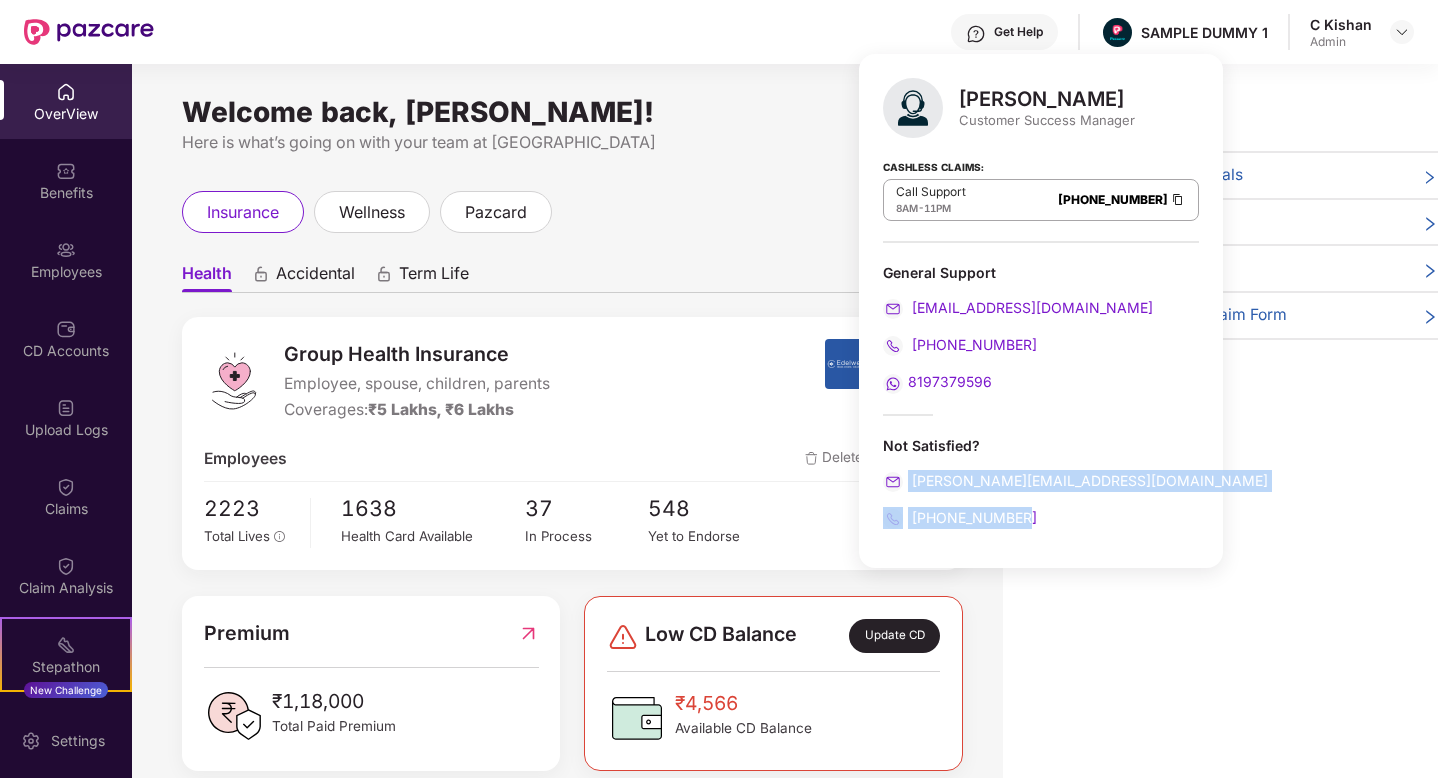 click on "insurance   wellness   pazcard" at bounding box center [572, 212] 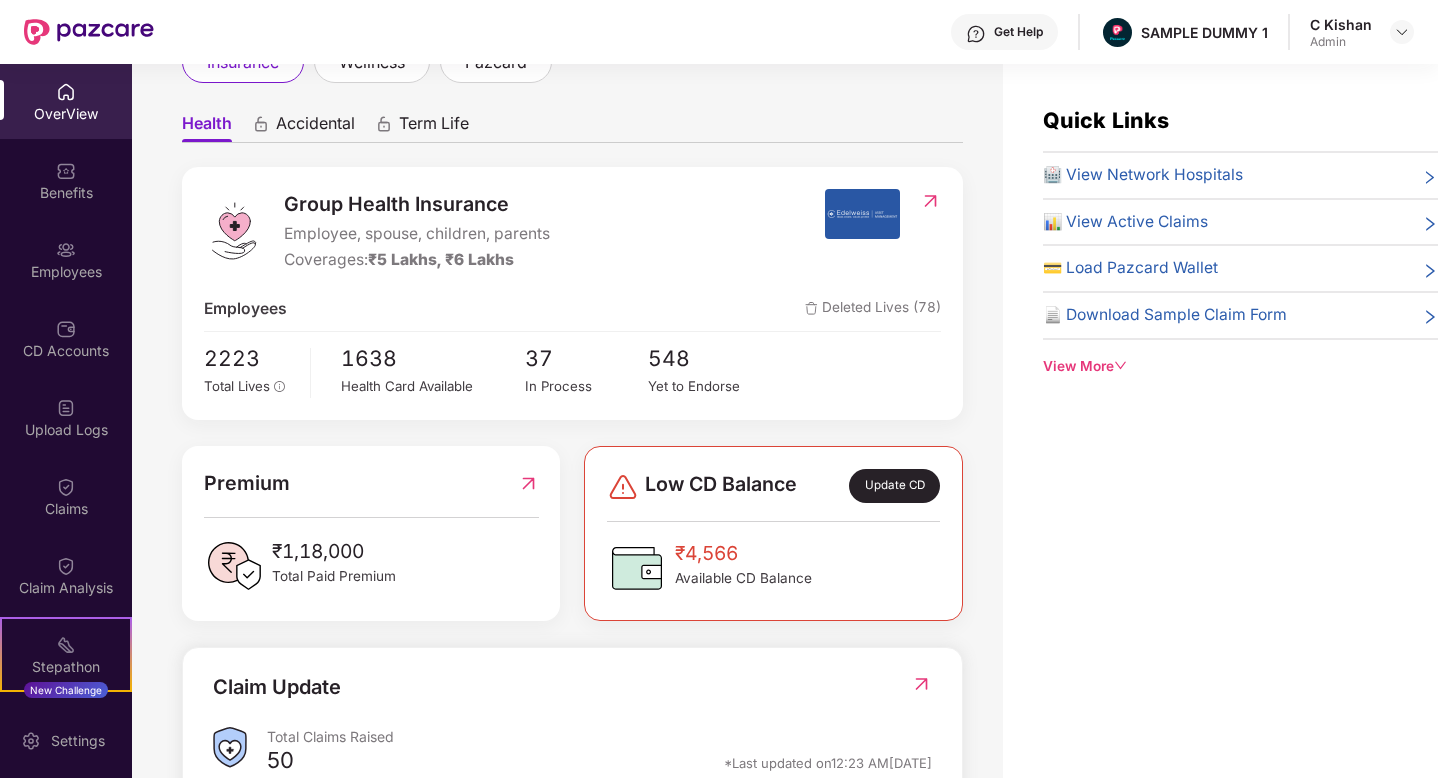 scroll, scrollTop: 165, scrollLeft: 0, axis: vertical 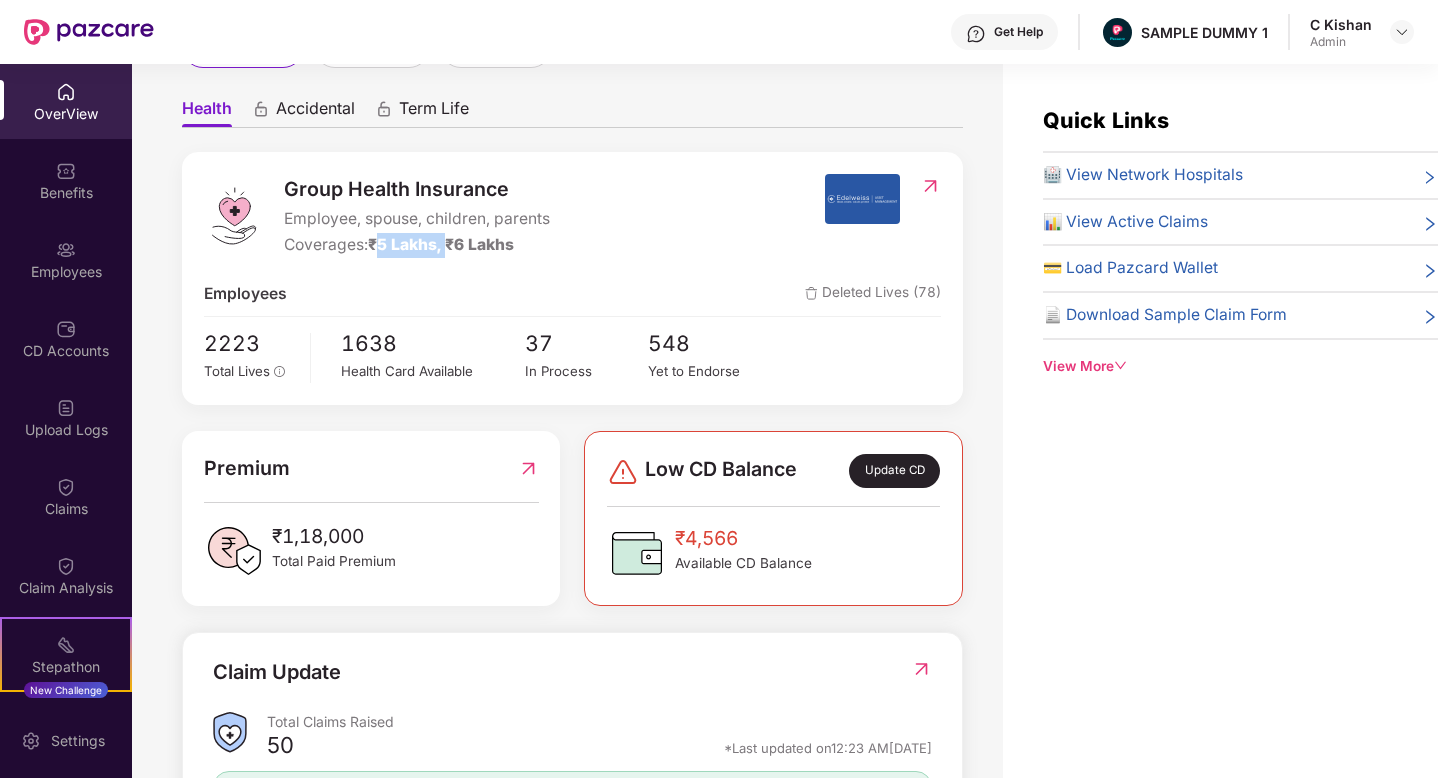 drag, startPoint x: 381, startPoint y: 246, endPoint x: 448, endPoint y: 246, distance: 67 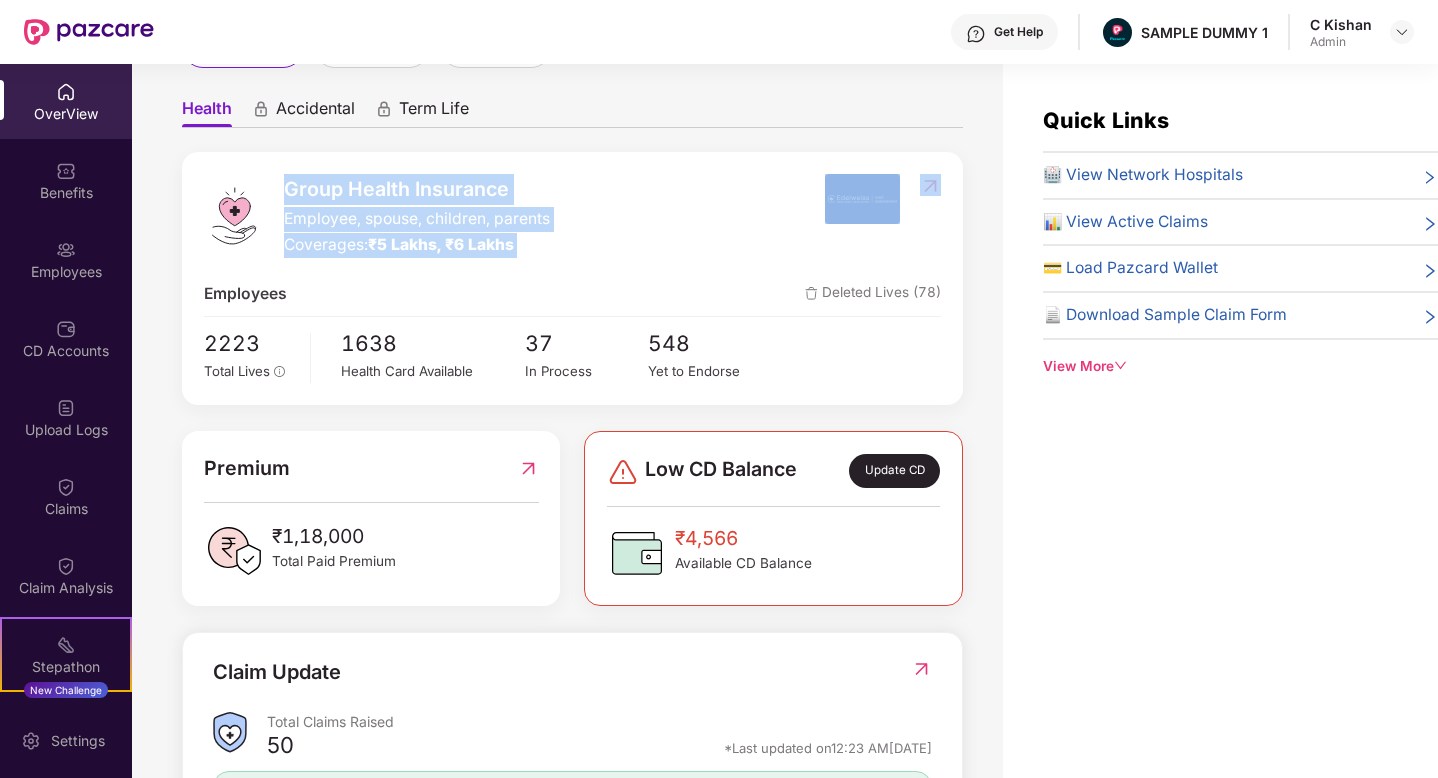 drag, startPoint x: 802, startPoint y: 161, endPoint x: 912, endPoint y: 185, distance: 112.587746 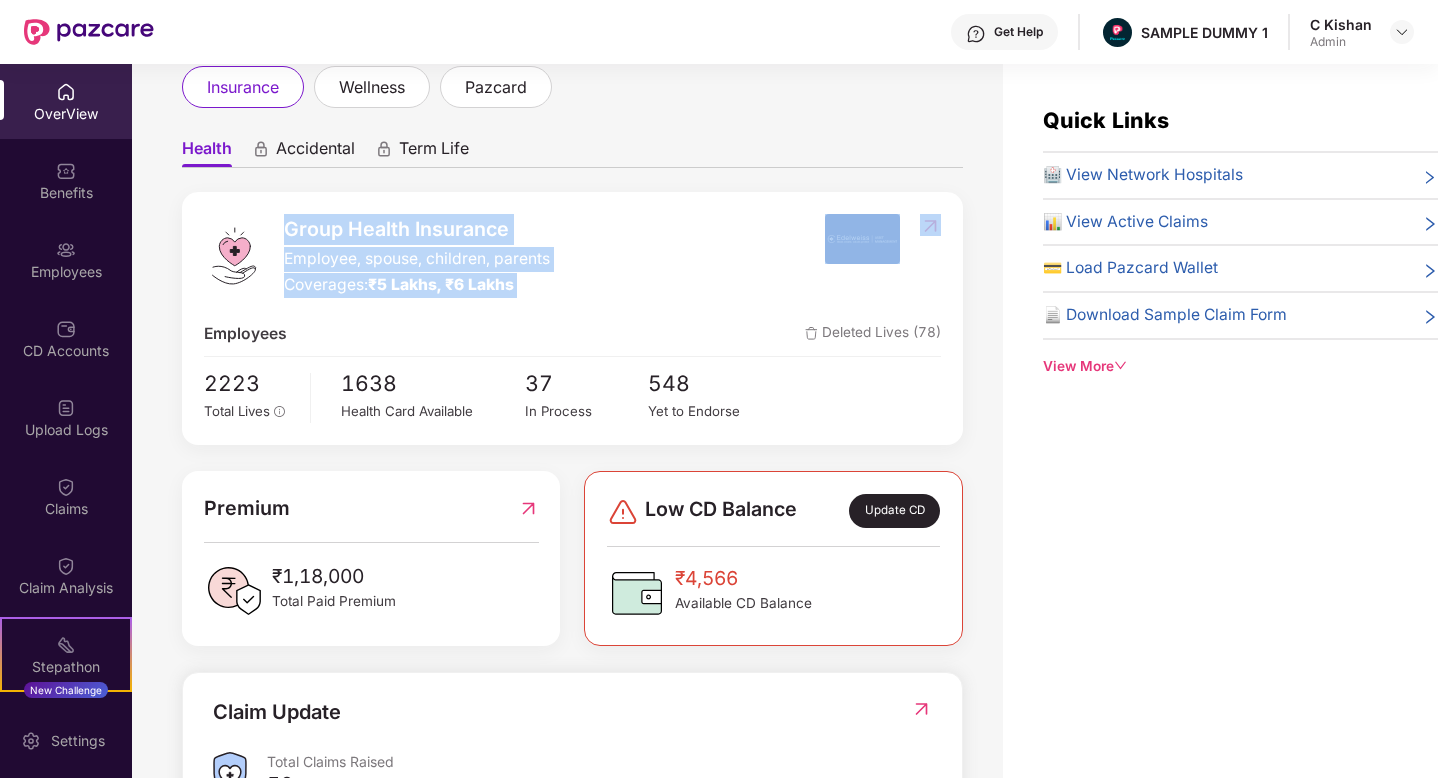 click on "Accidental" at bounding box center (315, 152) 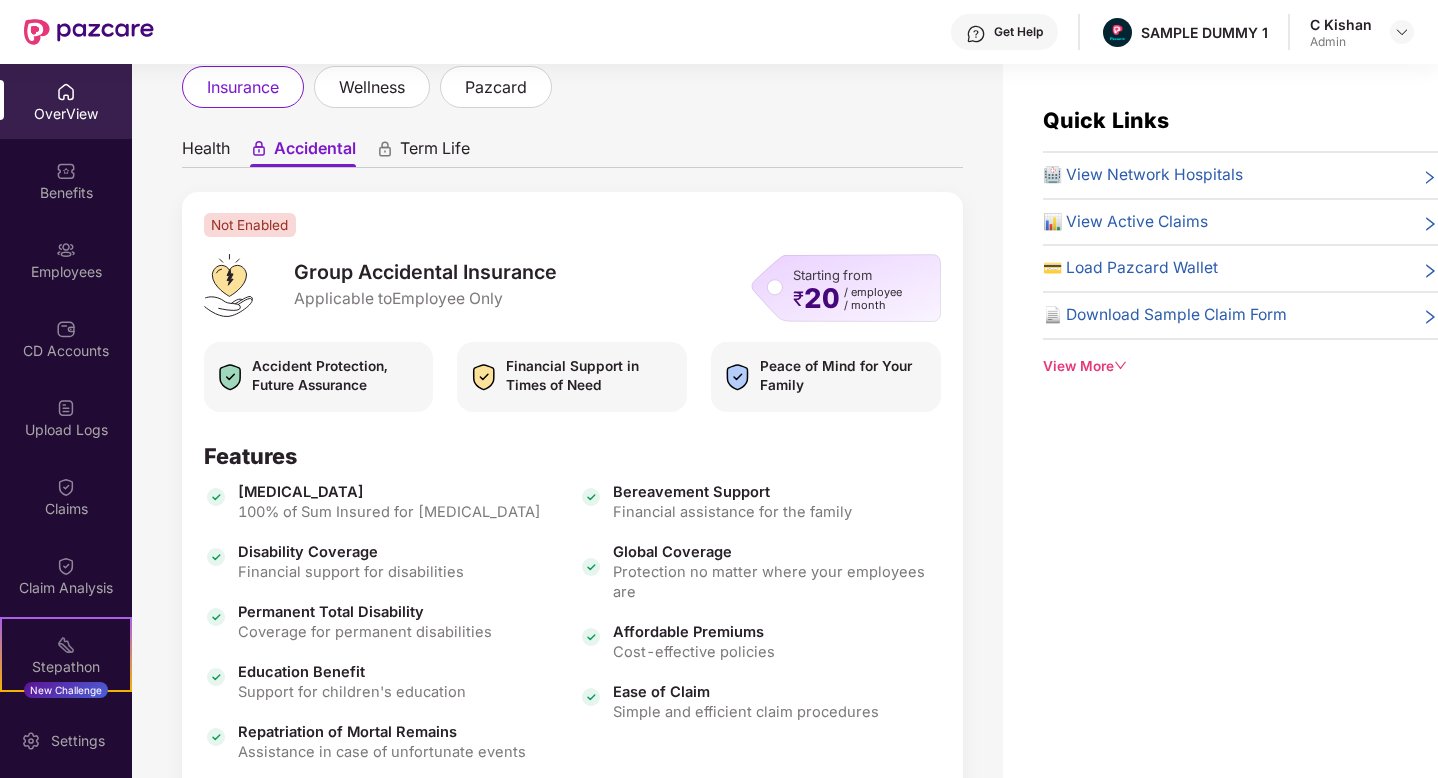 click on "Term Life" at bounding box center [435, 152] 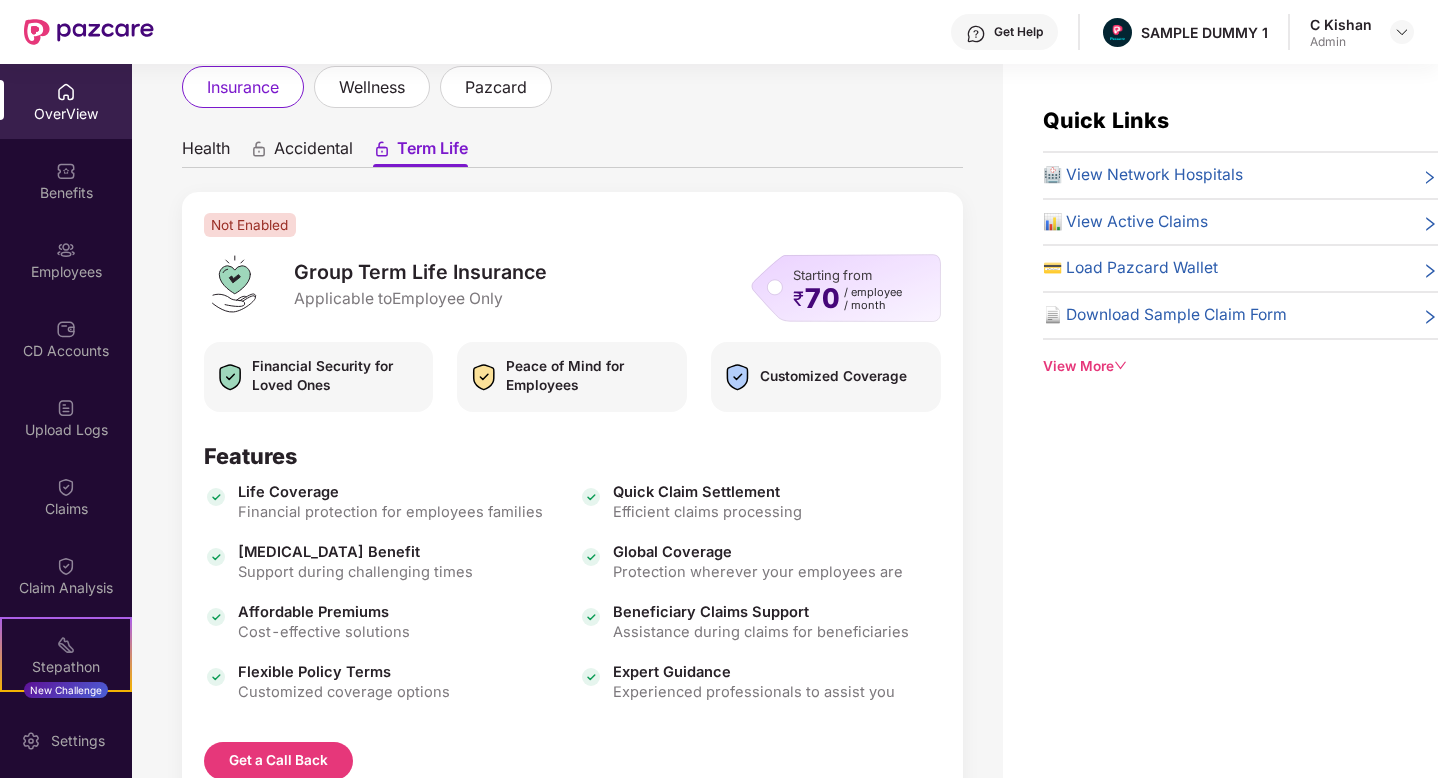 click on "Health" at bounding box center [206, 152] 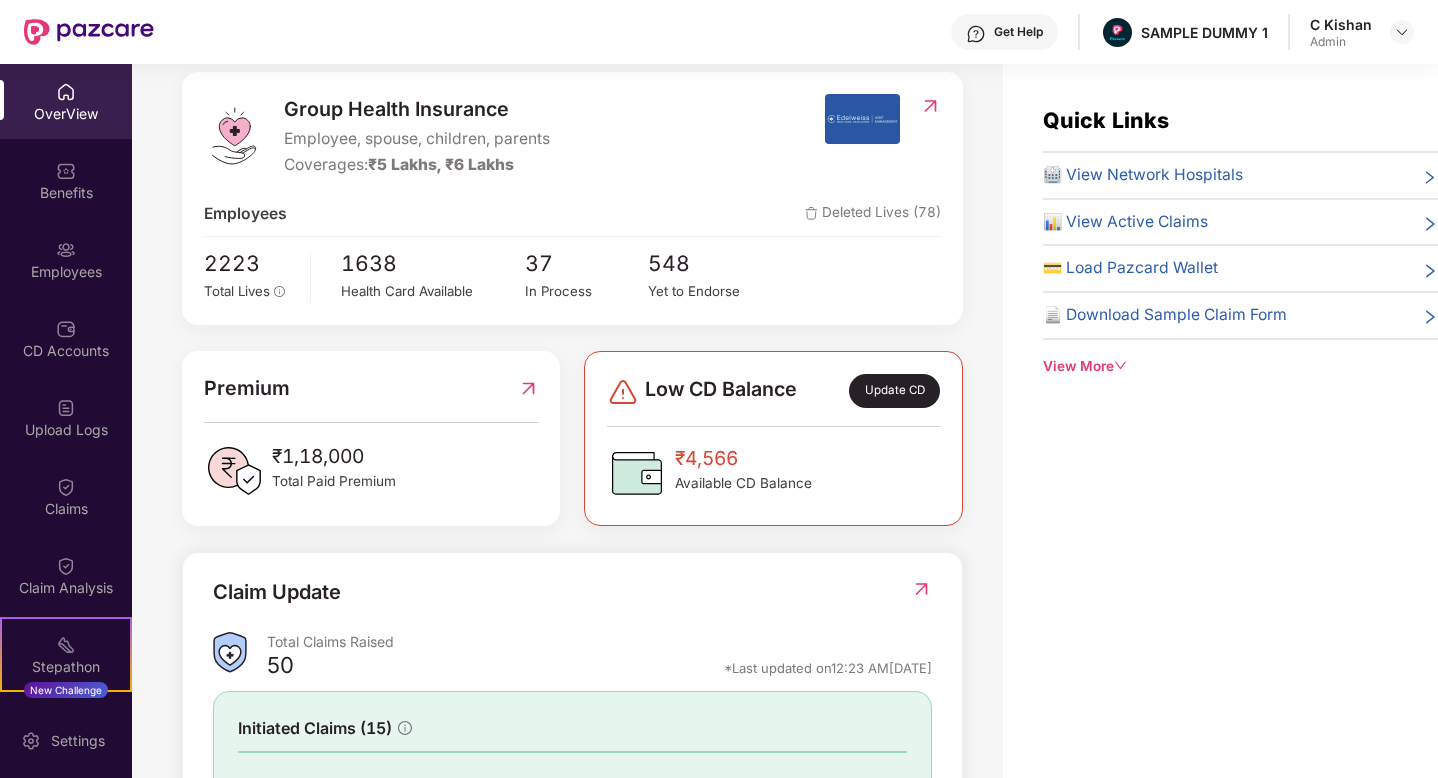 scroll, scrollTop: 284, scrollLeft: 0, axis: vertical 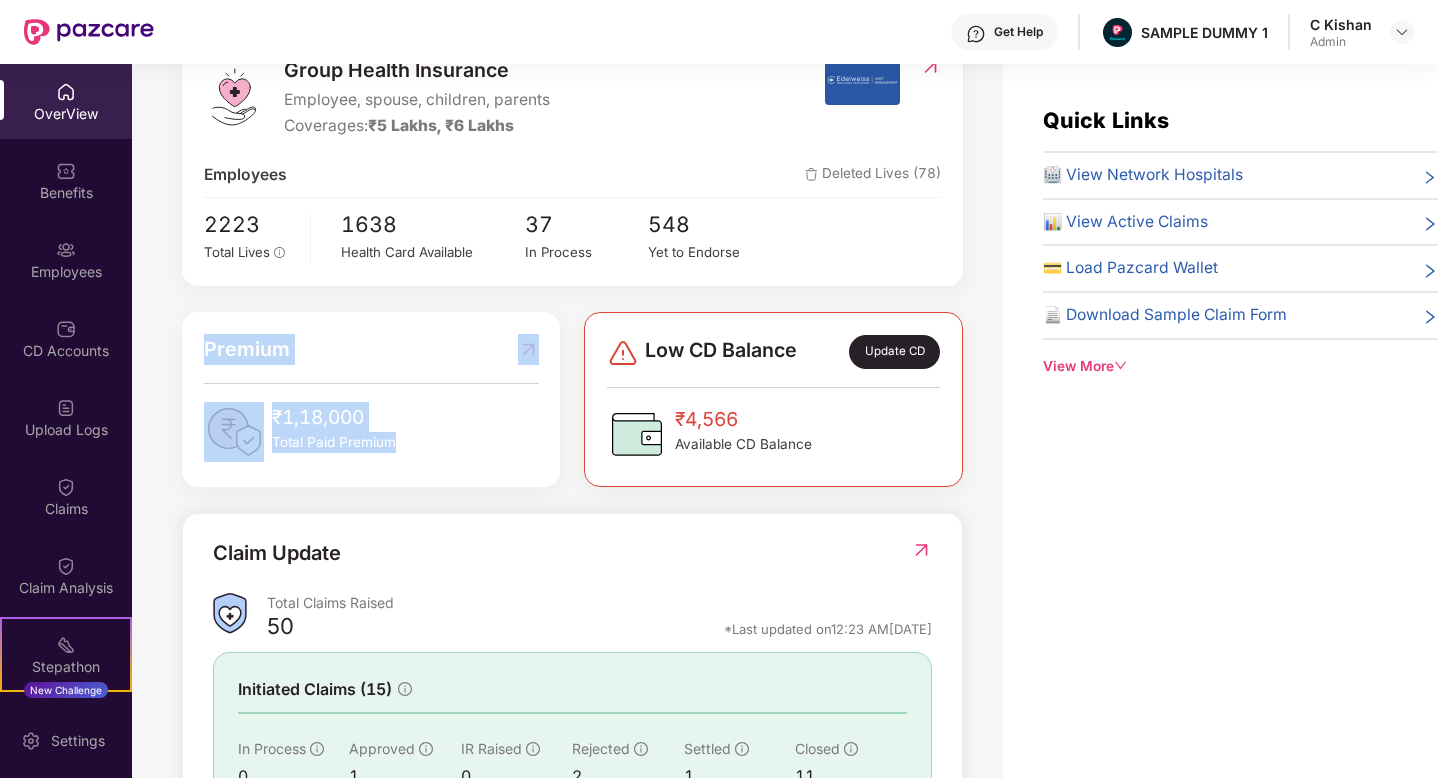 drag, startPoint x: 451, startPoint y: 439, endPoint x: 206, endPoint y: 337, distance: 265.3846 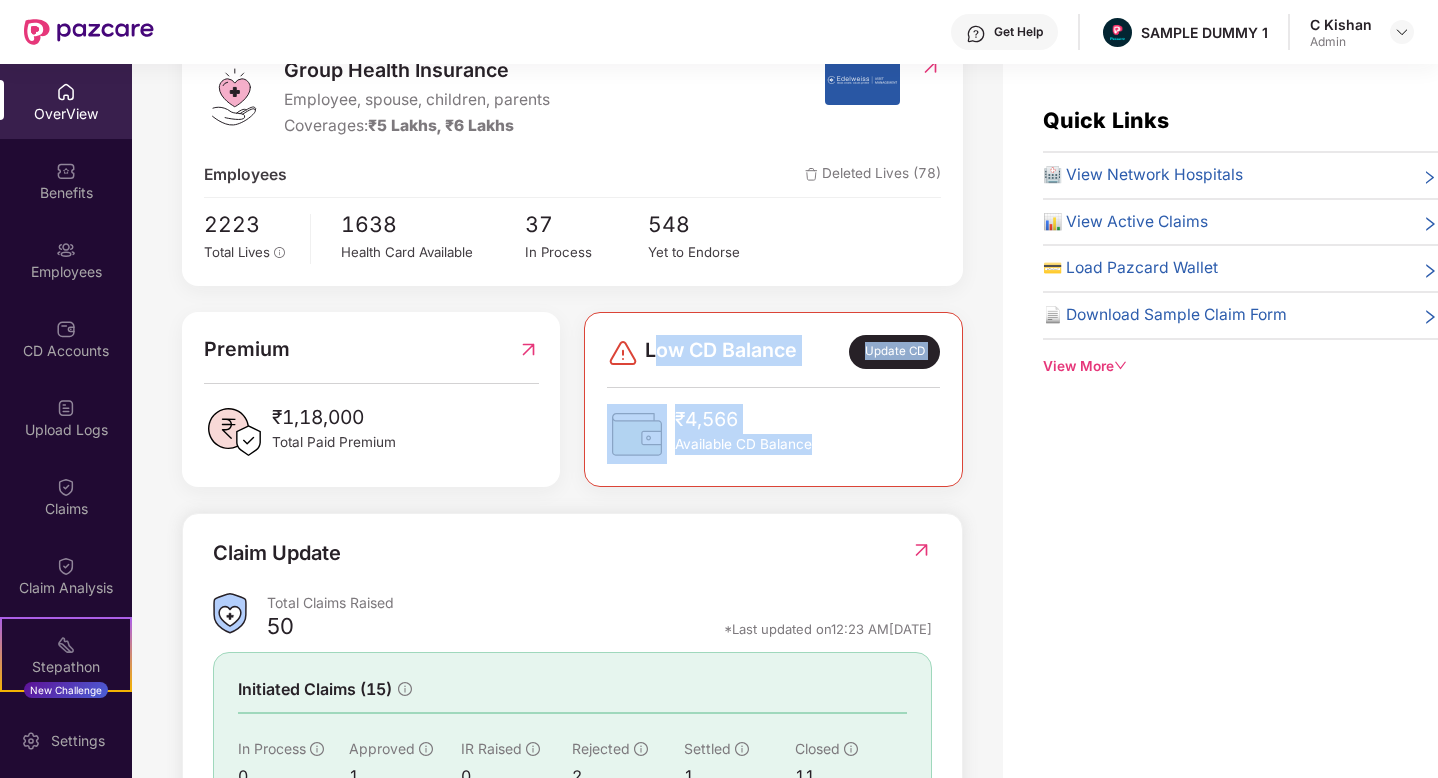 drag, startPoint x: 831, startPoint y: 439, endPoint x: 650, endPoint y: 357, distance: 198.70833 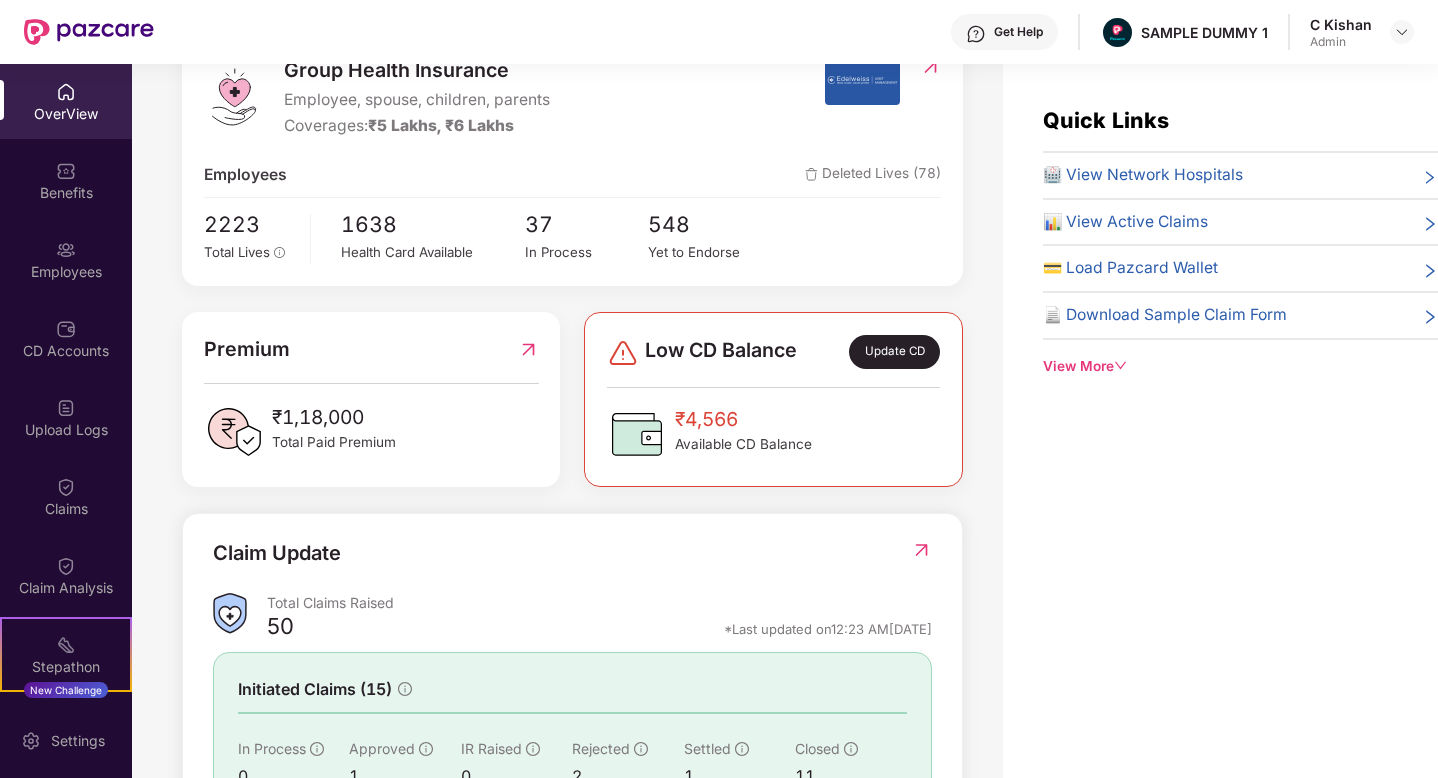 scroll, scrollTop: 453, scrollLeft: 0, axis: vertical 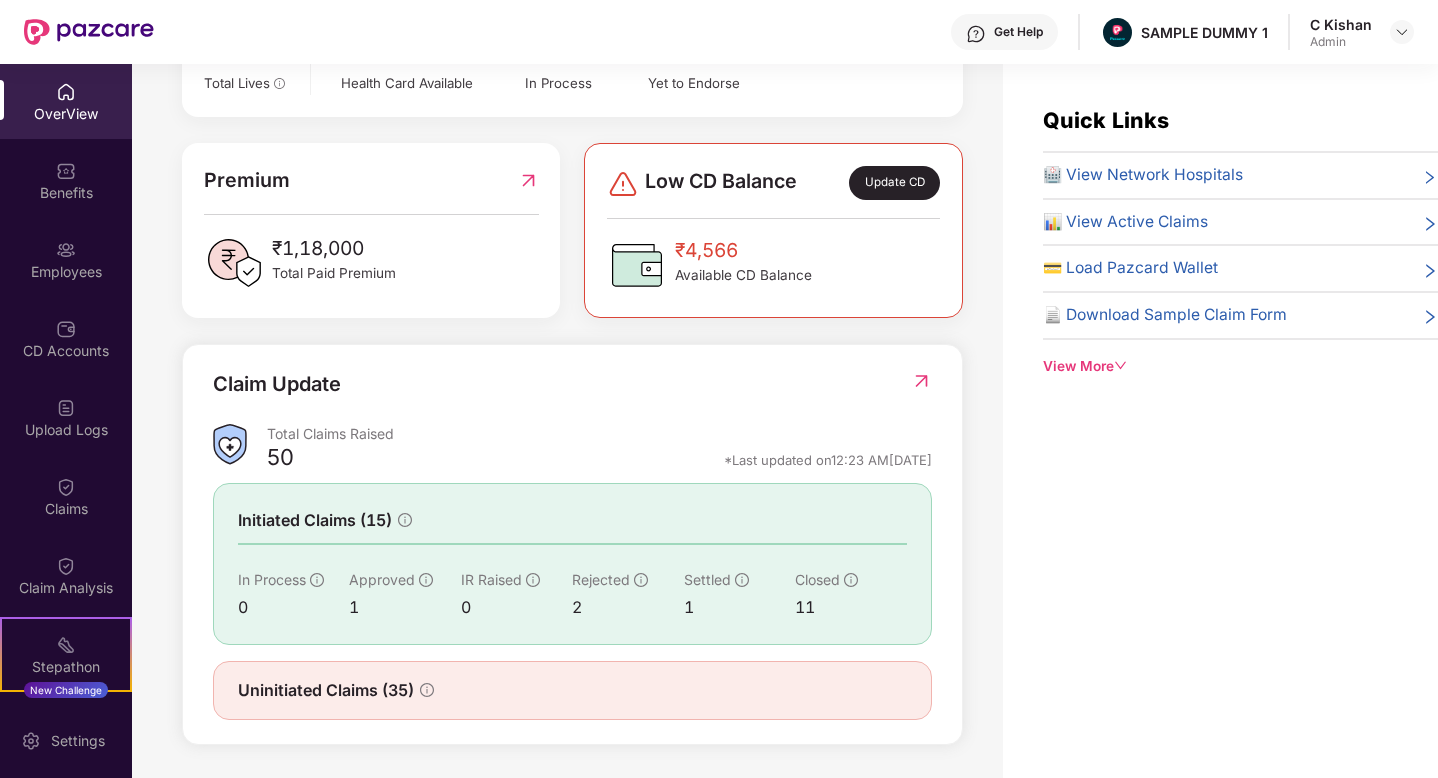 click at bounding box center (921, 381) 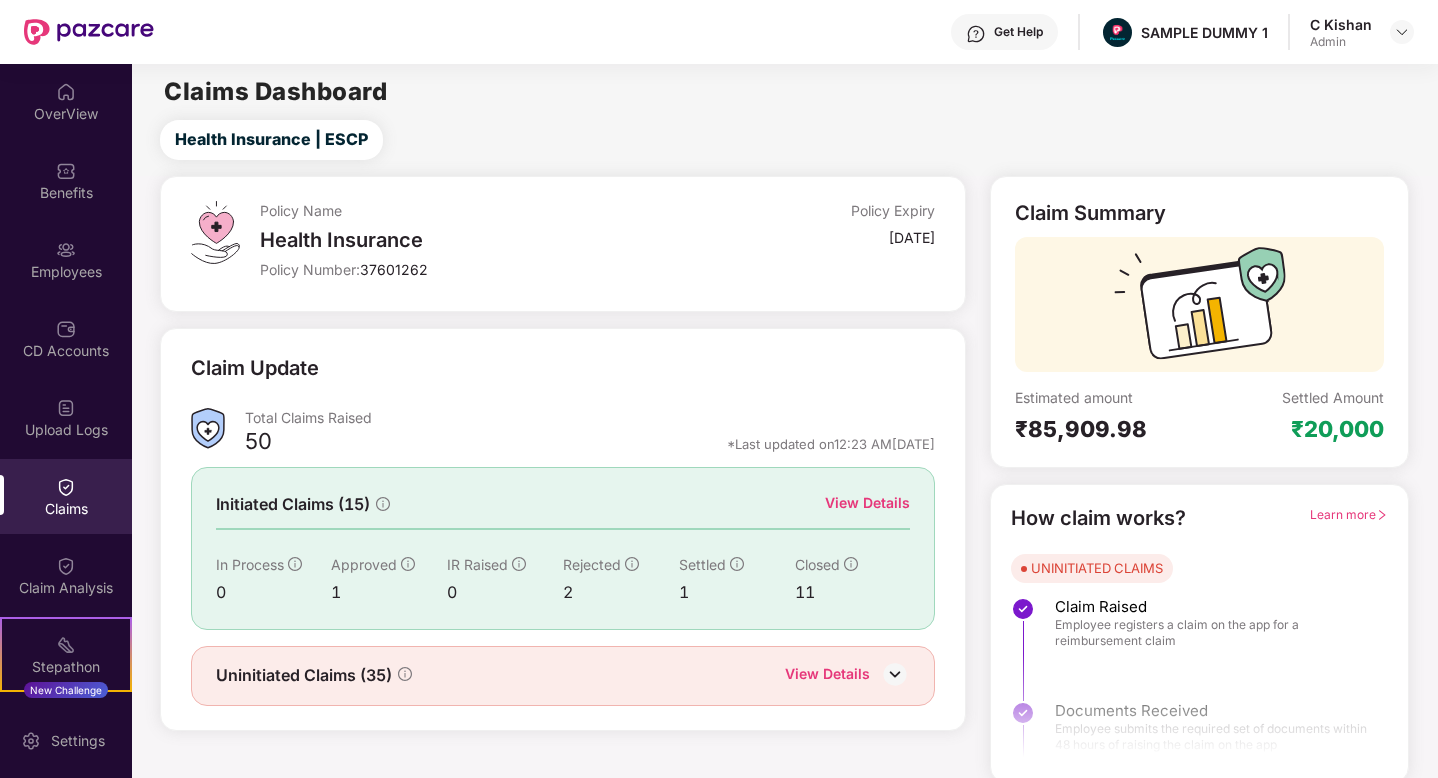 click on "View Details" at bounding box center (867, 503) 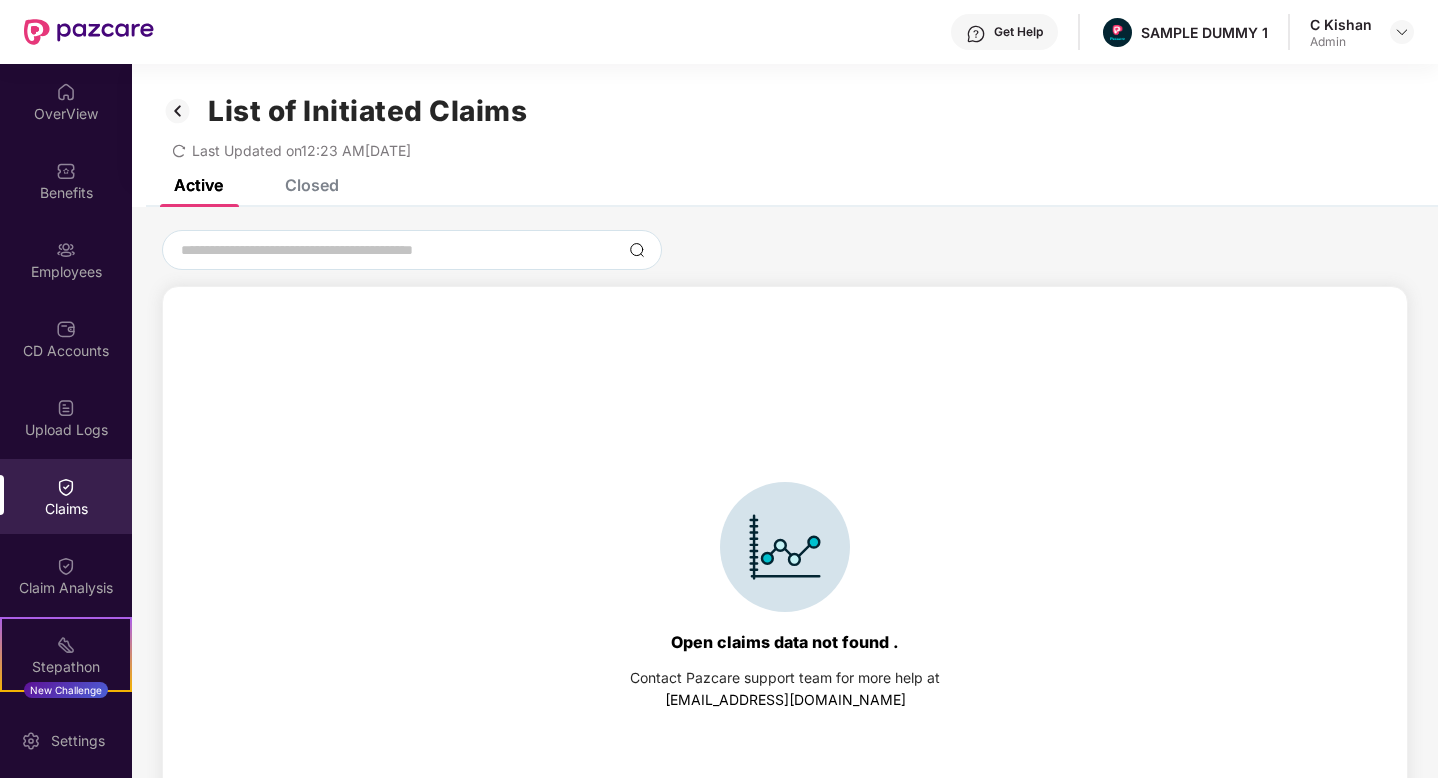 click on "Closed" at bounding box center (312, 185) 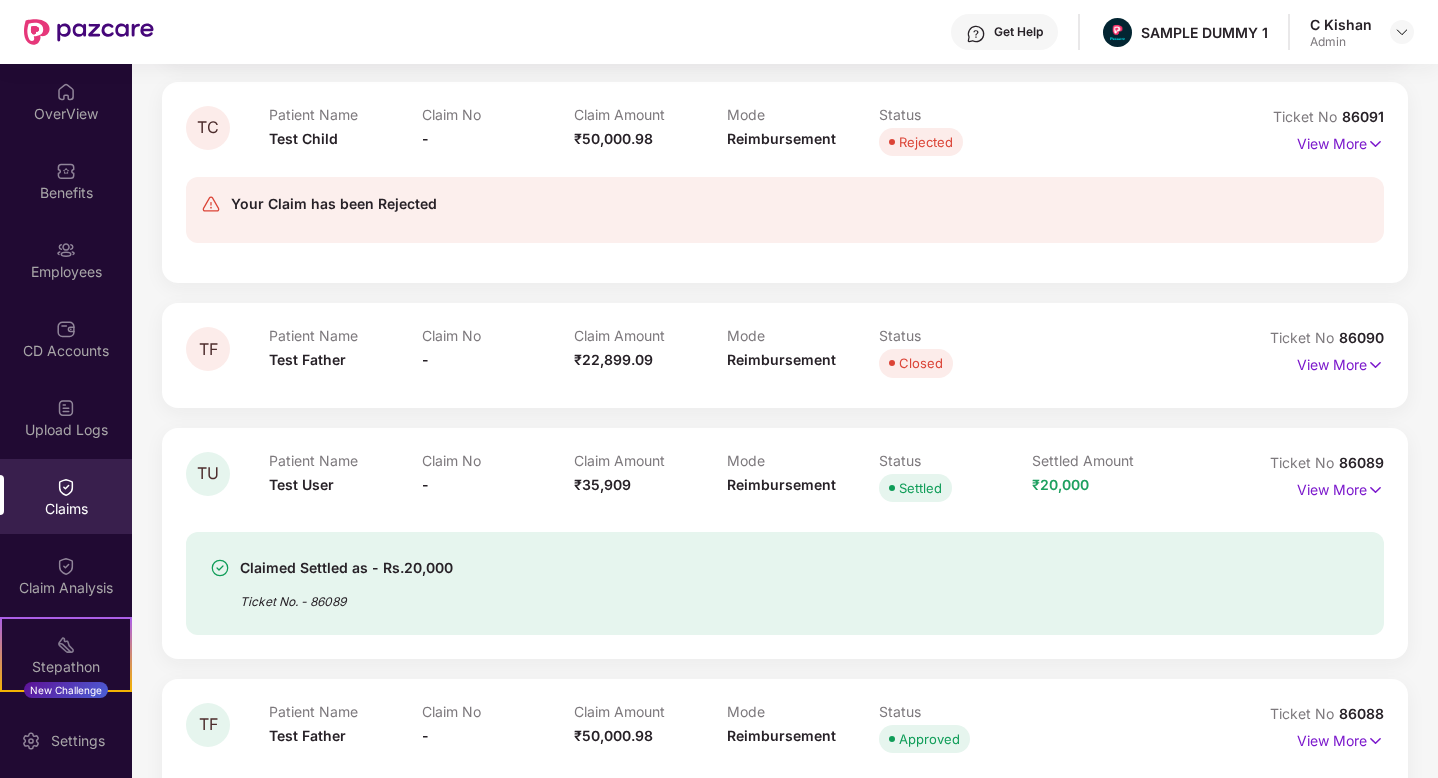 scroll, scrollTop: 803, scrollLeft: 0, axis: vertical 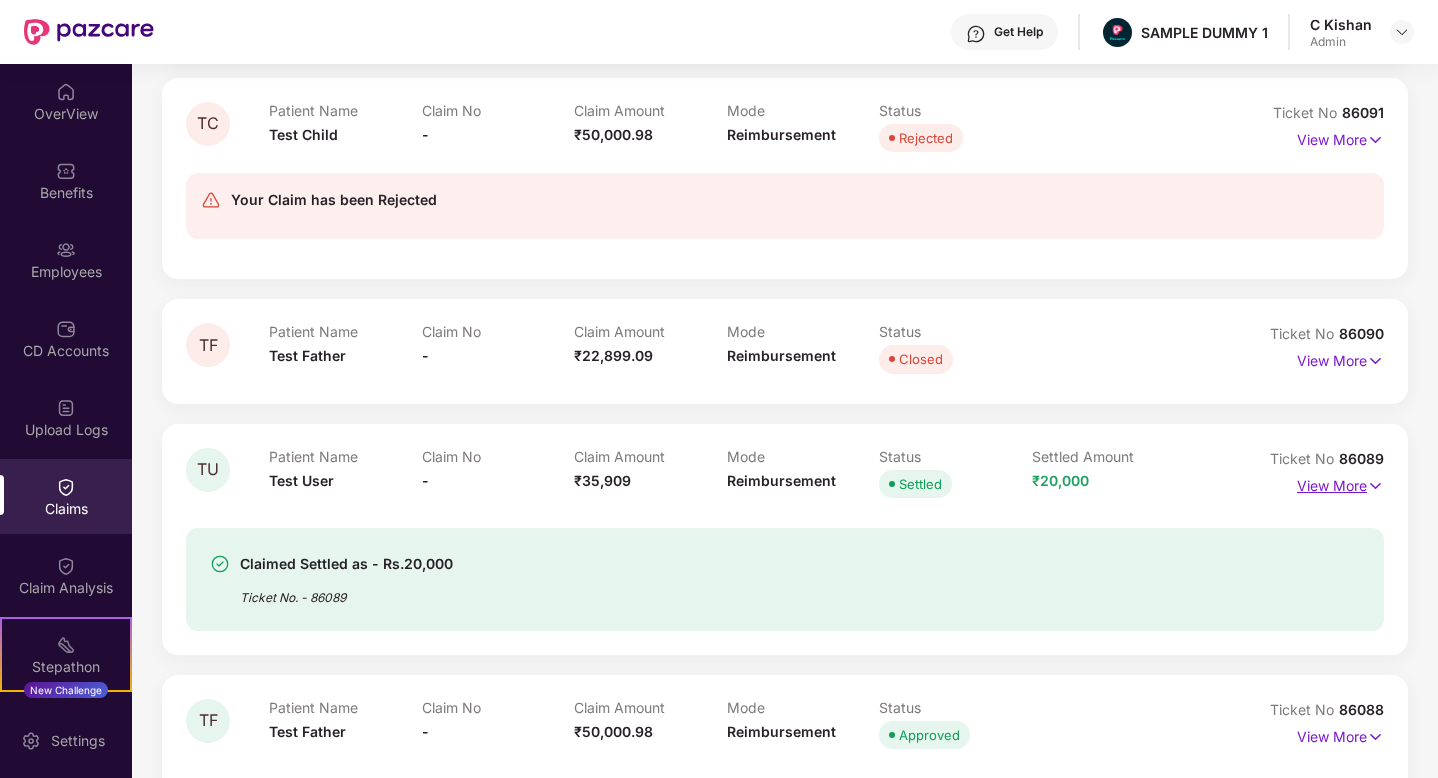 click on "View More" at bounding box center (1340, 483) 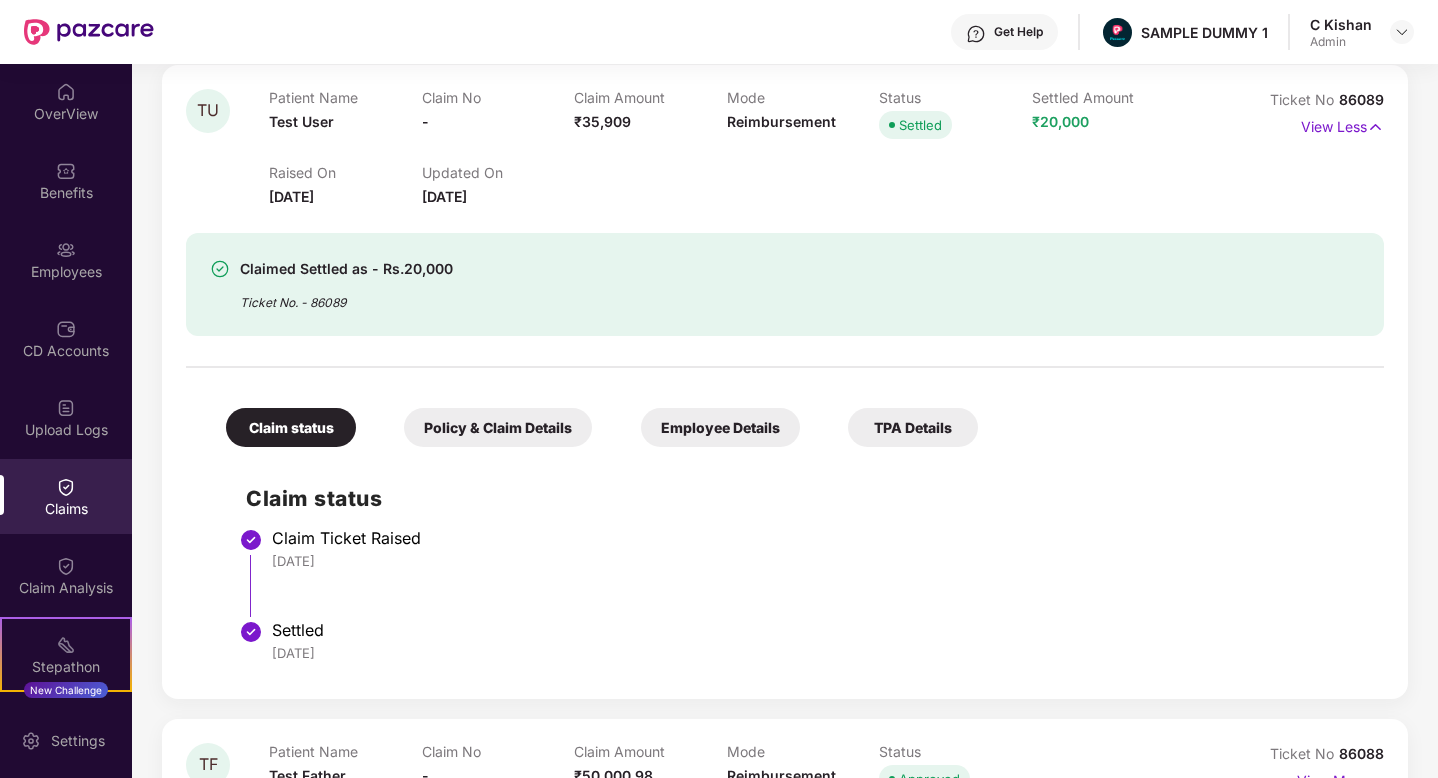 scroll, scrollTop: 1161, scrollLeft: 0, axis: vertical 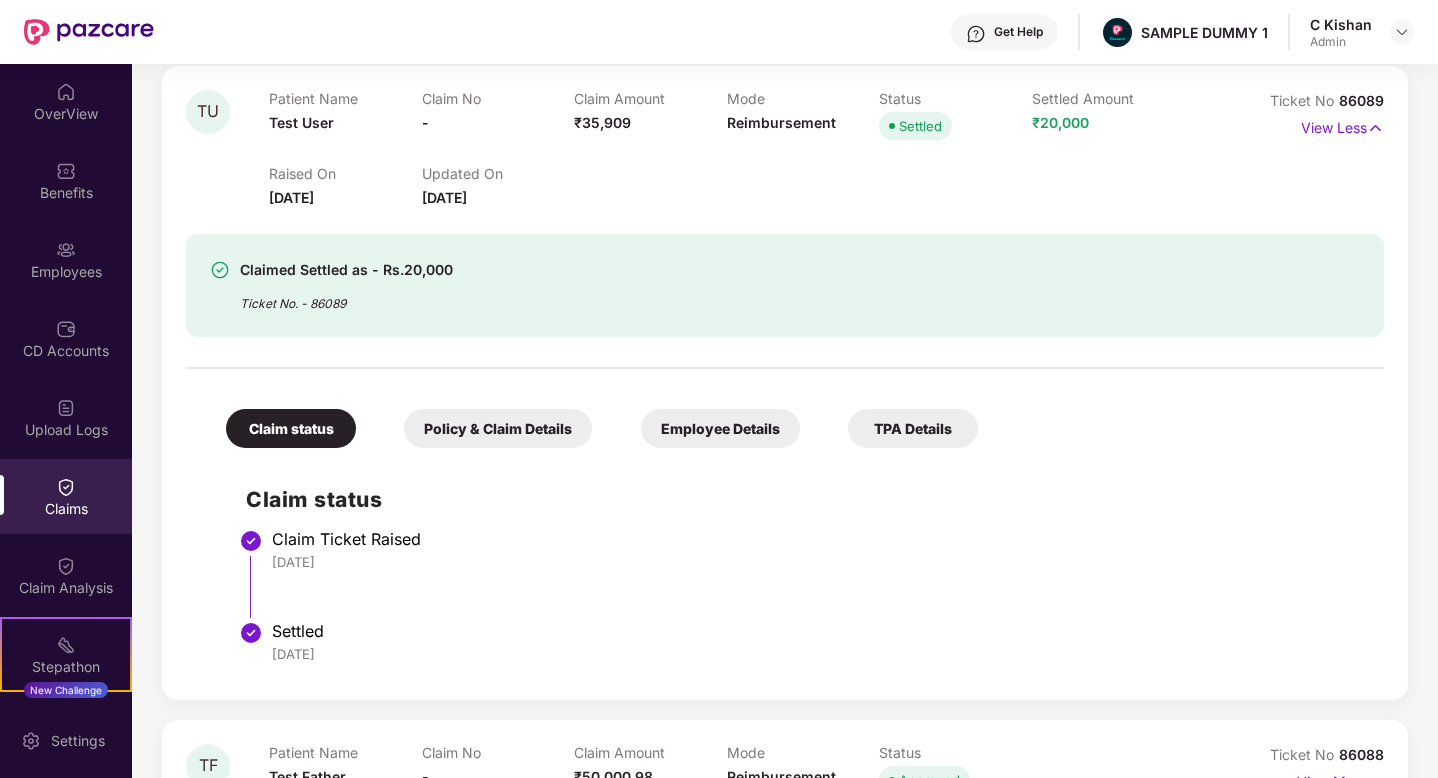 click on "Get Help" at bounding box center [1018, 32] 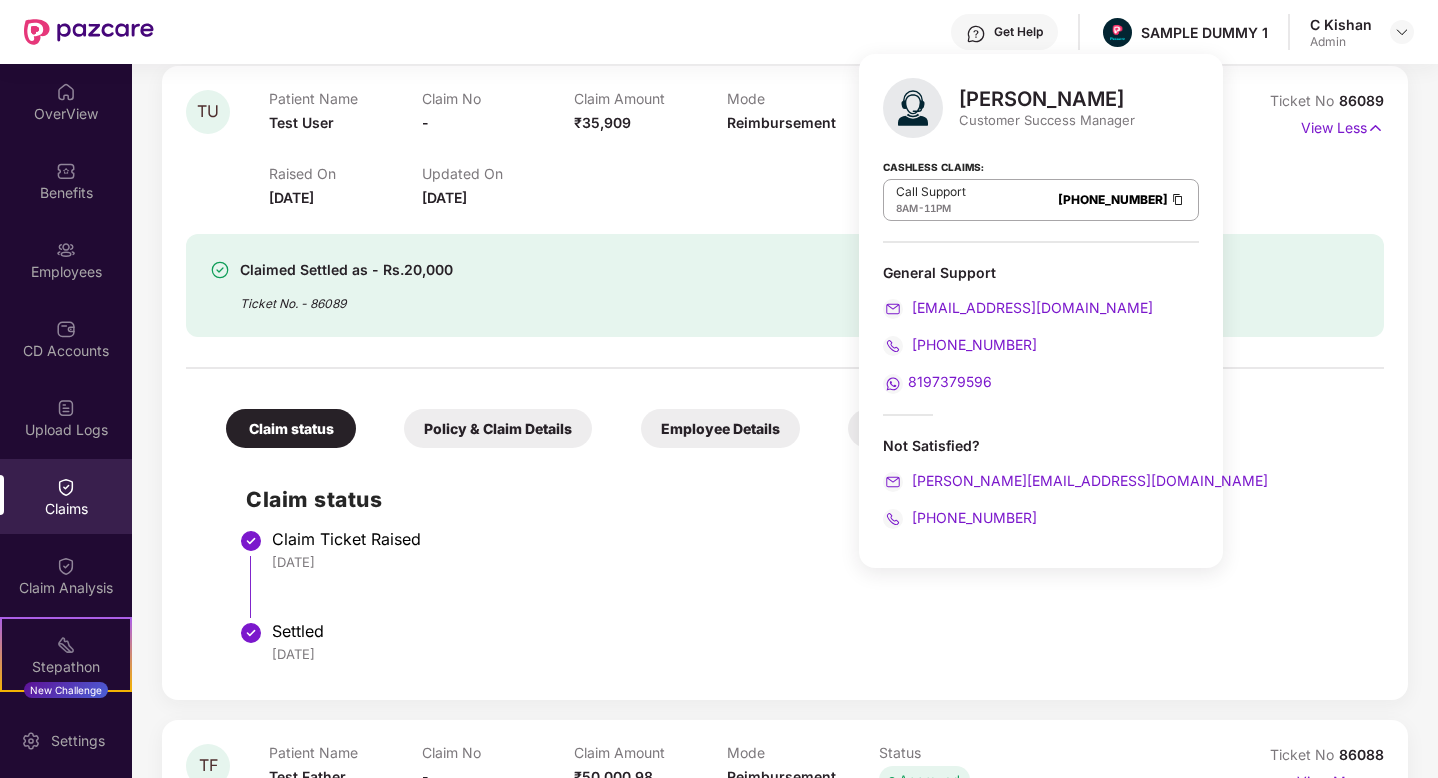 click on "Claim status Claim Ticket Raised 04 Oct 2024 Settled 04 Oct 2024" at bounding box center (785, 567) 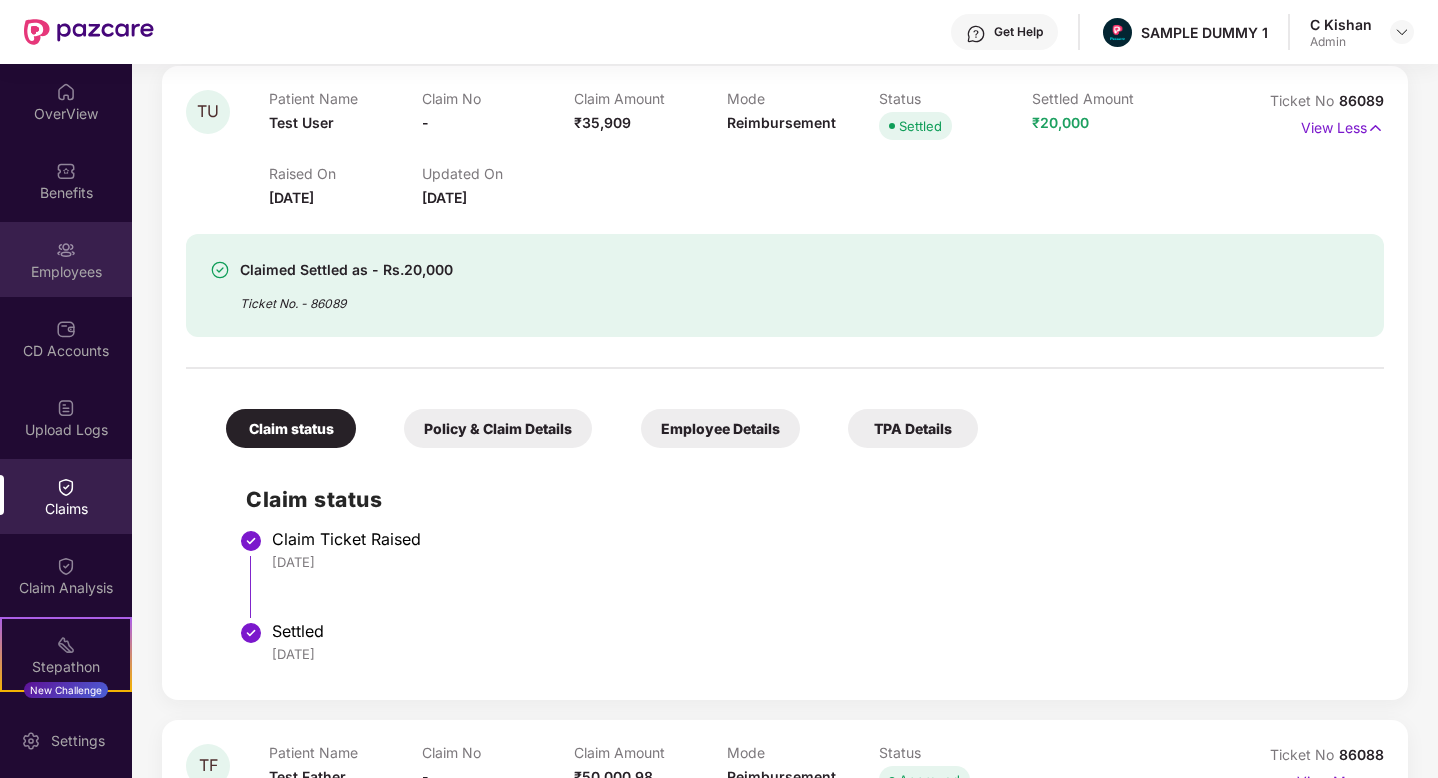 click on "Employees" at bounding box center [66, 259] 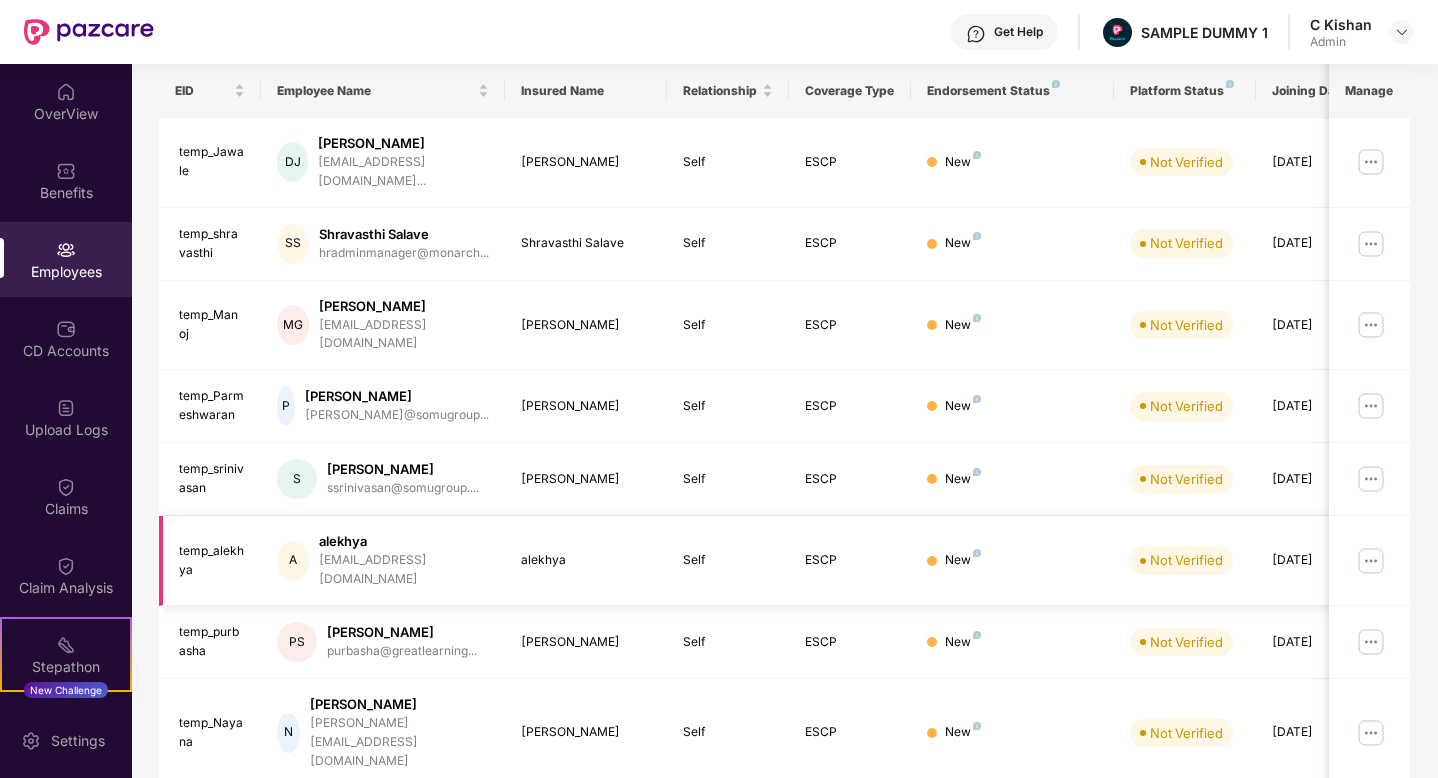 scroll, scrollTop: 0, scrollLeft: 0, axis: both 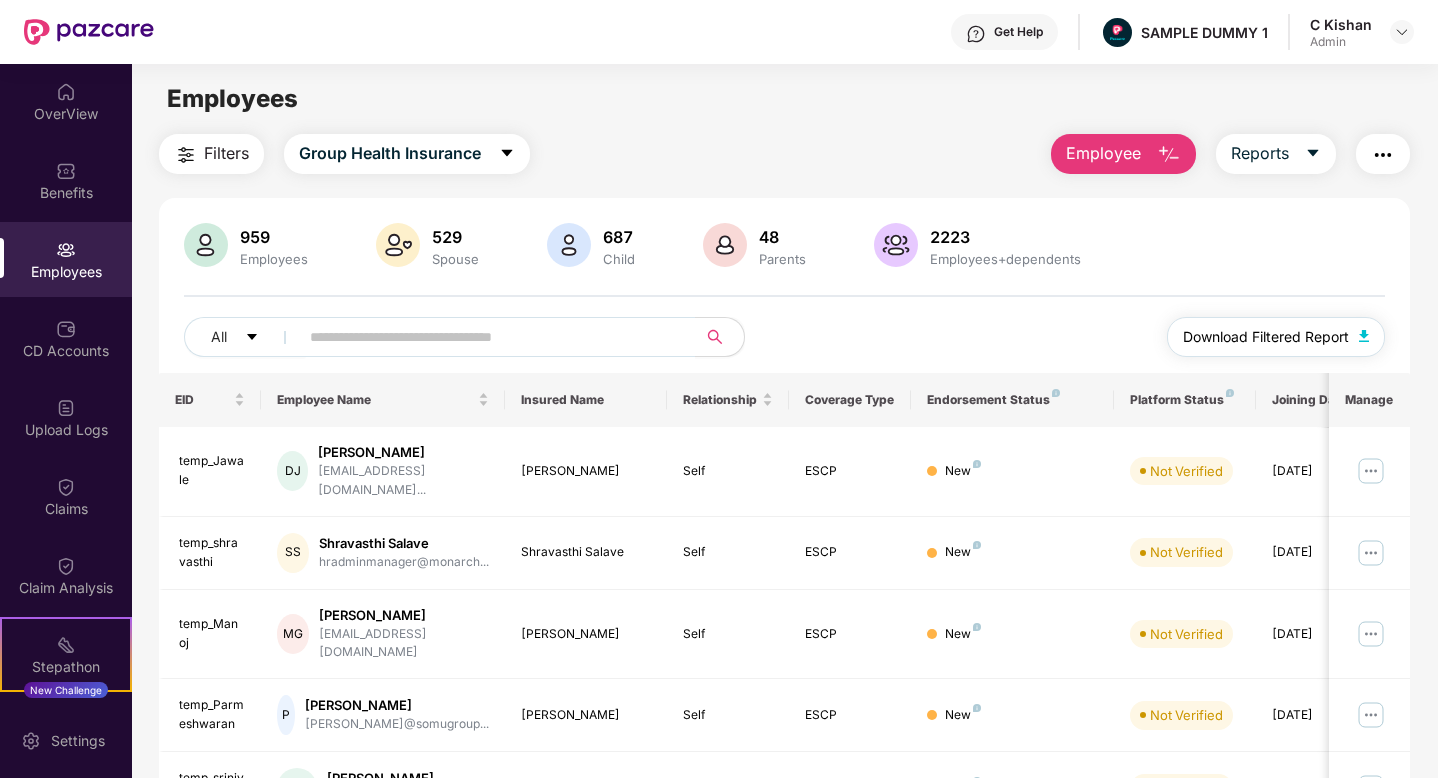 click at bounding box center (1364, 336) 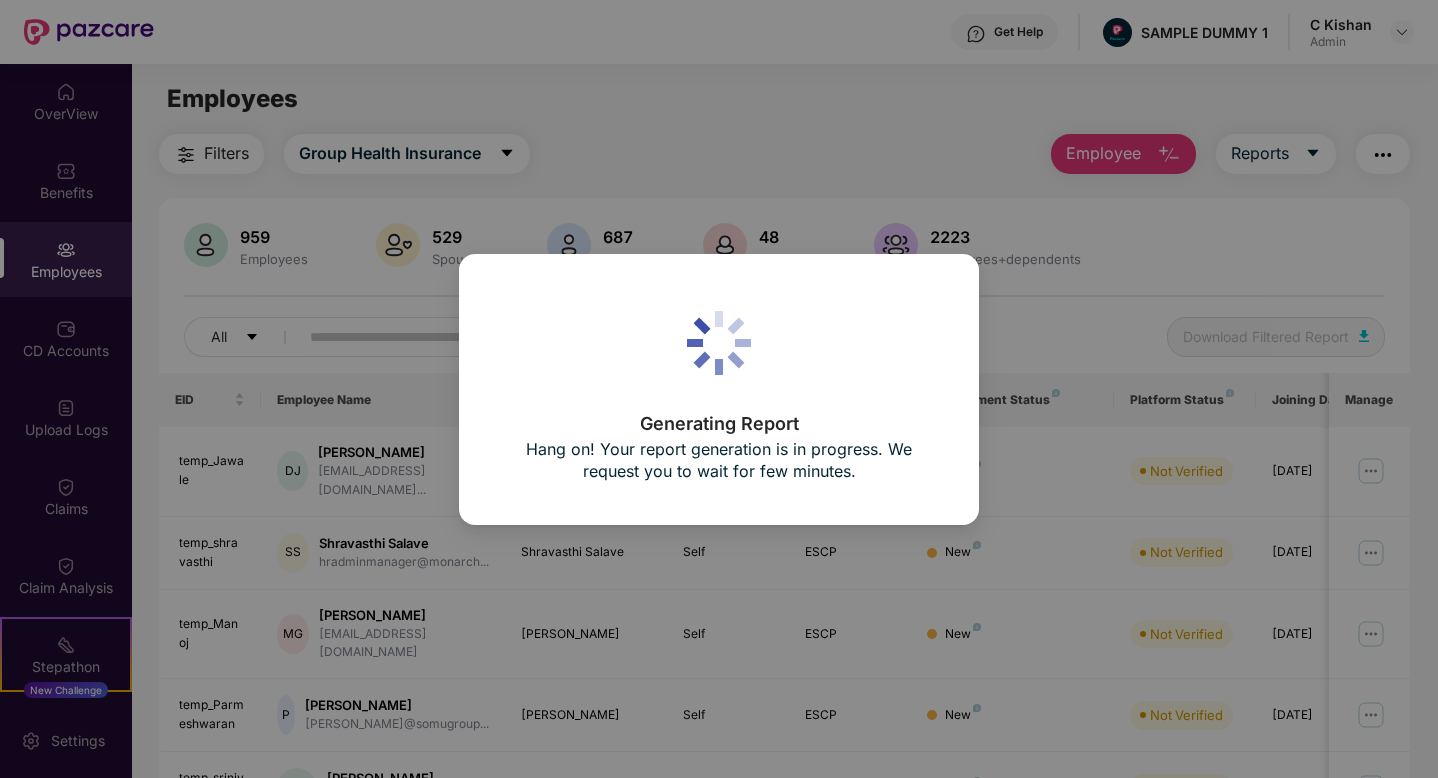 click on "Generating Report Hang on! Your report generation is in progress. We request you to wait for few minutes." at bounding box center [719, 389] 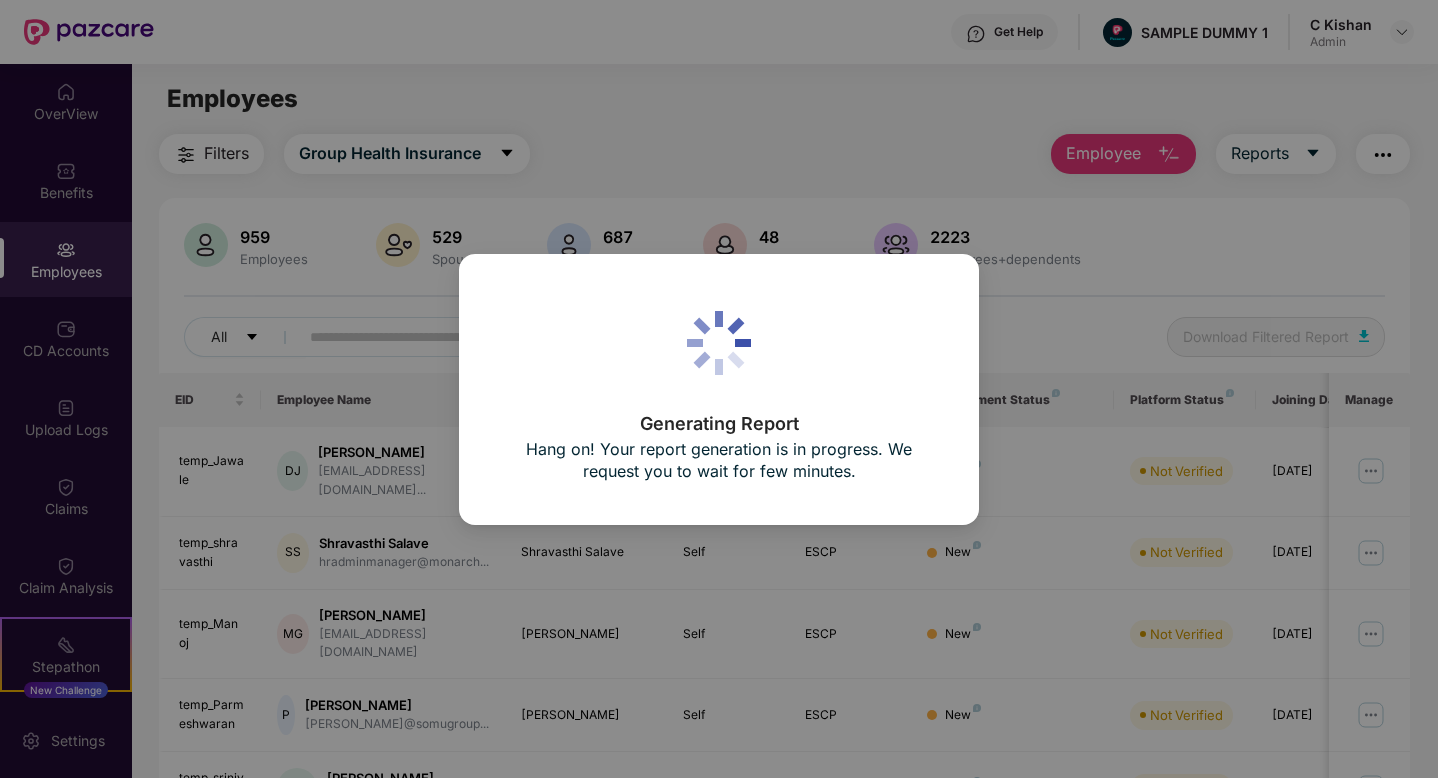 click on "Generating Report Hang on! Your report generation is in progress. We request you to wait for few minutes." at bounding box center [719, 389] 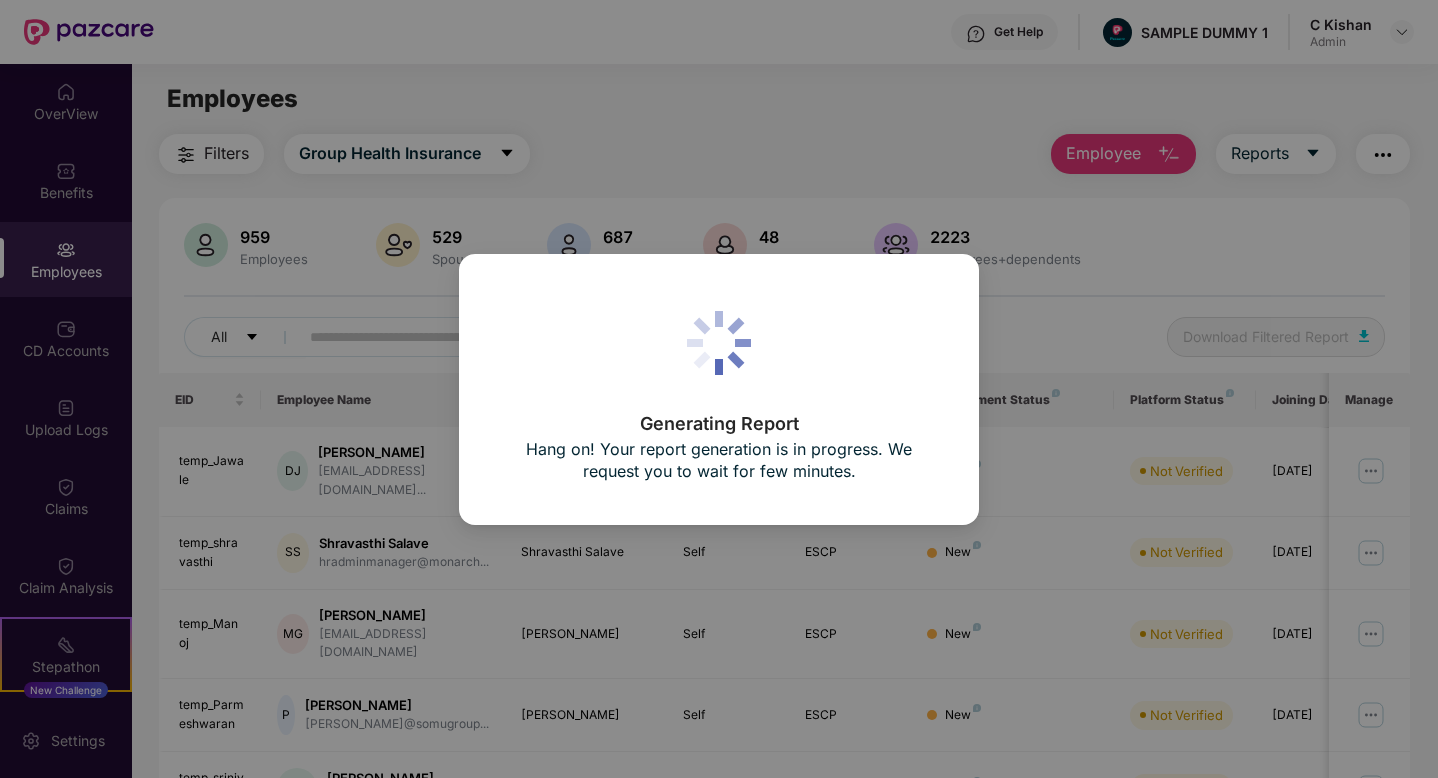 click on "Generating Report Hang on! Your report generation is in progress. We request you to wait for few minutes." at bounding box center (719, 389) 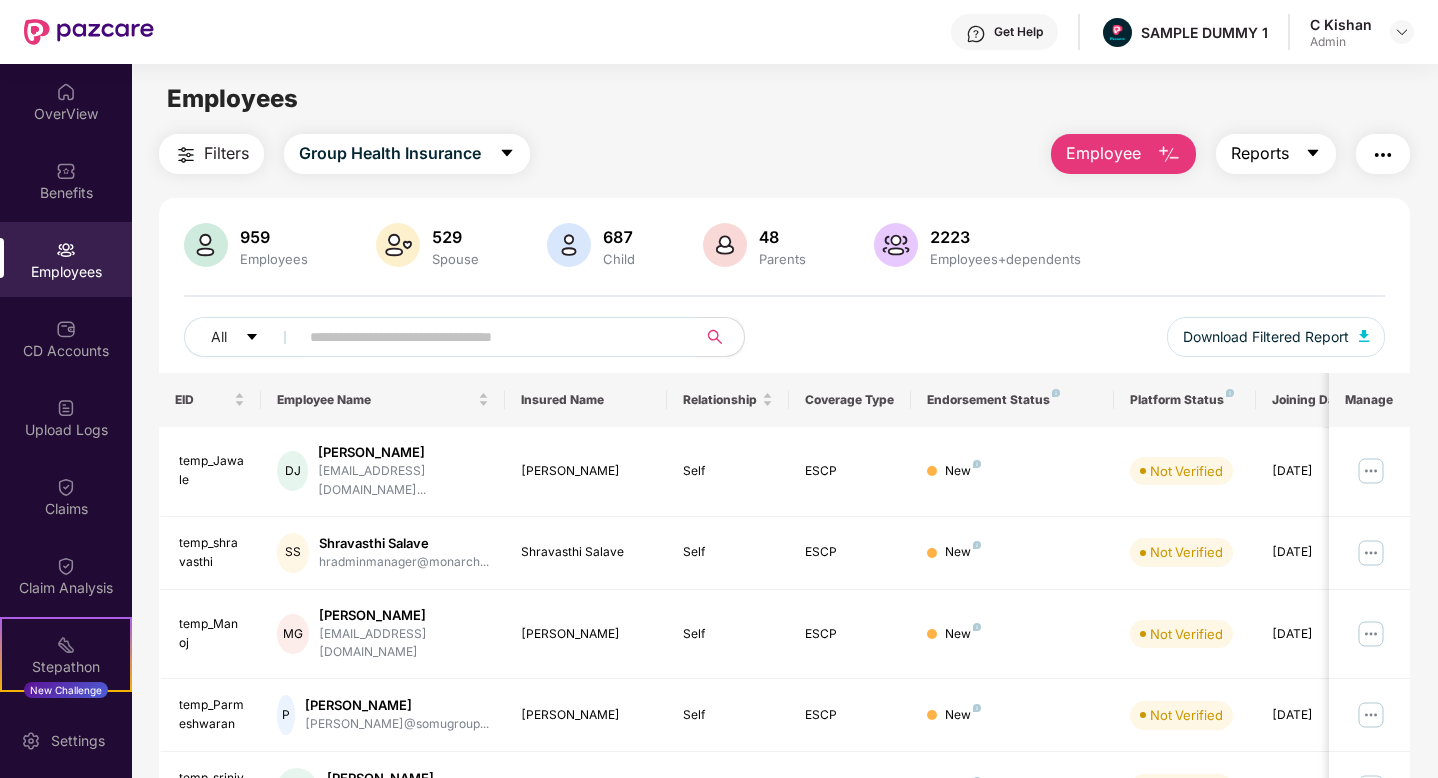 click on "Reports" at bounding box center (1276, 154) 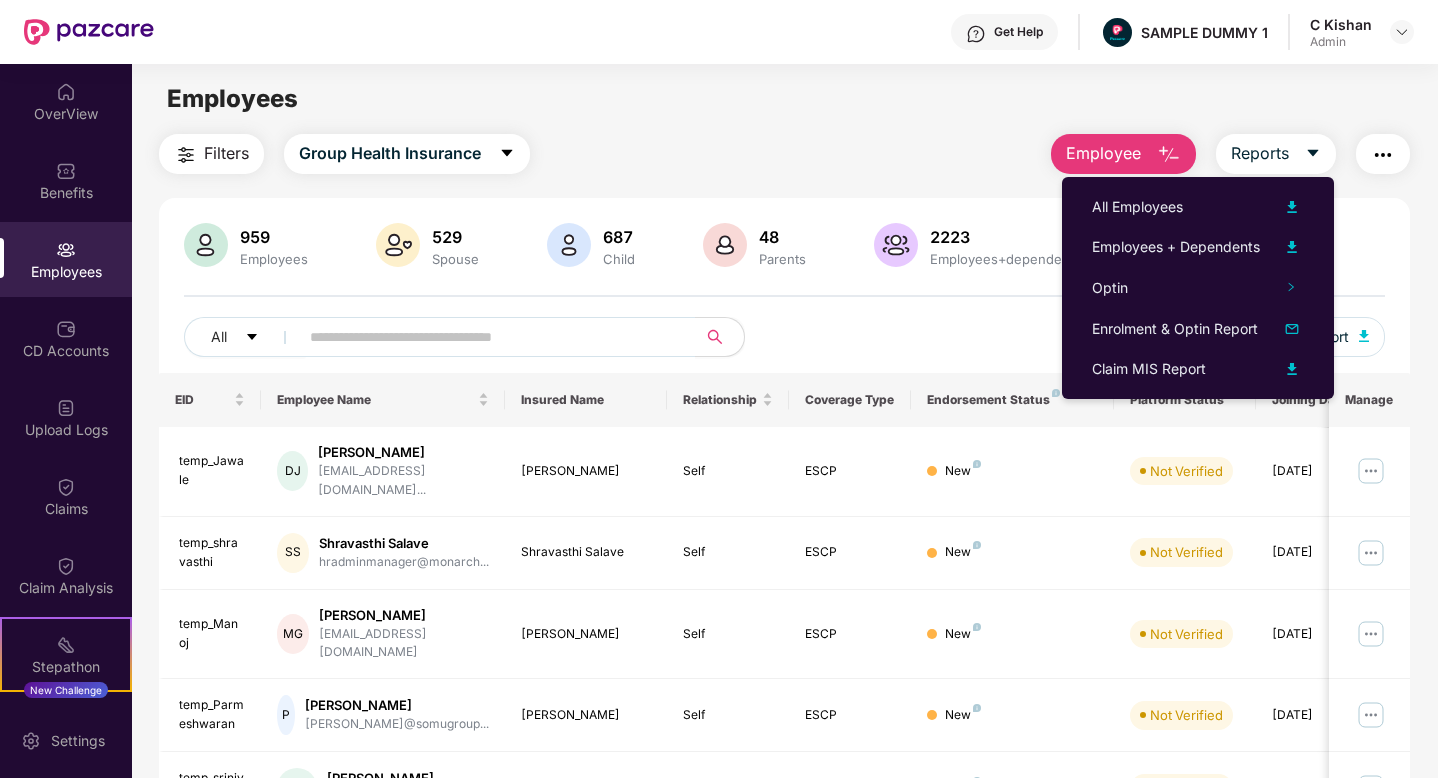click on "Filters Group Health Insurance Employee  Reports" at bounding box center (784, 154) 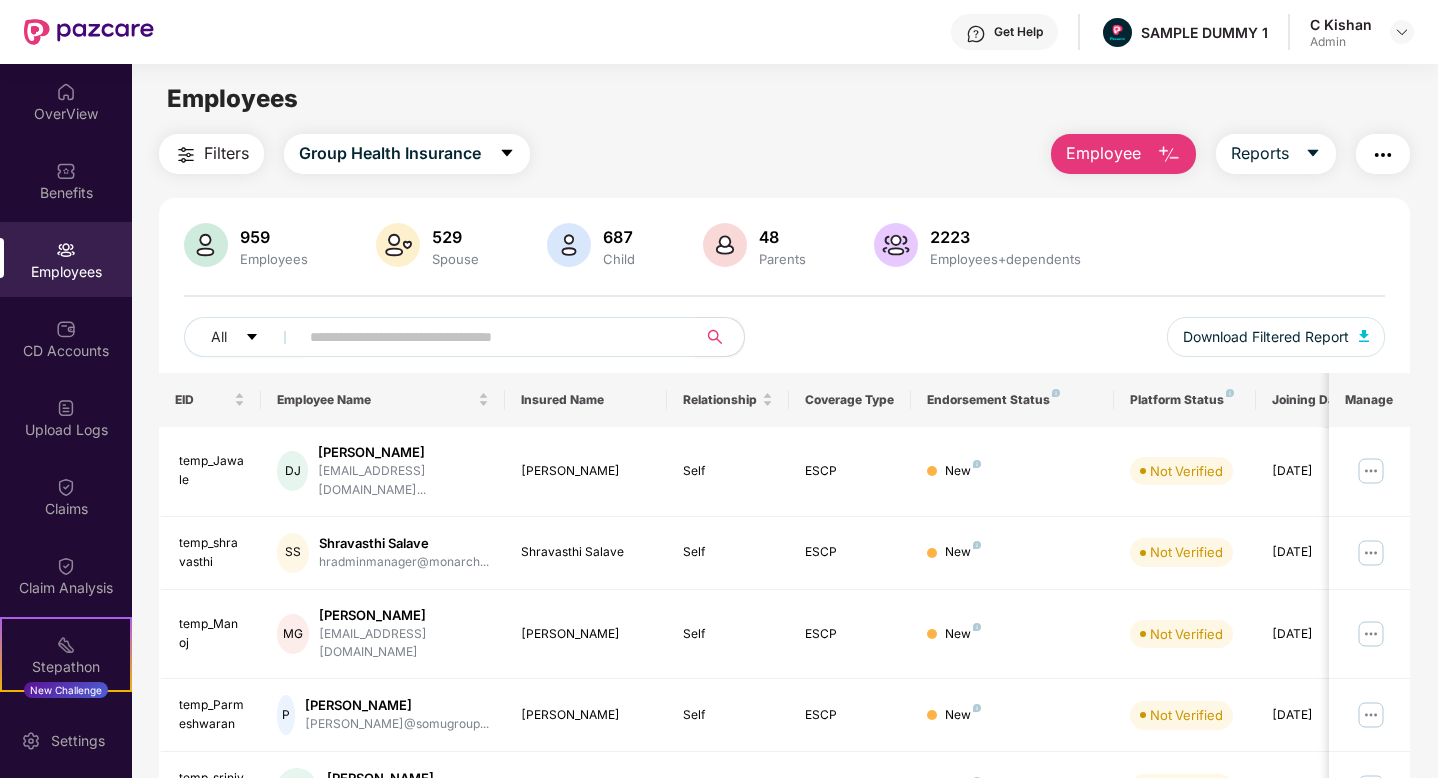 click on "Employee" at bounding box center (1123, 154) 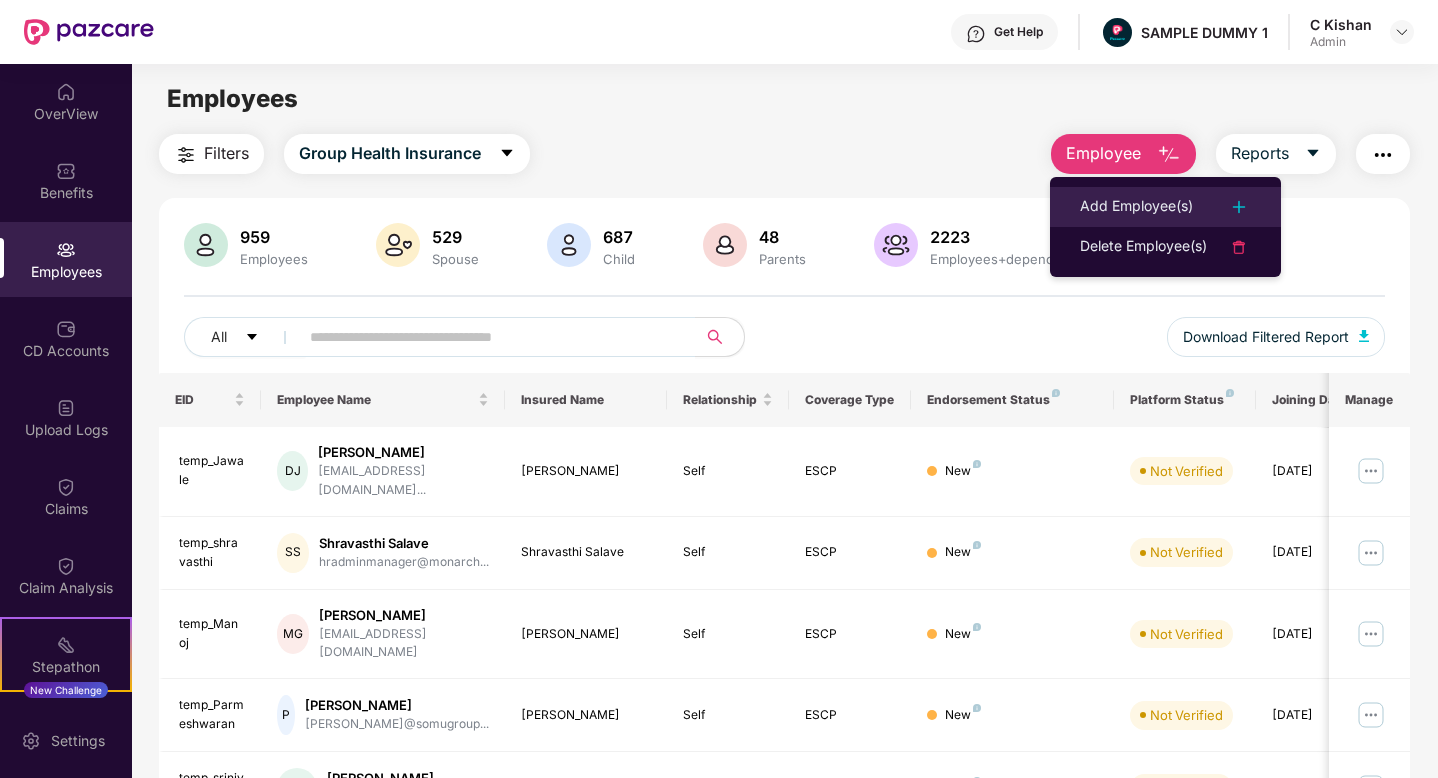 click on "Add Employee(s)" at bounding box center (1136, 207) 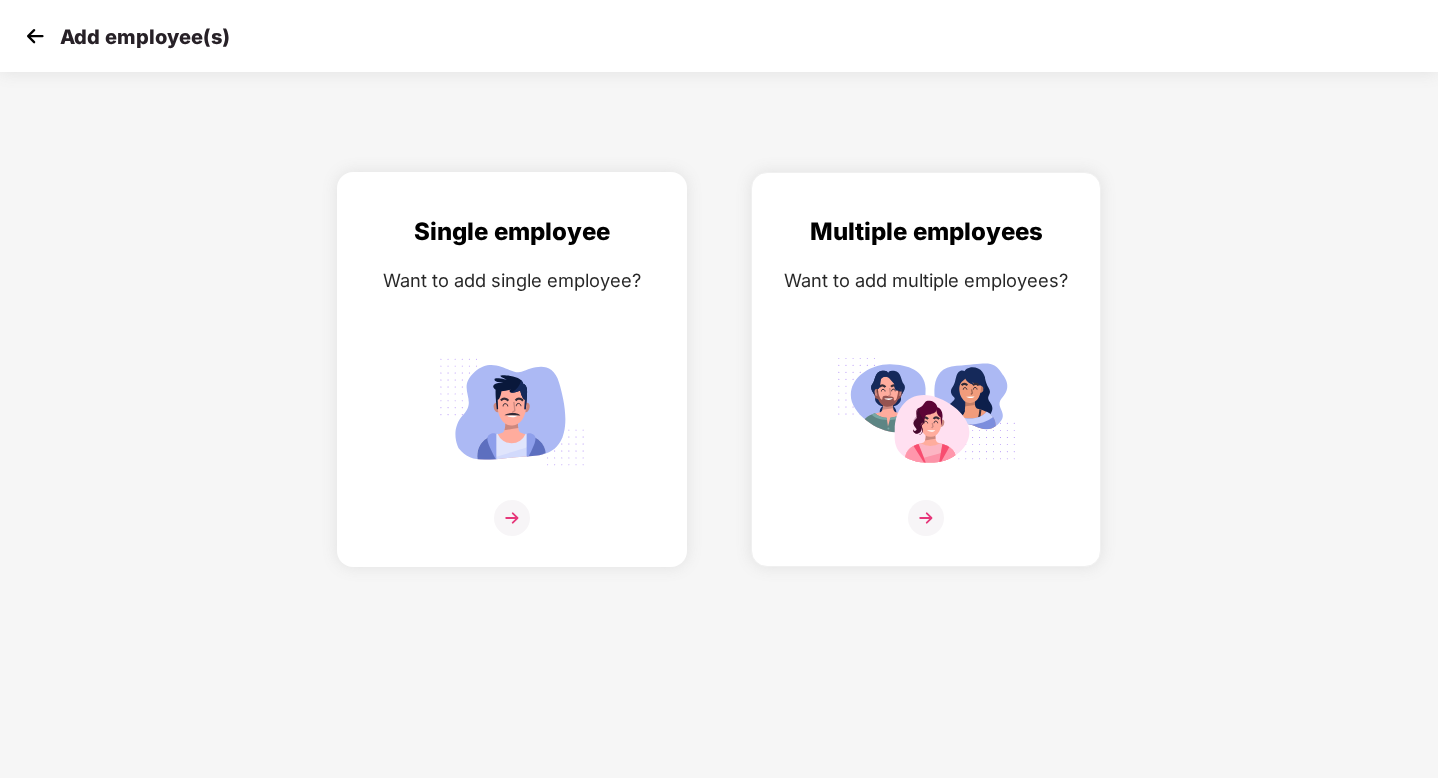 click at bounding box center (512, 518) 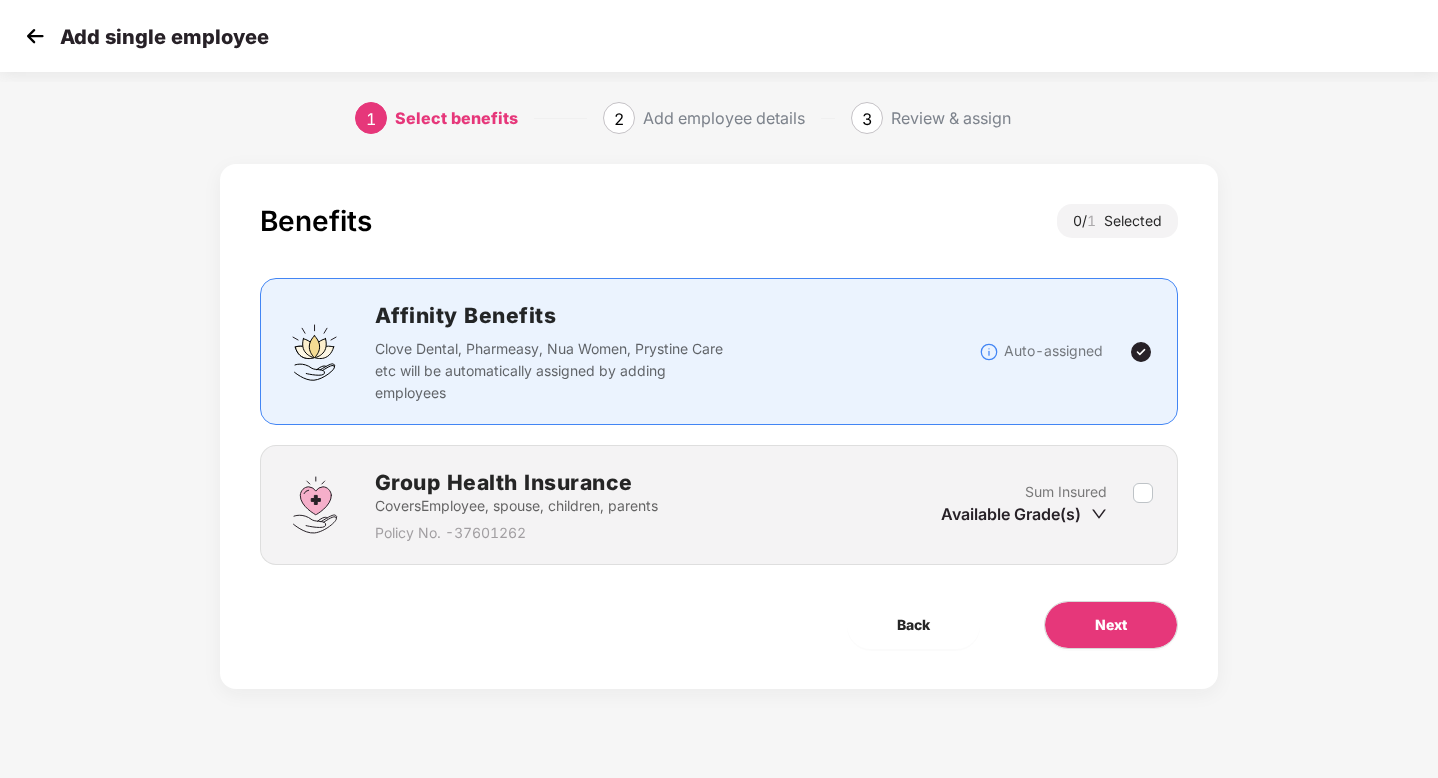 click at bounding box center (1143, 505) 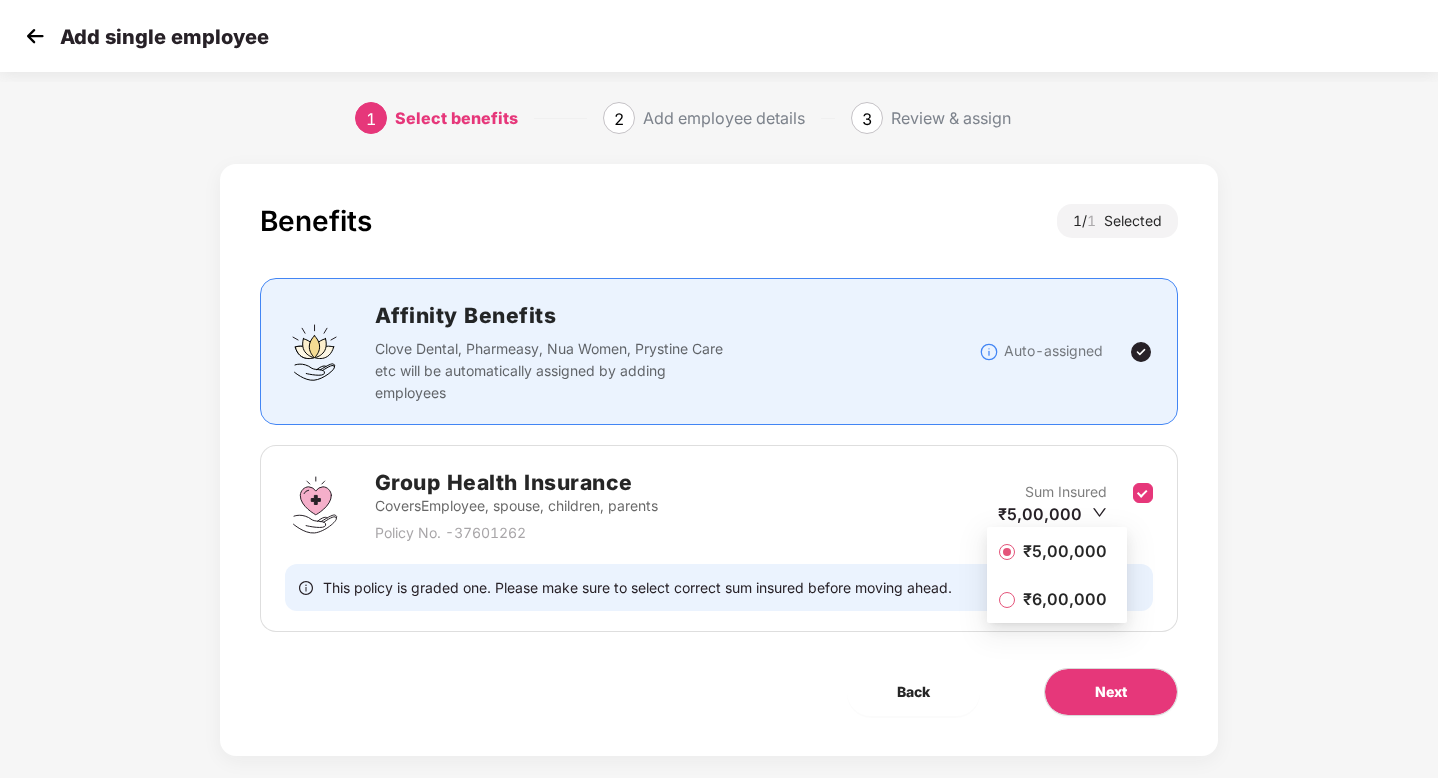 click on "₹5,00,000" at bounding box center [1065, 551] 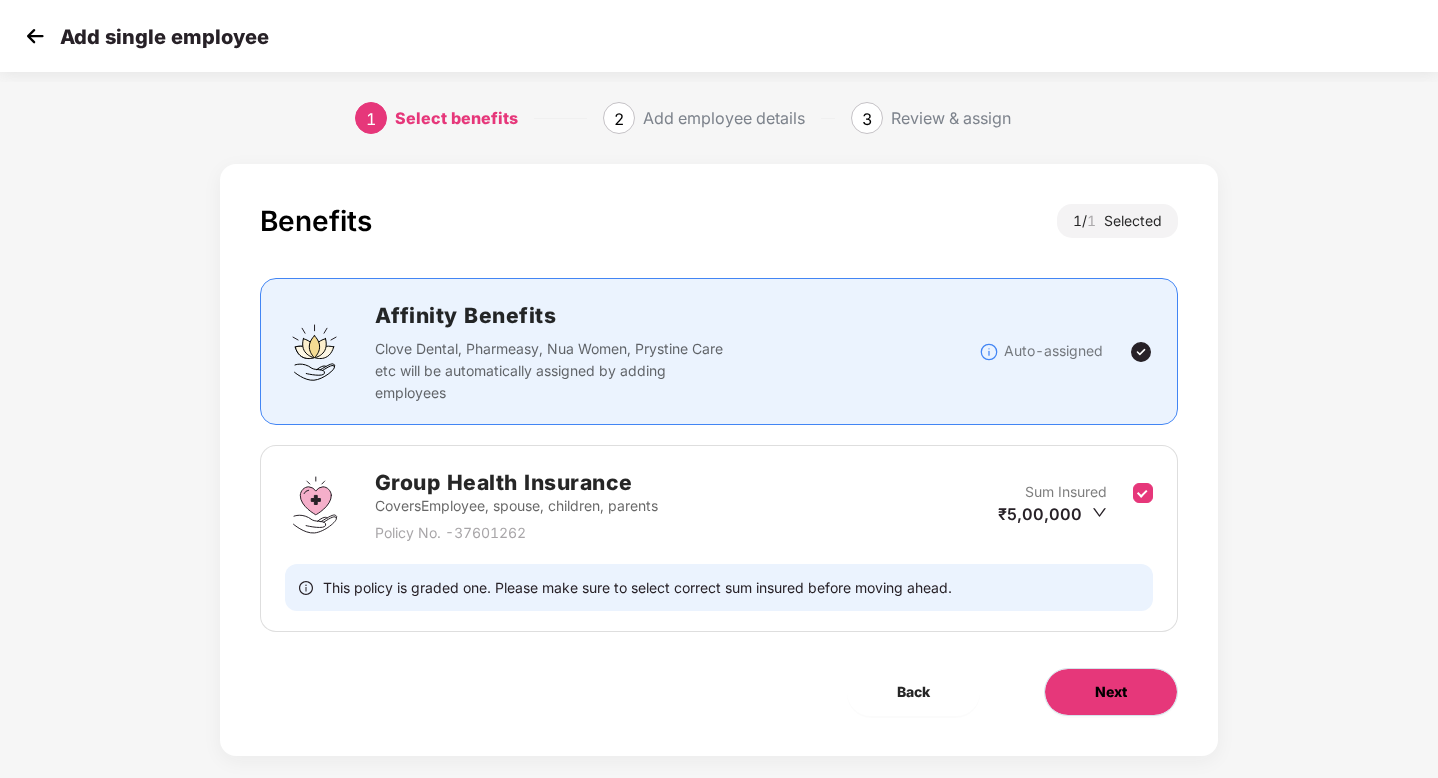 click on "Next" at bounding box center (1111, 692) 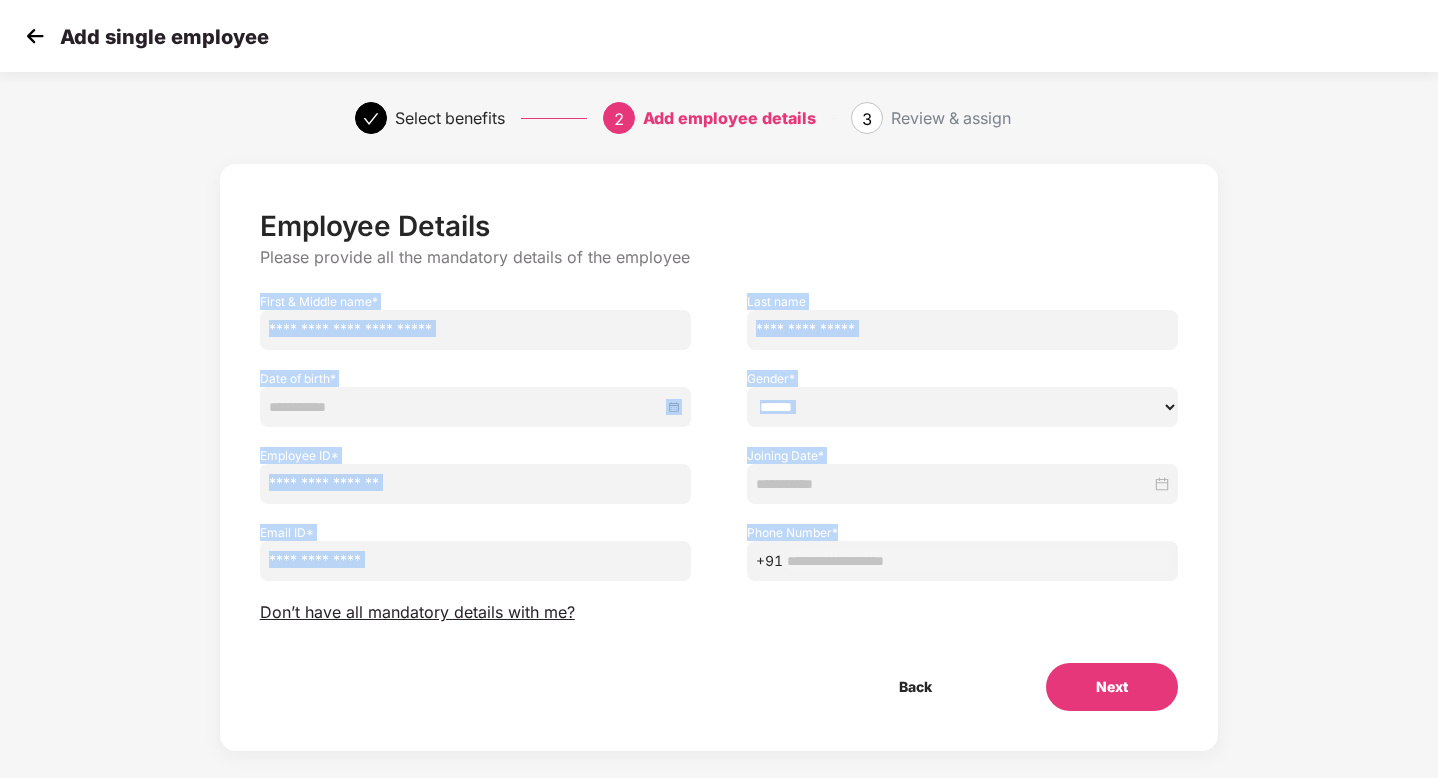 drag, startPoint x: 256, startPoint y: 301, endPoint x: 948, endPoint y: 559, distance: 738.53094 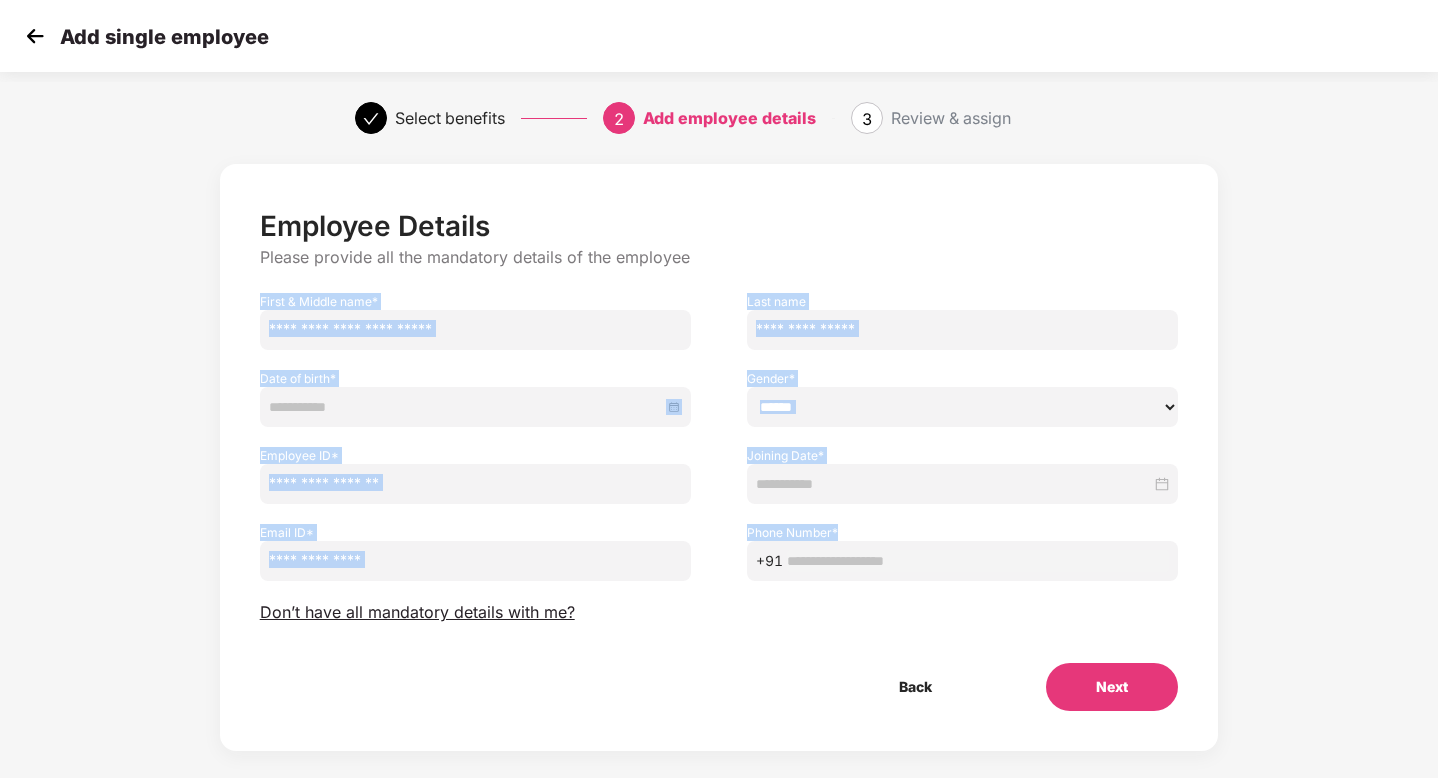 click on "Employee Details Please provide all the mandatory details of the employee First & Middle name  * Last name Date of birth  * Gender  * ****** **** ****** Employee ID  * Joining Date  * Email ID  * Phone Number  * +91 Don’t have all mandatory details with me? Back Next" at bounding box center [719, 477] 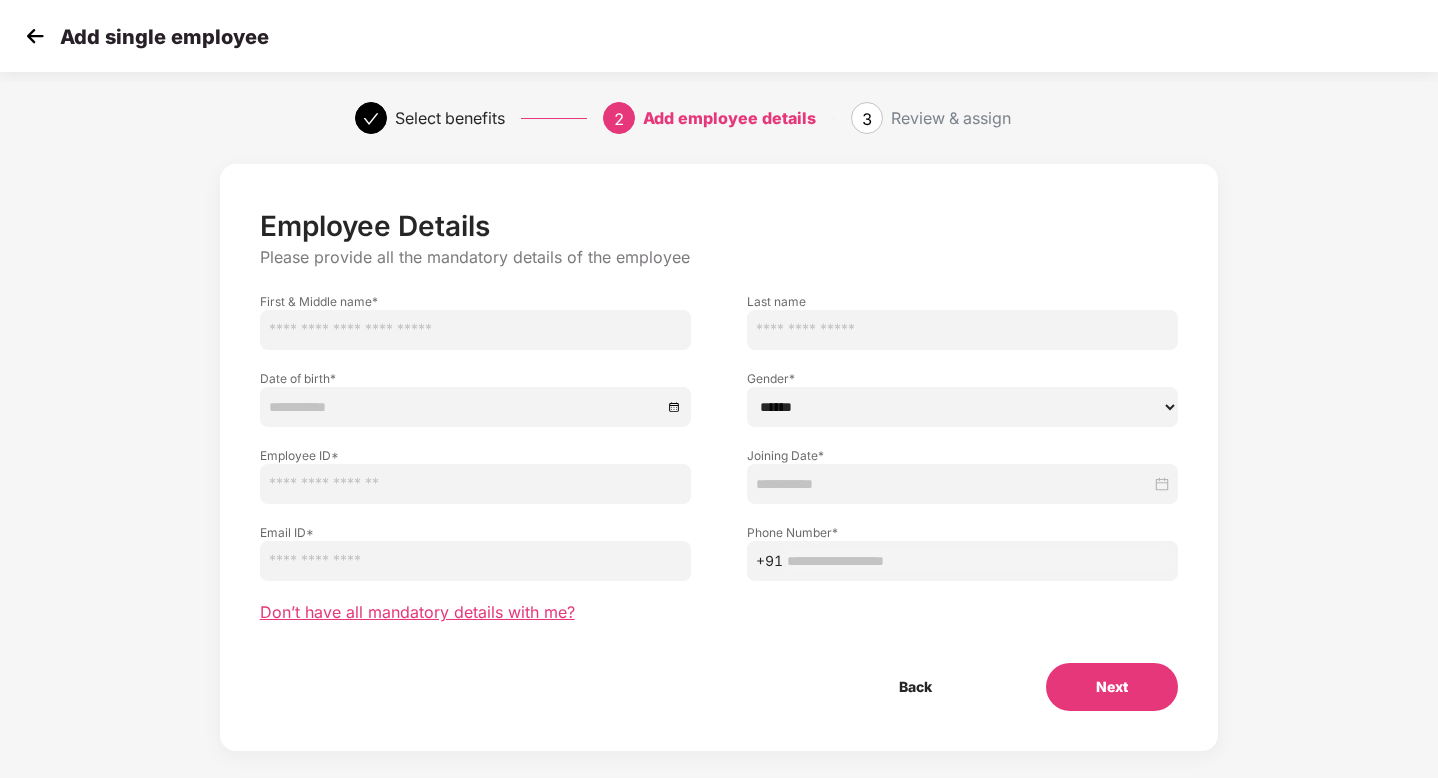 click on "Don’t have all mandatory details with me?" at bounding box center (417, 612) 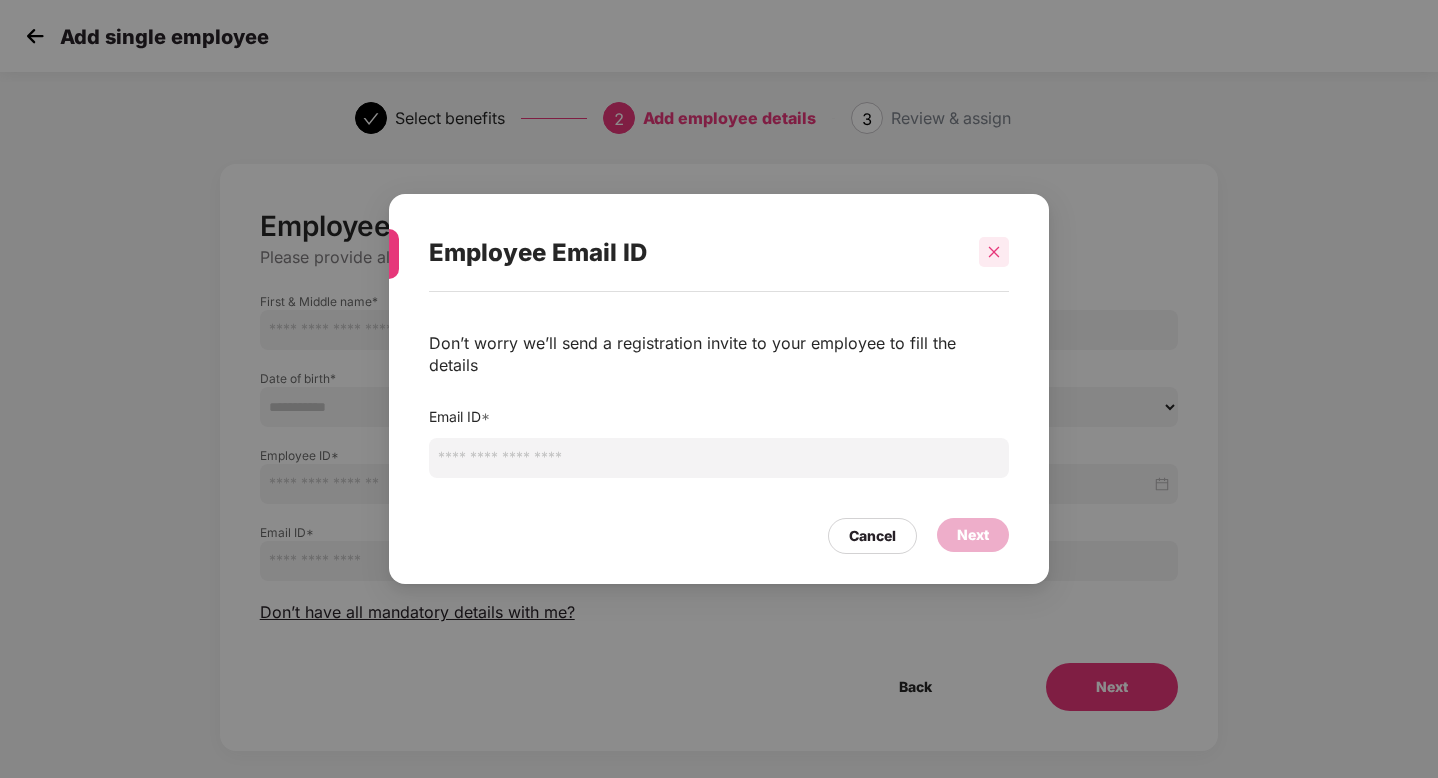 click at bounding box center (994, 252) 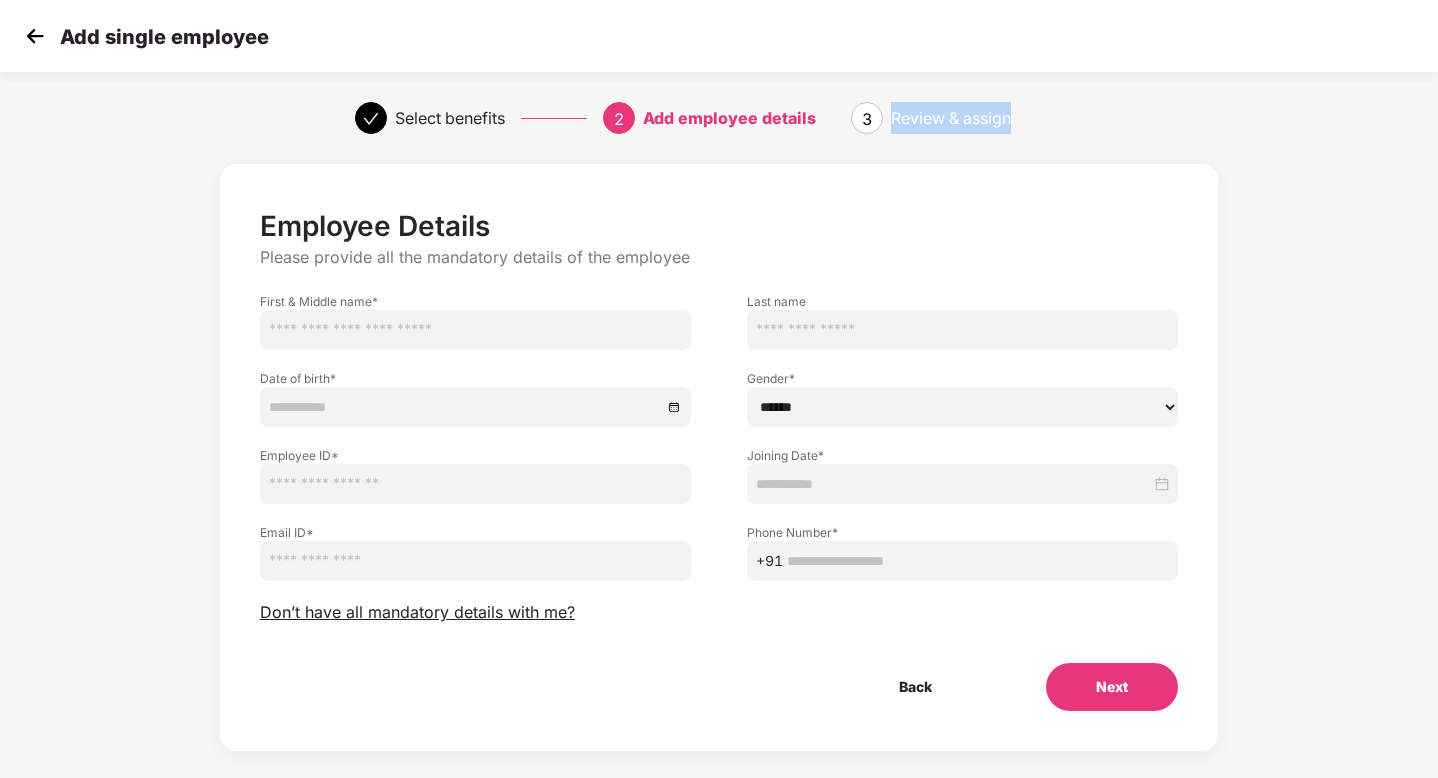 drag, startPoint x: 896, startPoint y: 117, endPoint x: 1061, endPoint y: 117, distance: 165 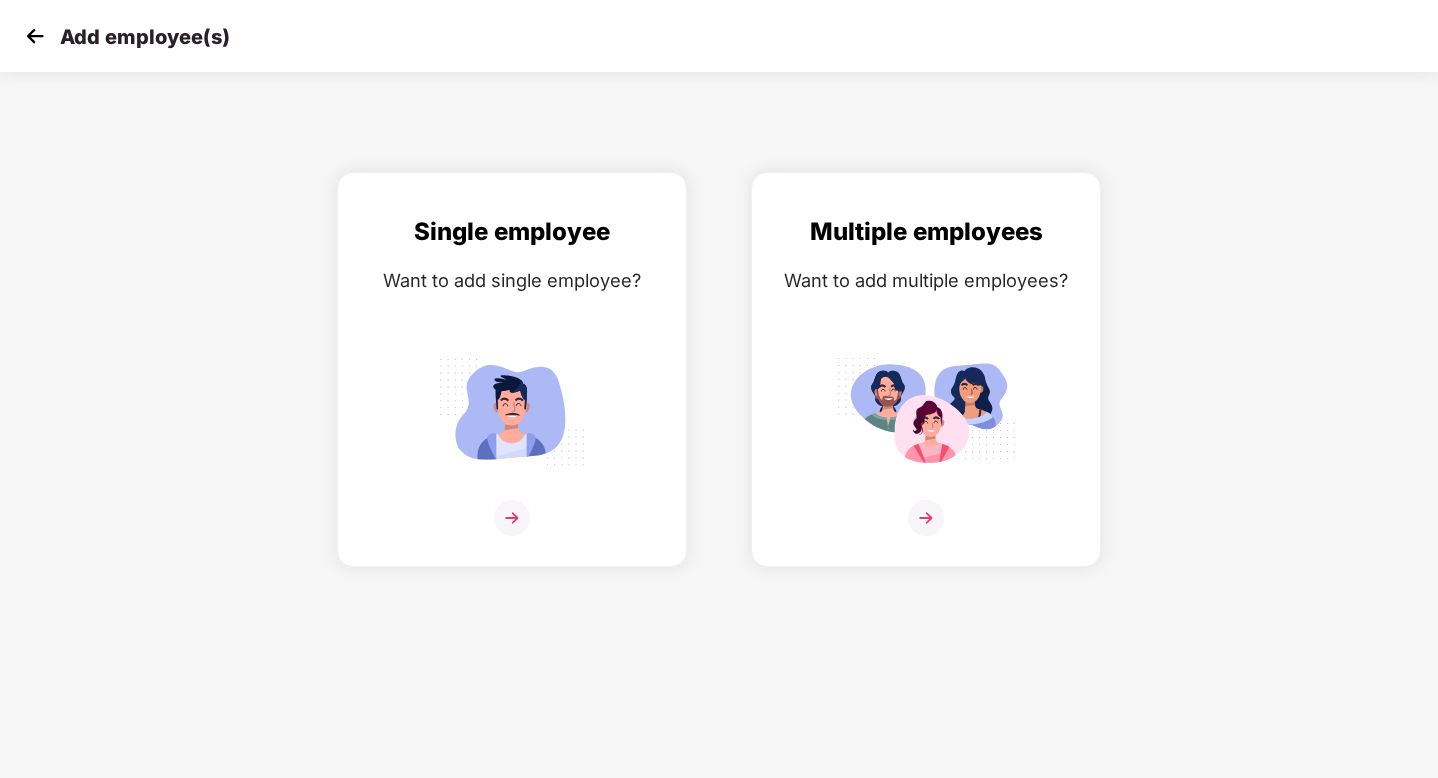 click at bounding box center (35, 36) 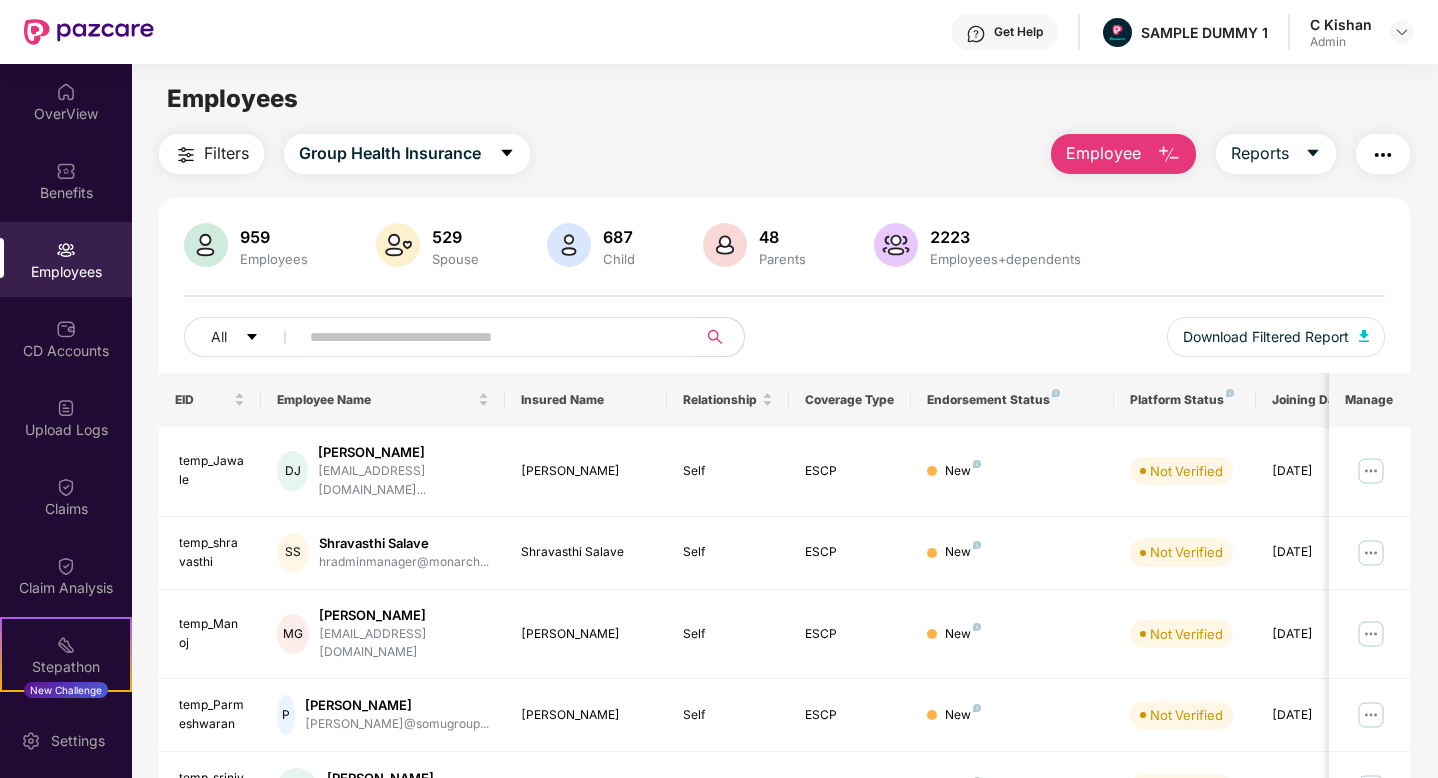 click on "Employee" at bounding box center (1123, 154) 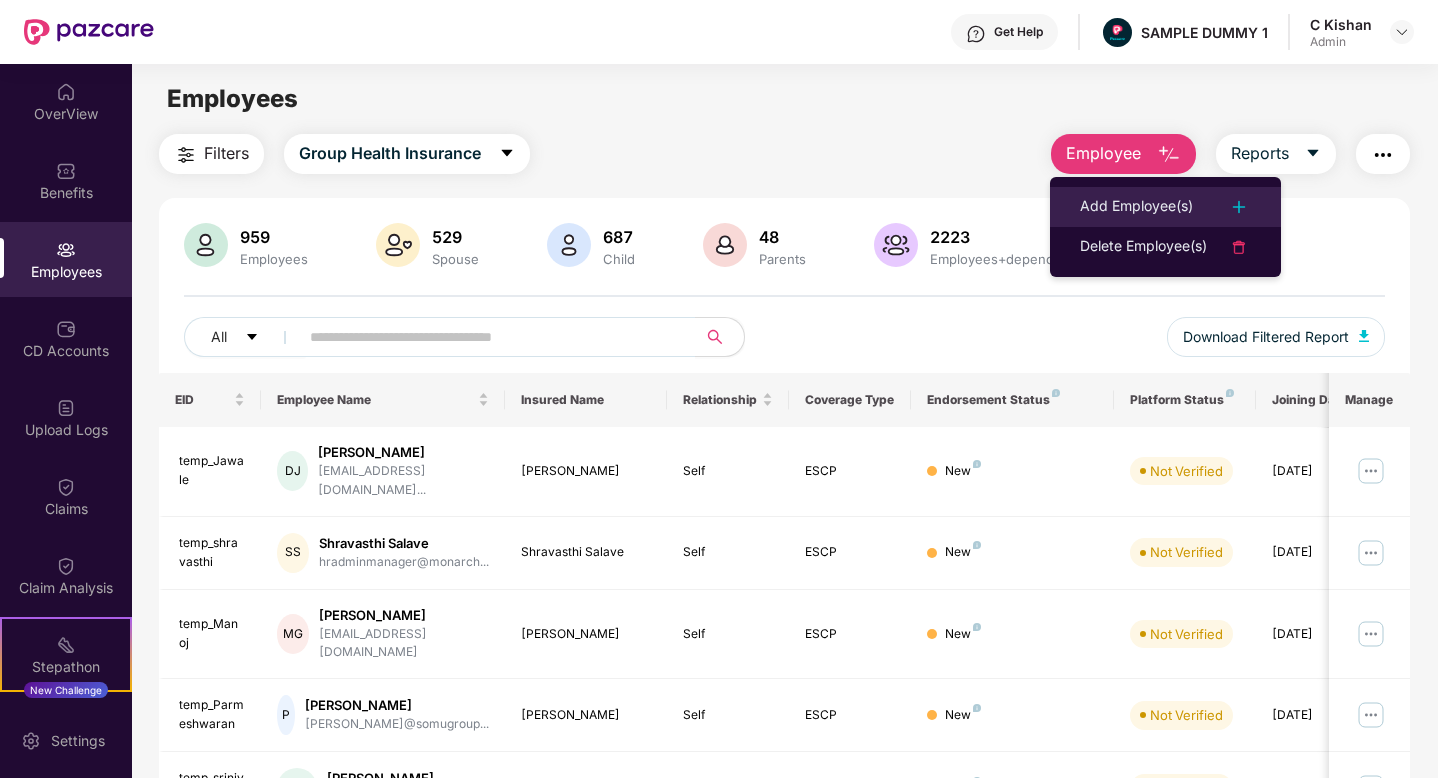 click on "Add Employee(s)" at bounding box center [1136, 207] 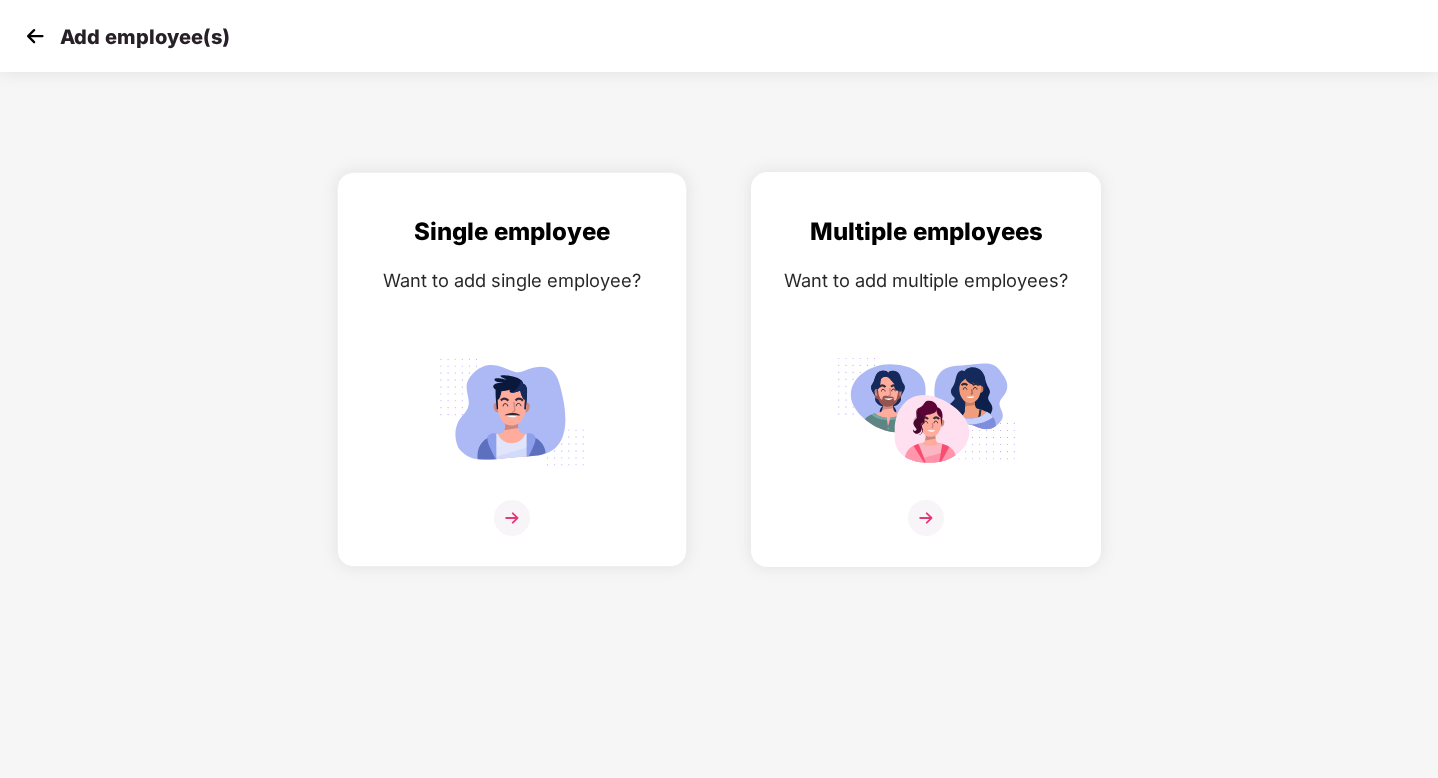 click at bounding box center (926, 518) 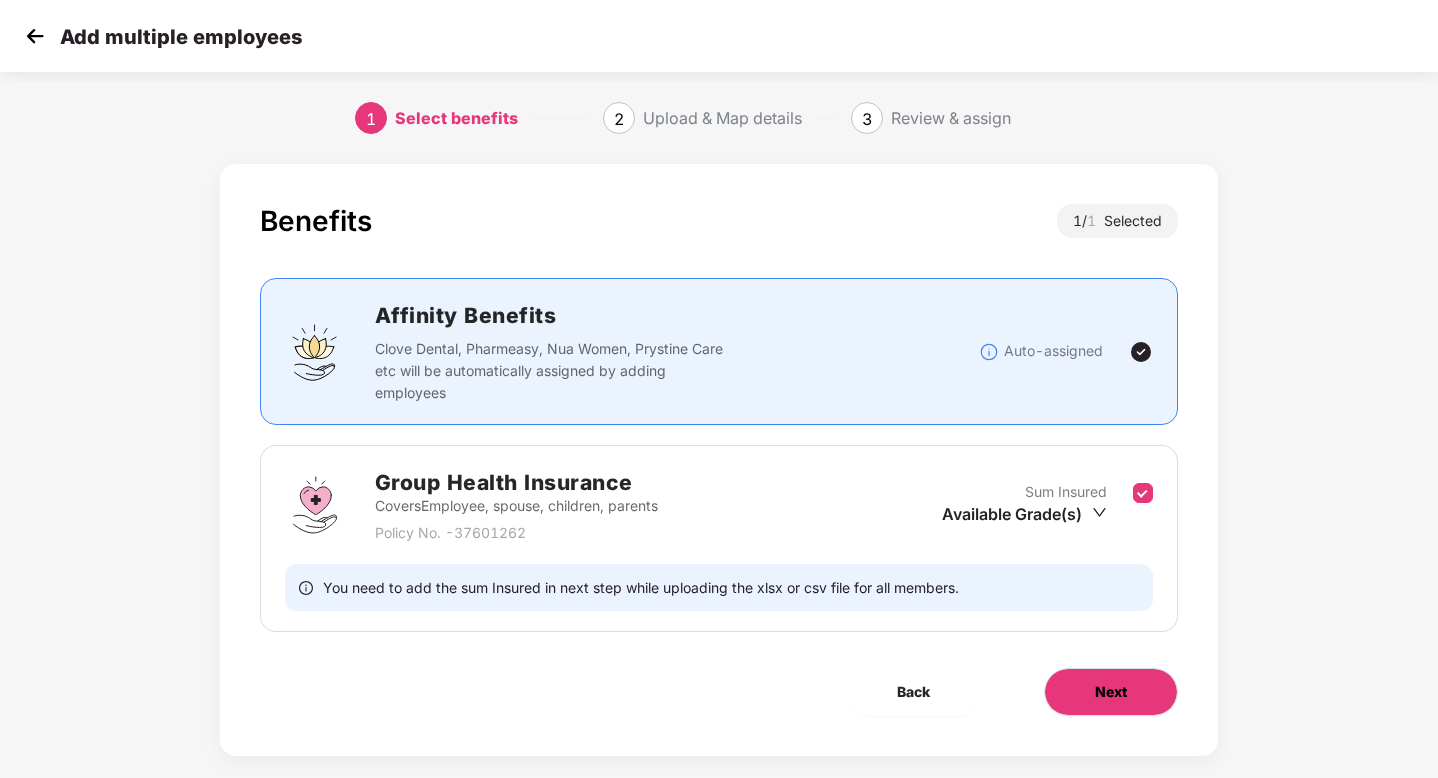 click on "Next" at bounding box center (1111, 692) 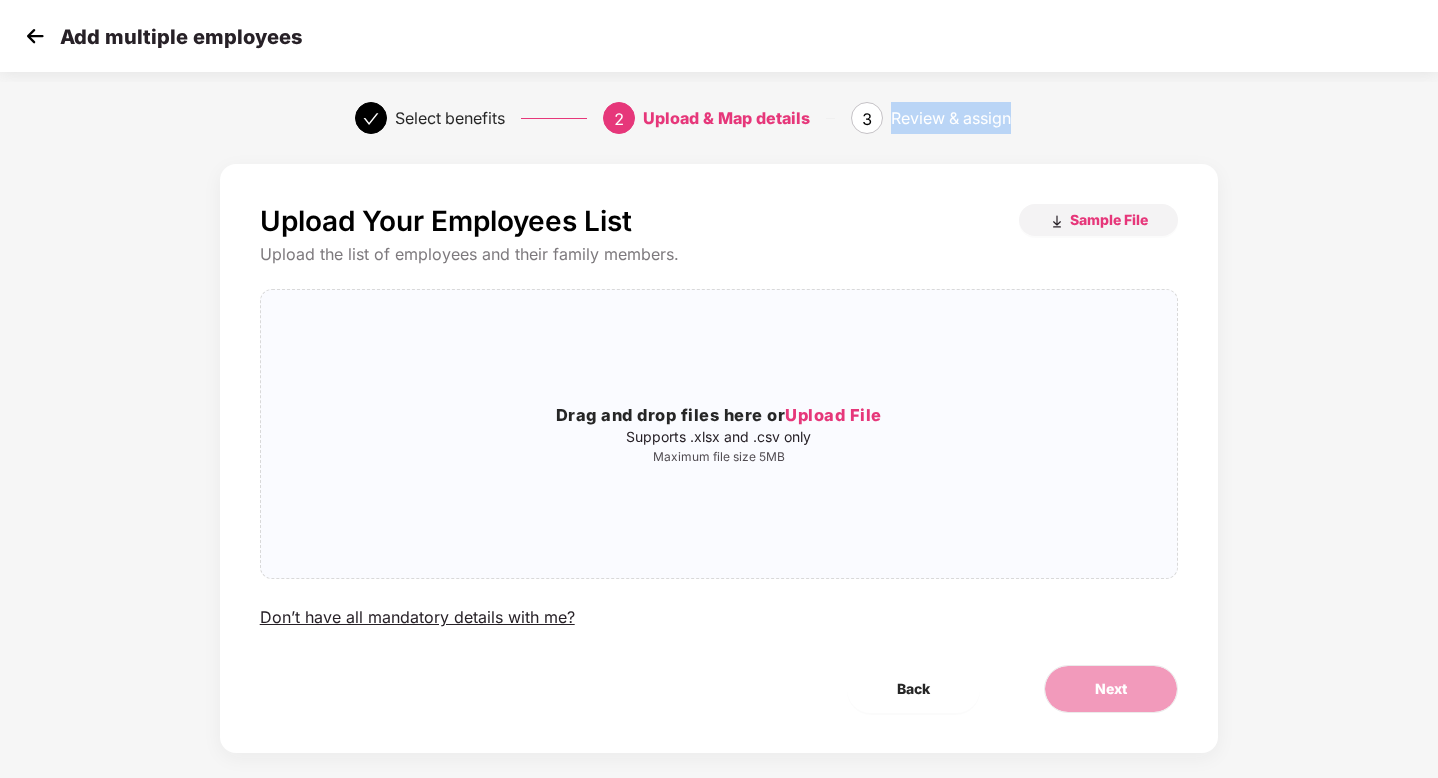 drag, startPoint x: 895, startPoint y: 116, endPoint x: 1084, endPoint y: 119, distance: 189.0238 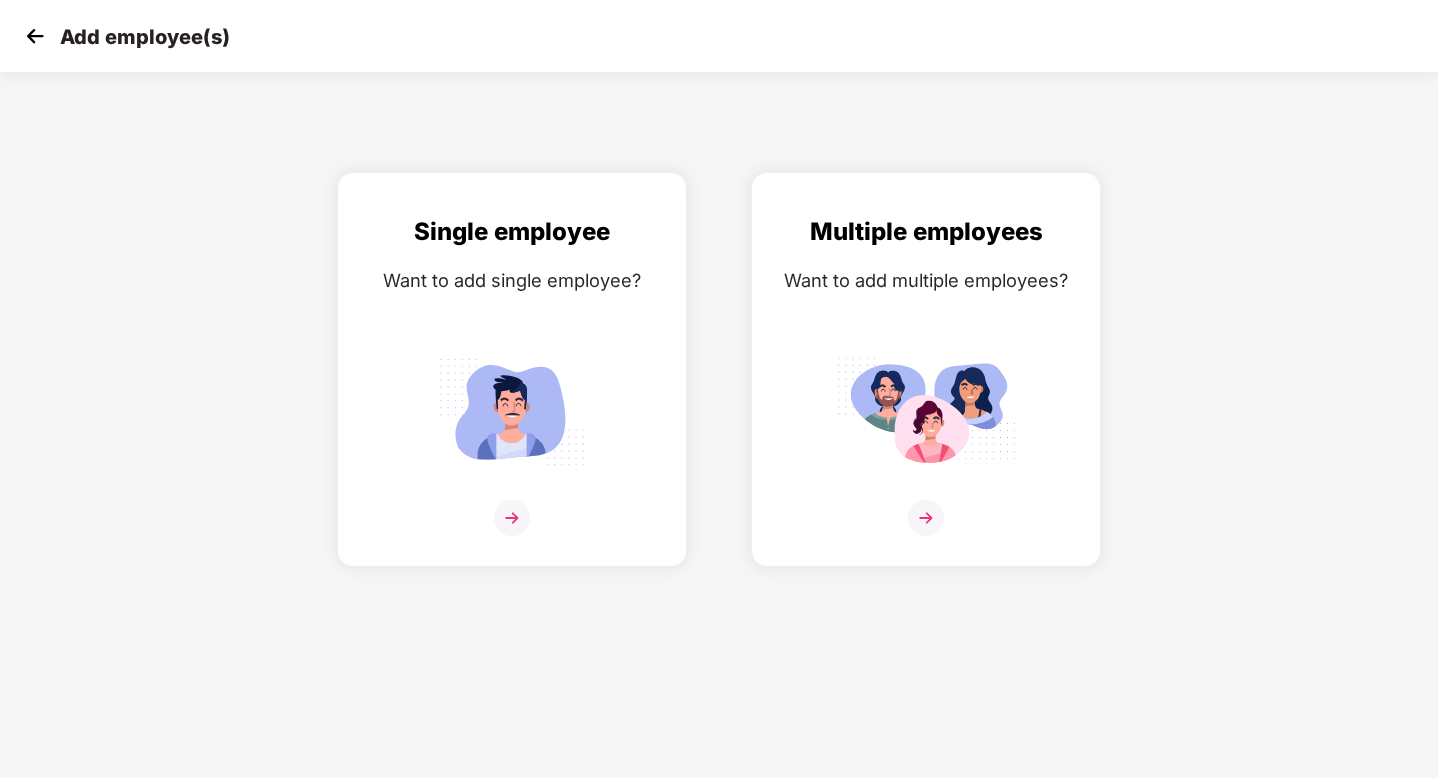click at bounding box center (35, 36) 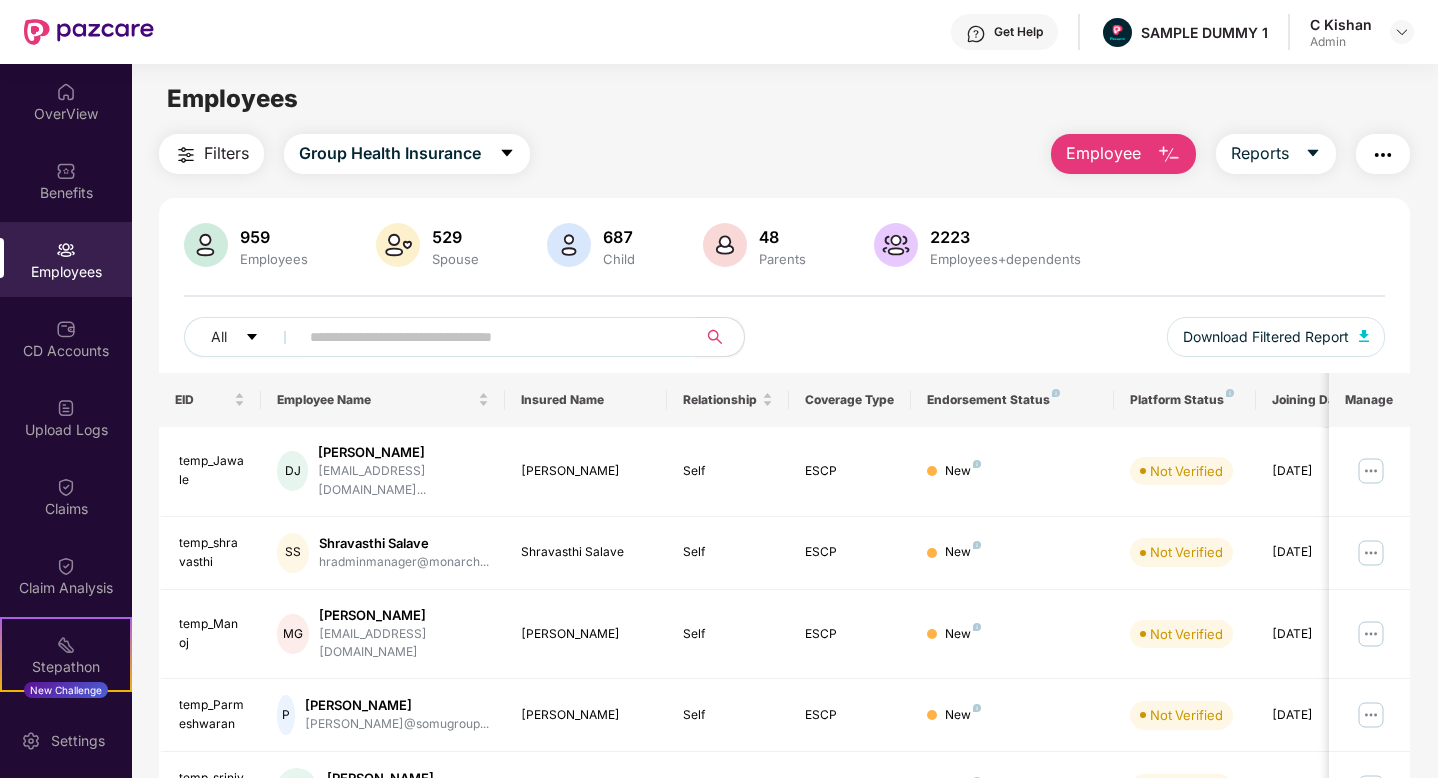 click at bounding box center [1169, 155] 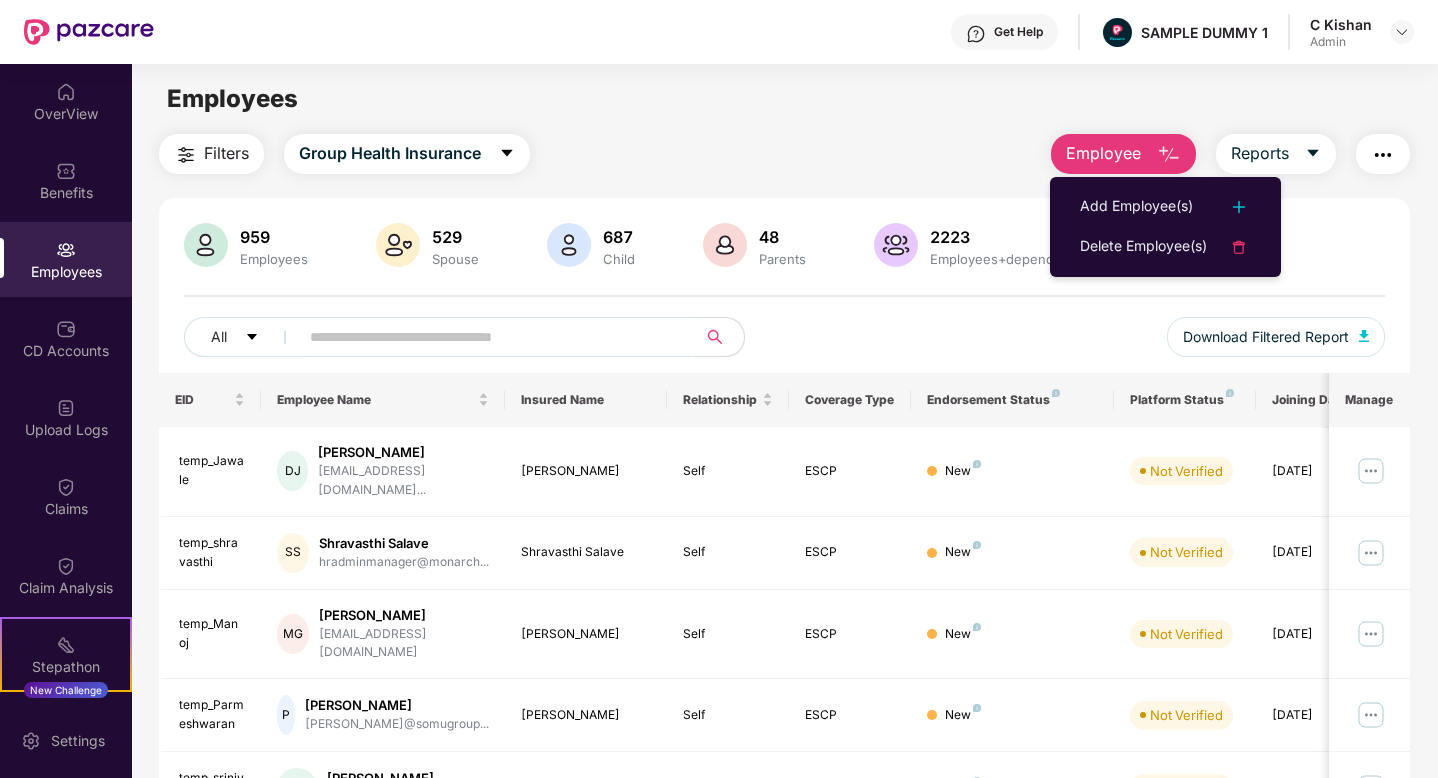 click on "Filters Group Health Insurance Employee  Reports" at bounding box center (784, 154) 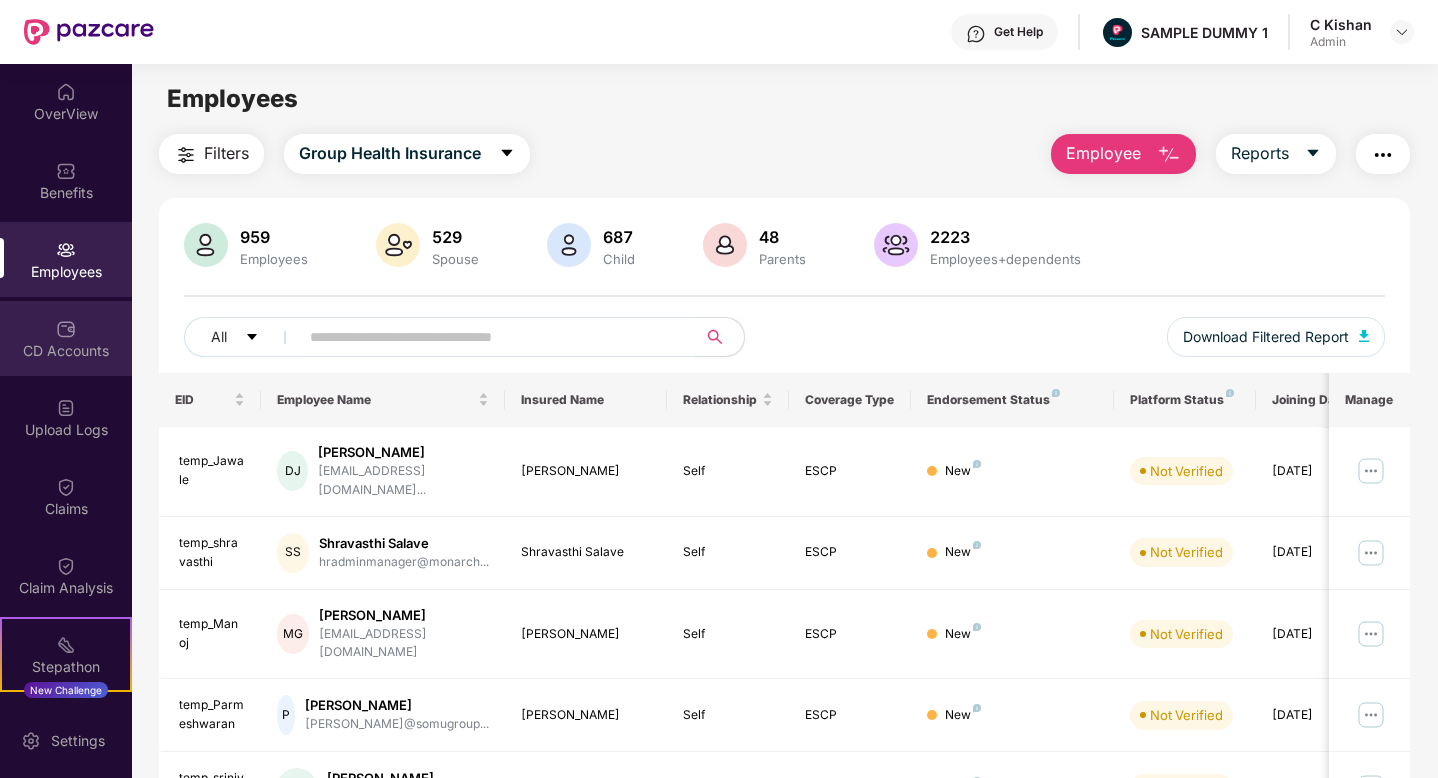 click on "CD Accounts" at bounding box center [66, 338] 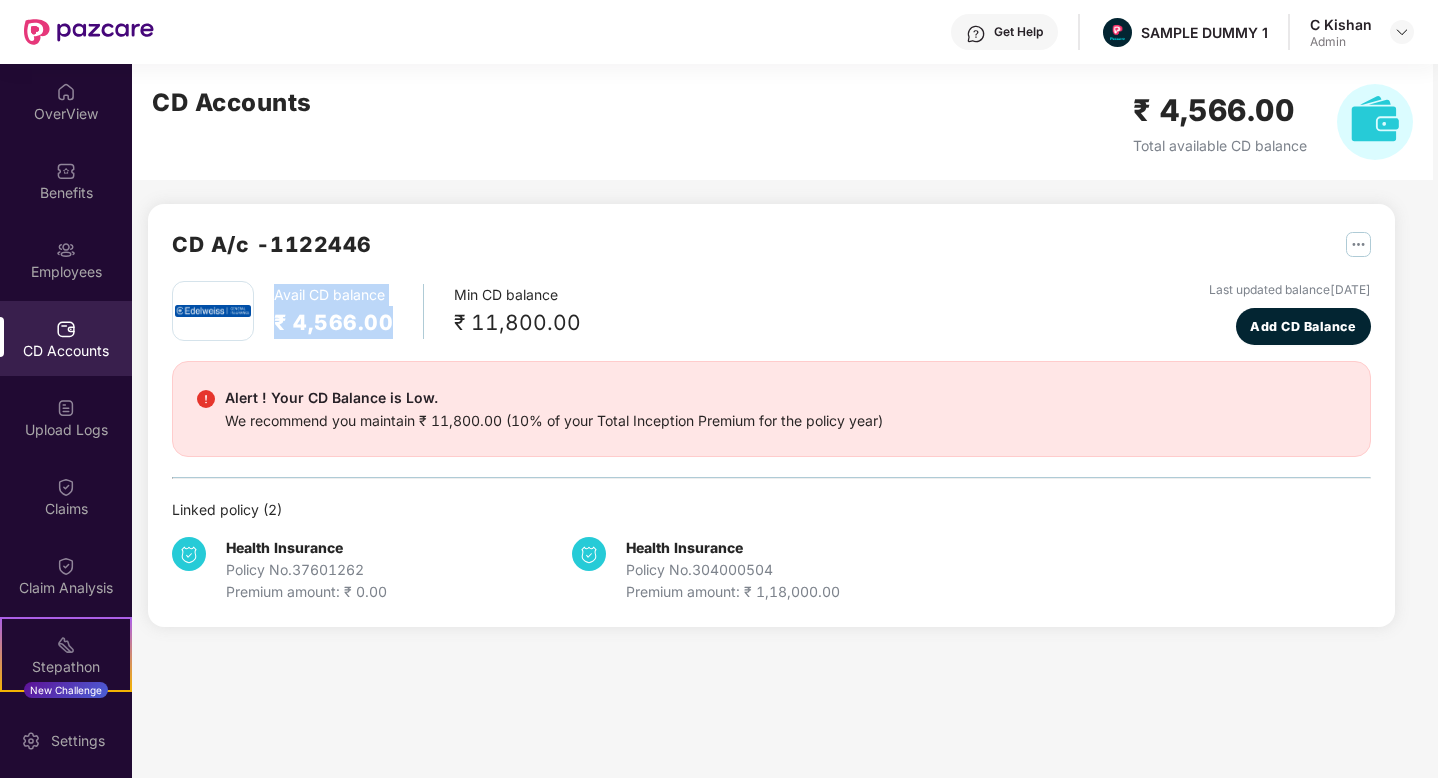 drag, startPoint x: 277, startPoint y: 293, endPoint x: 402, endPoint y: 328, distance: 129.80756 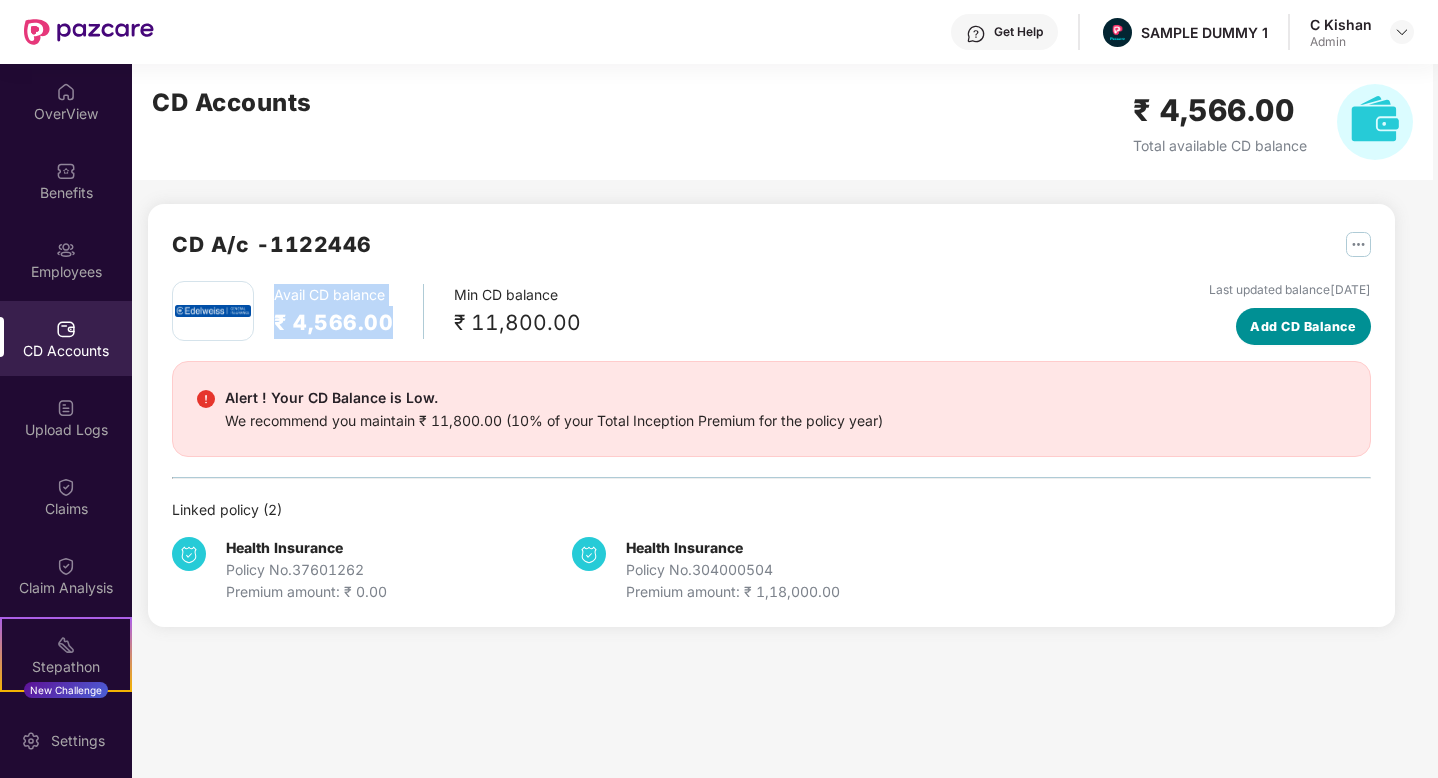 click on "Add CD Balance" at bounding box center [1303, 327] 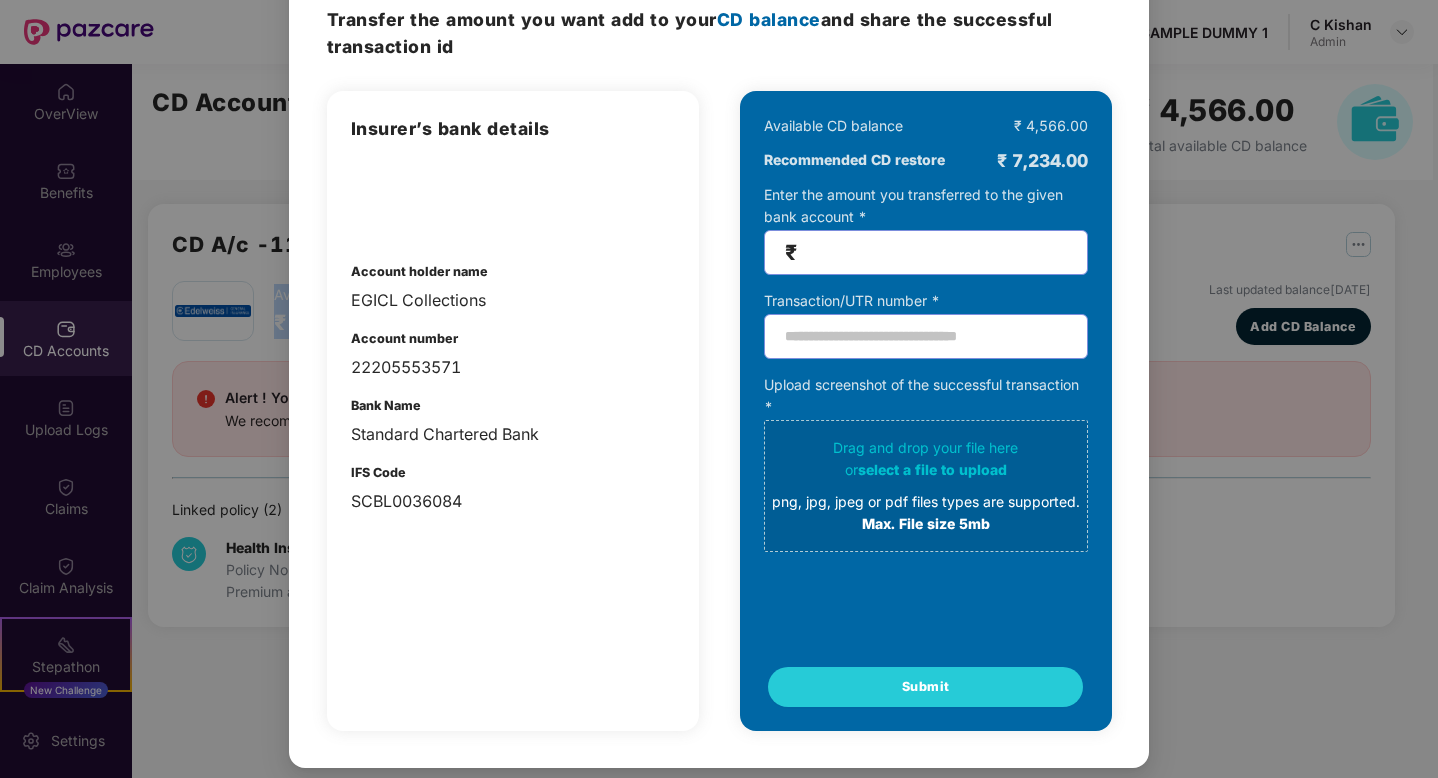scroll, scrollTop: 0, scrollLeft: 0, axis: both 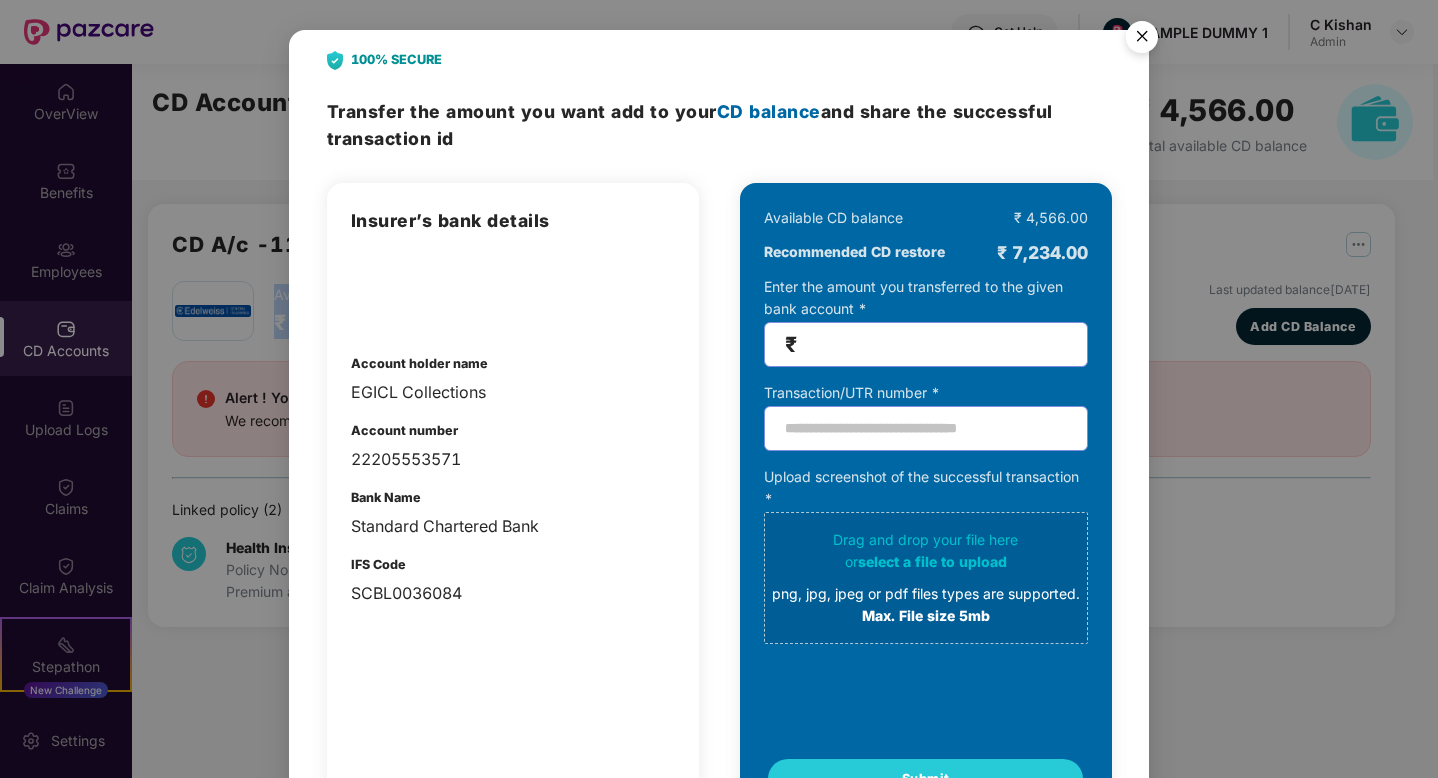 click at bounding box center [1142, 40] 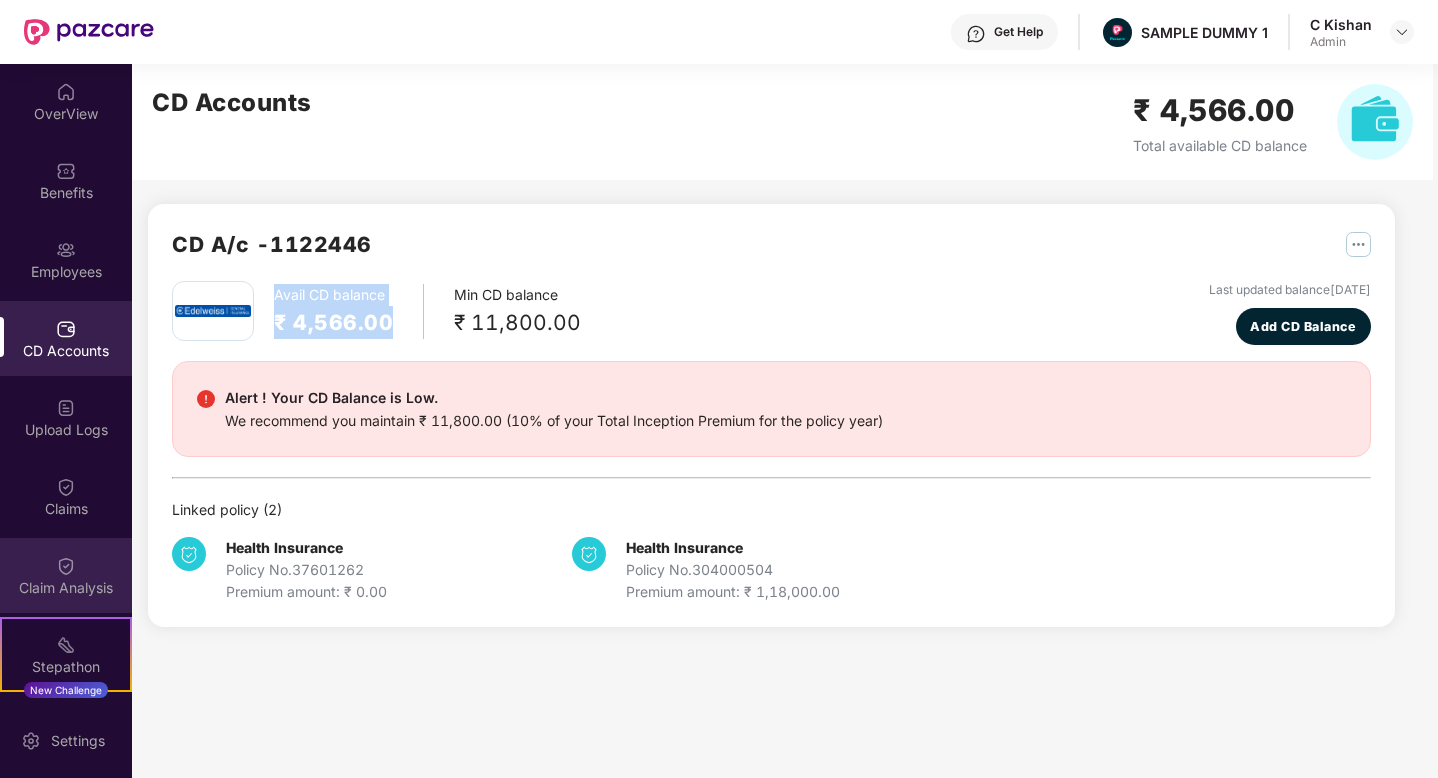 click at bounding box center [66, 566] 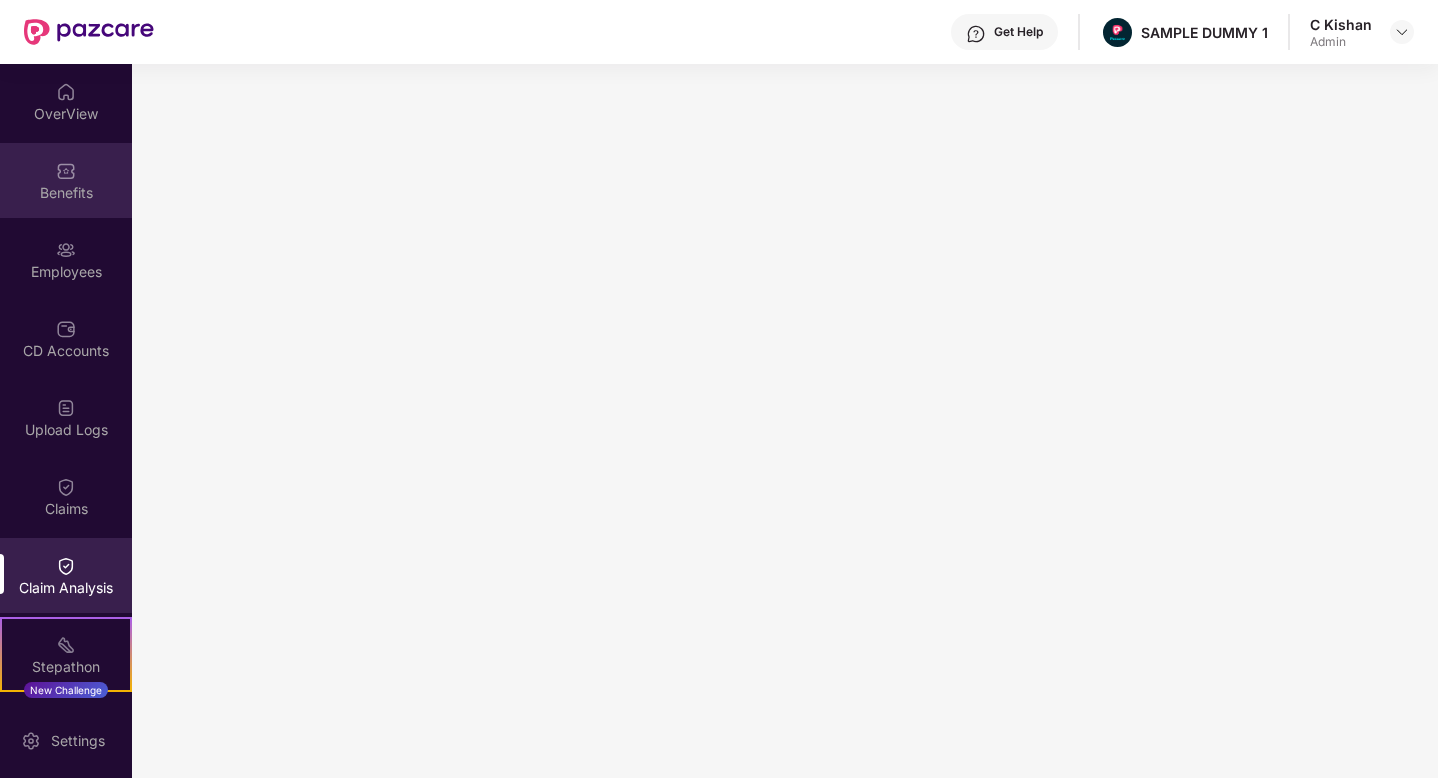 click at bounding box center [66, 171] 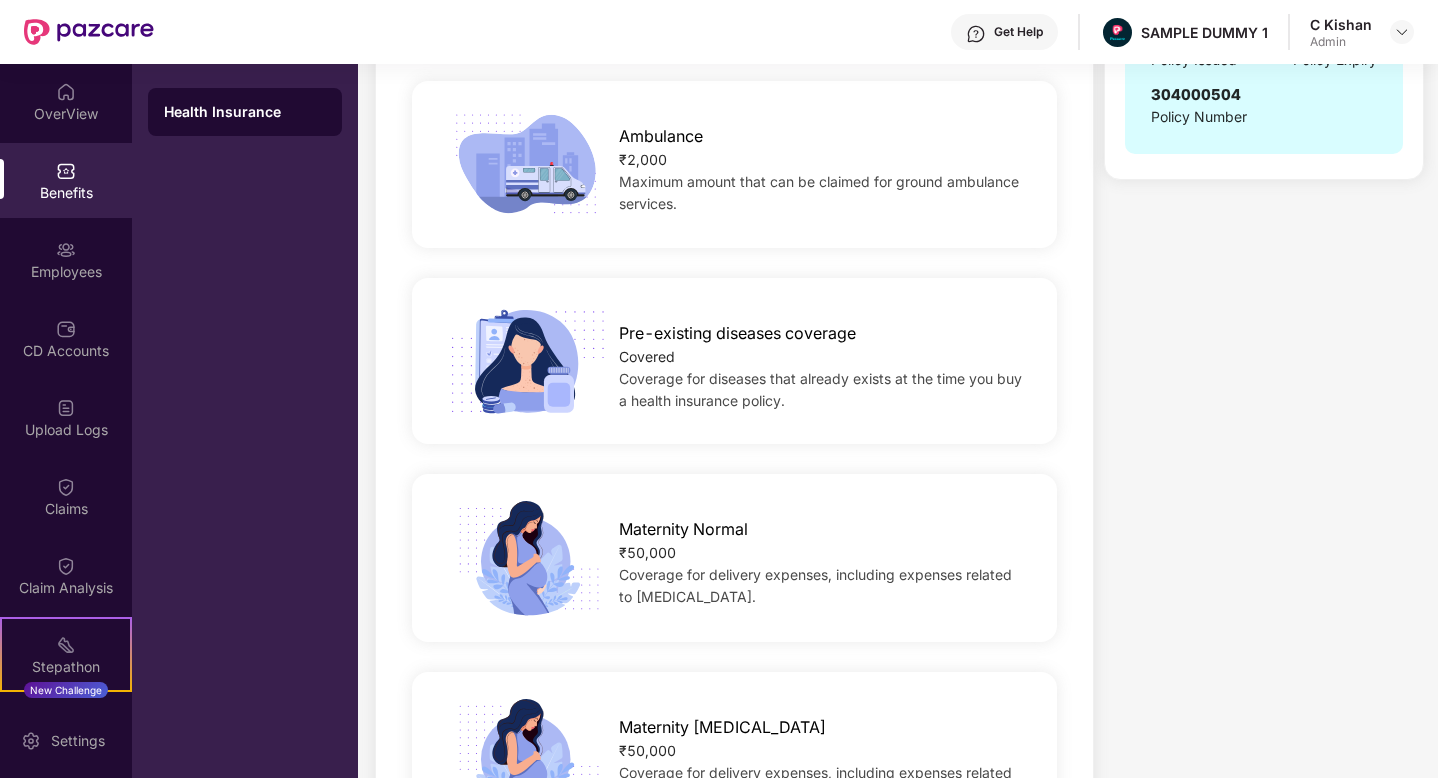 scroll, scrollTop: 1111, scrollLeft: 0, axis: vertical 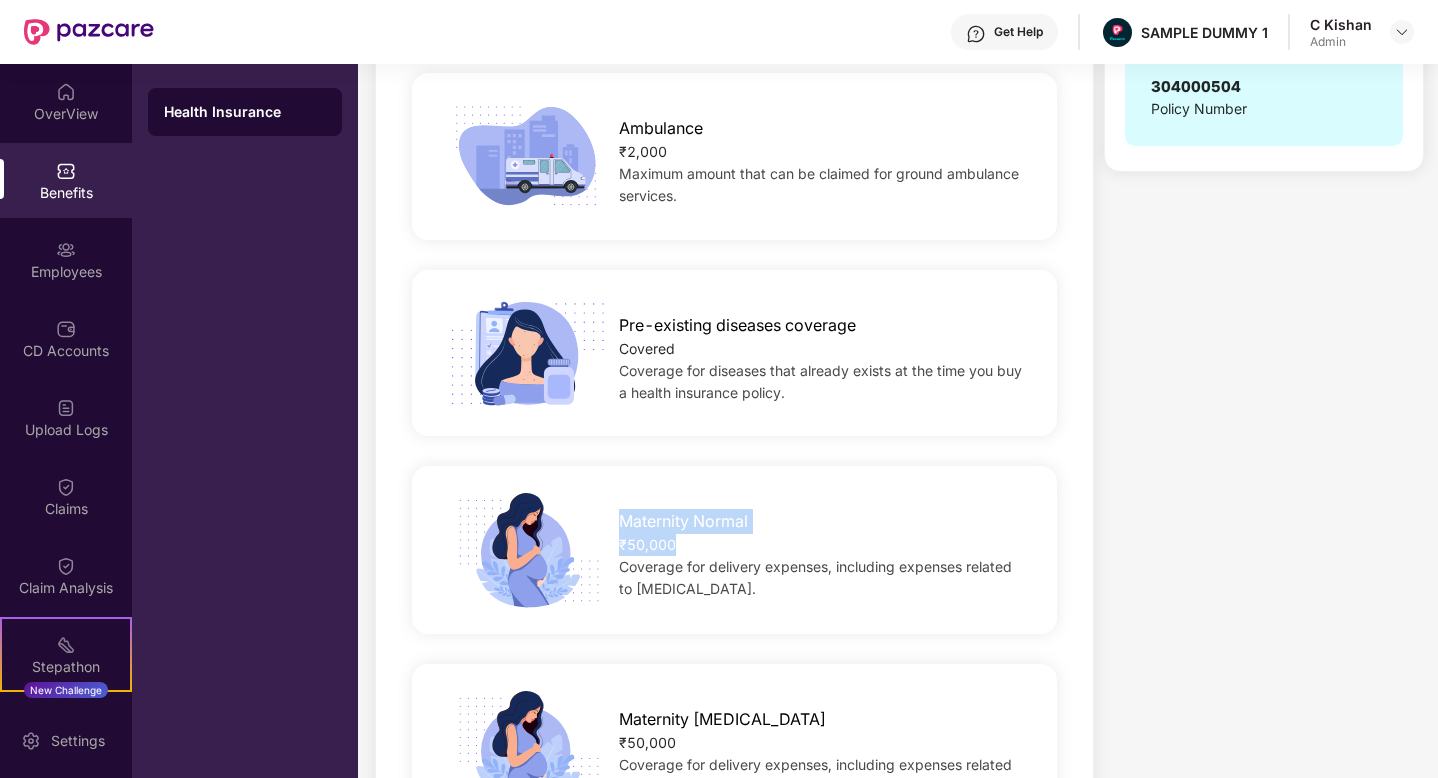 drag, startPoint x: 694, startPoint y: 547, endPoint x: 607, endPoint y: 515, distance: 92.69843 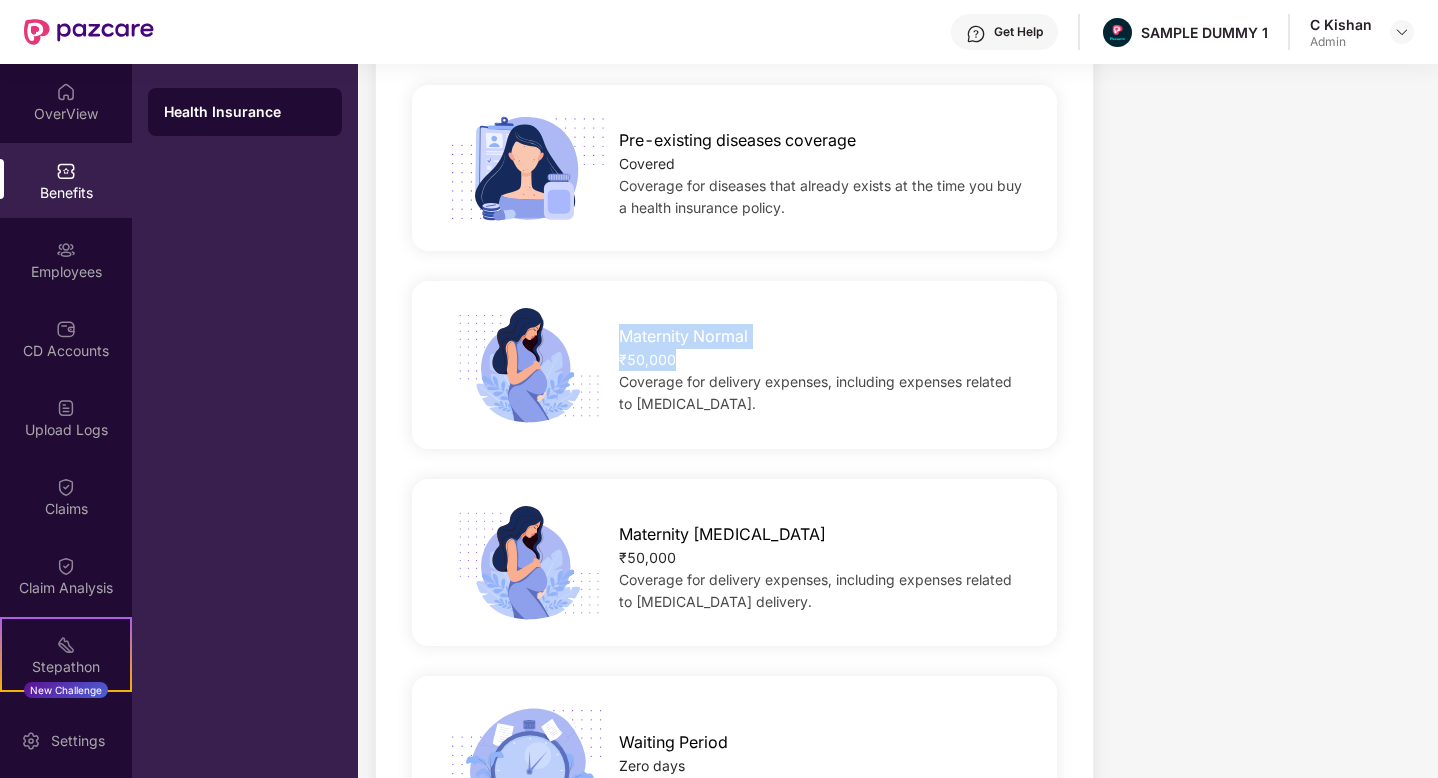 scroll, scrollTop: 1339, scrollLeft: 0, axis: vertical 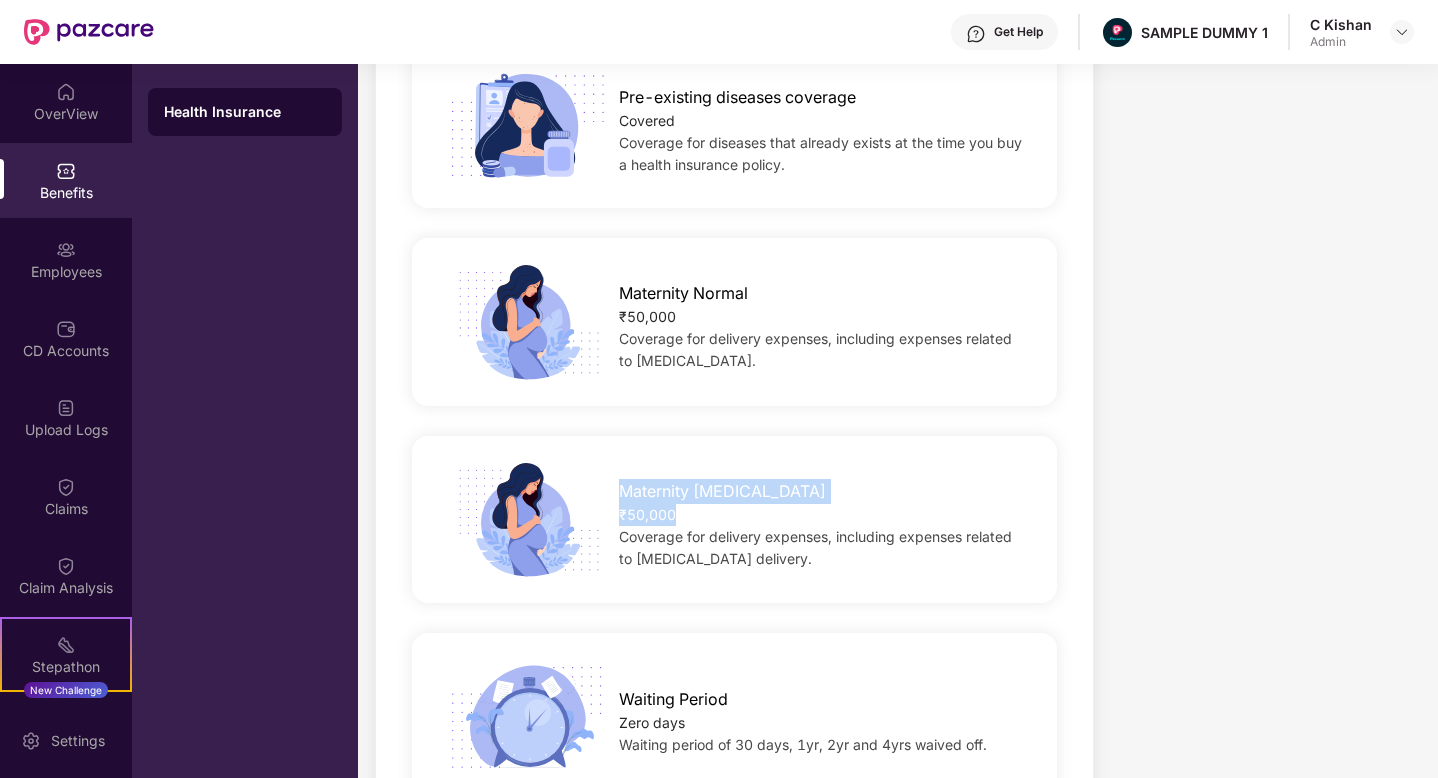 drag, startPoint x: 680, startPoint y: 522, endPoint x: 607, endPoint y: 479, distance: 84.723076 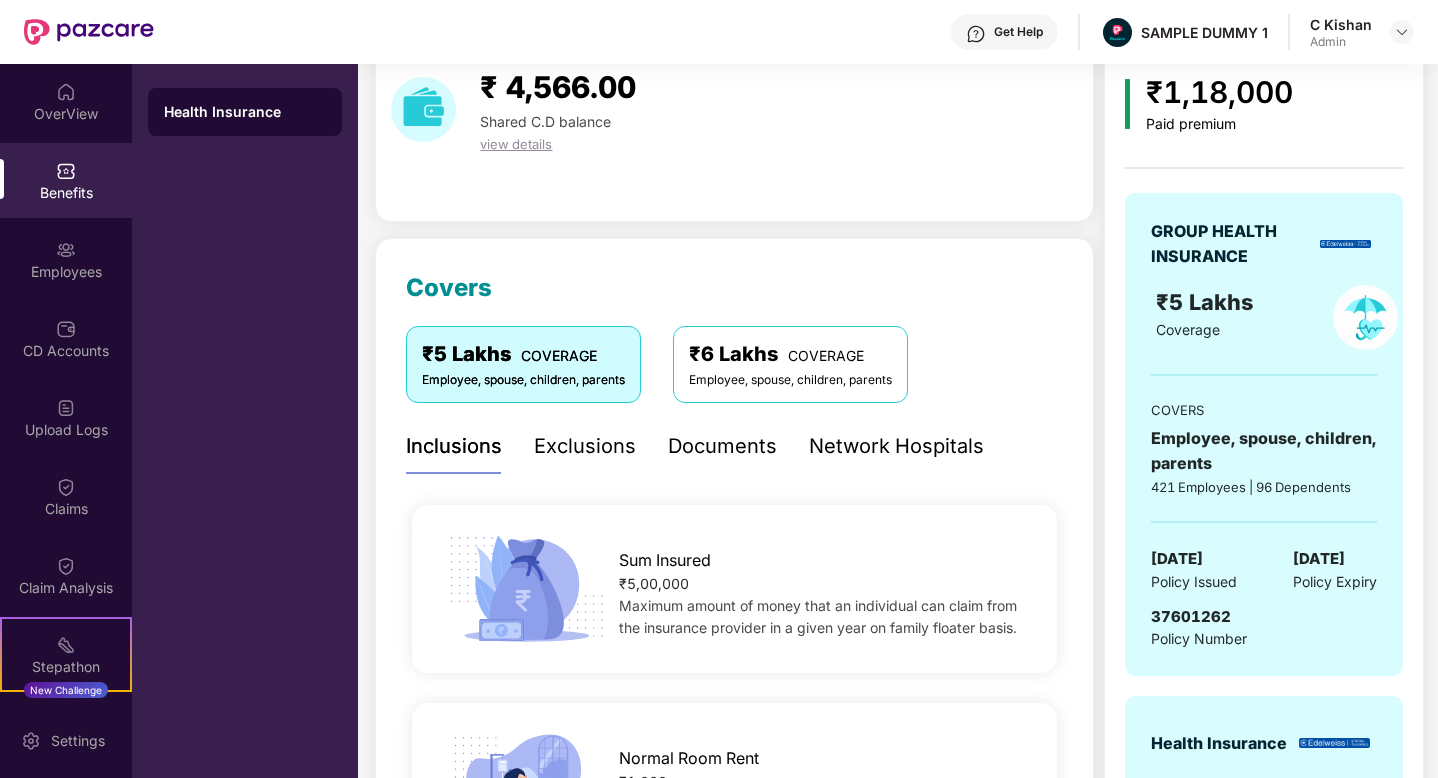 scroll, scrollTop: 80, scrollLeft: 0, axis: vertical 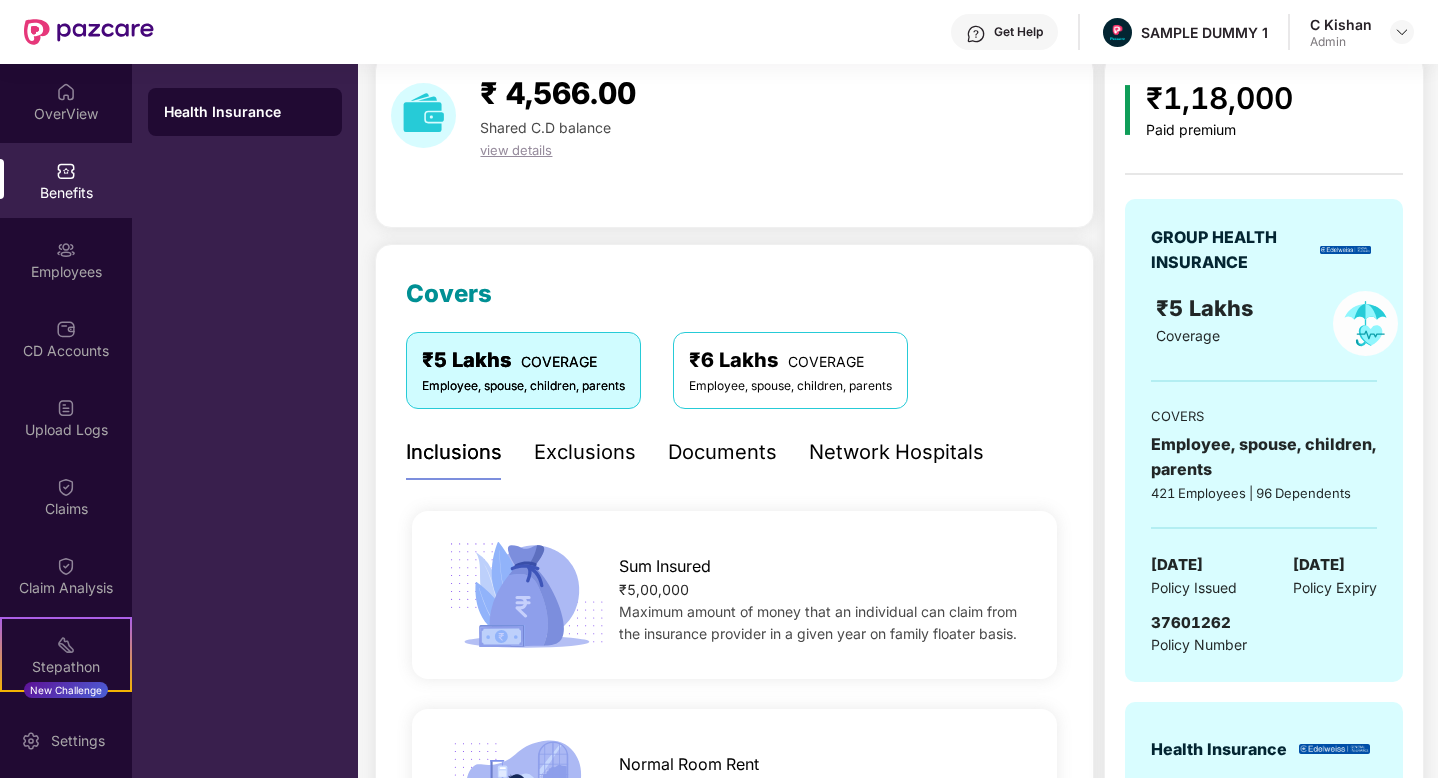 click on "Exclusions" at bounding box center (585, 452) 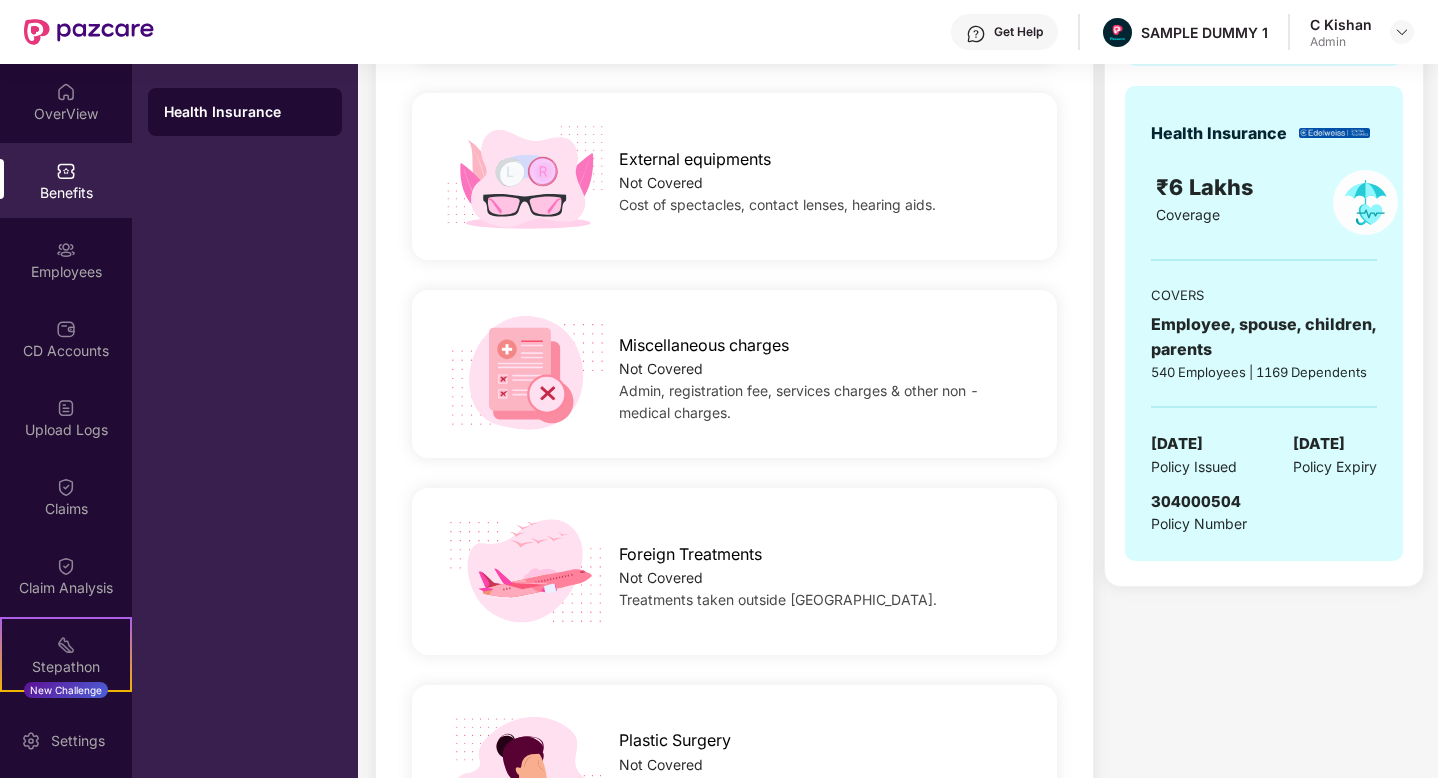 scroll, scrollTop: 725, scrollLeft: 0, axis: vertical 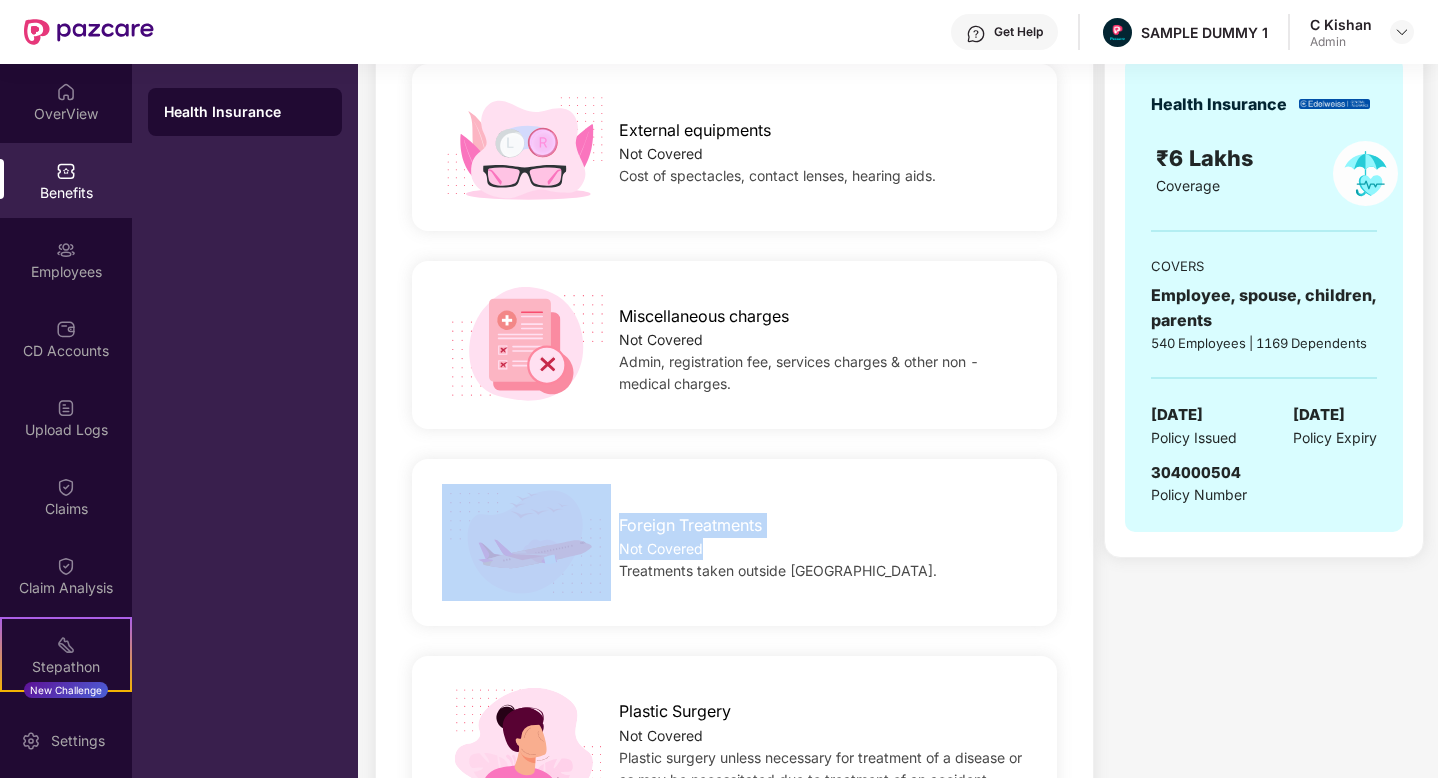 drag, startPoint x: 754, startPoint y: 539, endPoint x: 558, endPoint y: 514, distance: 197.58795 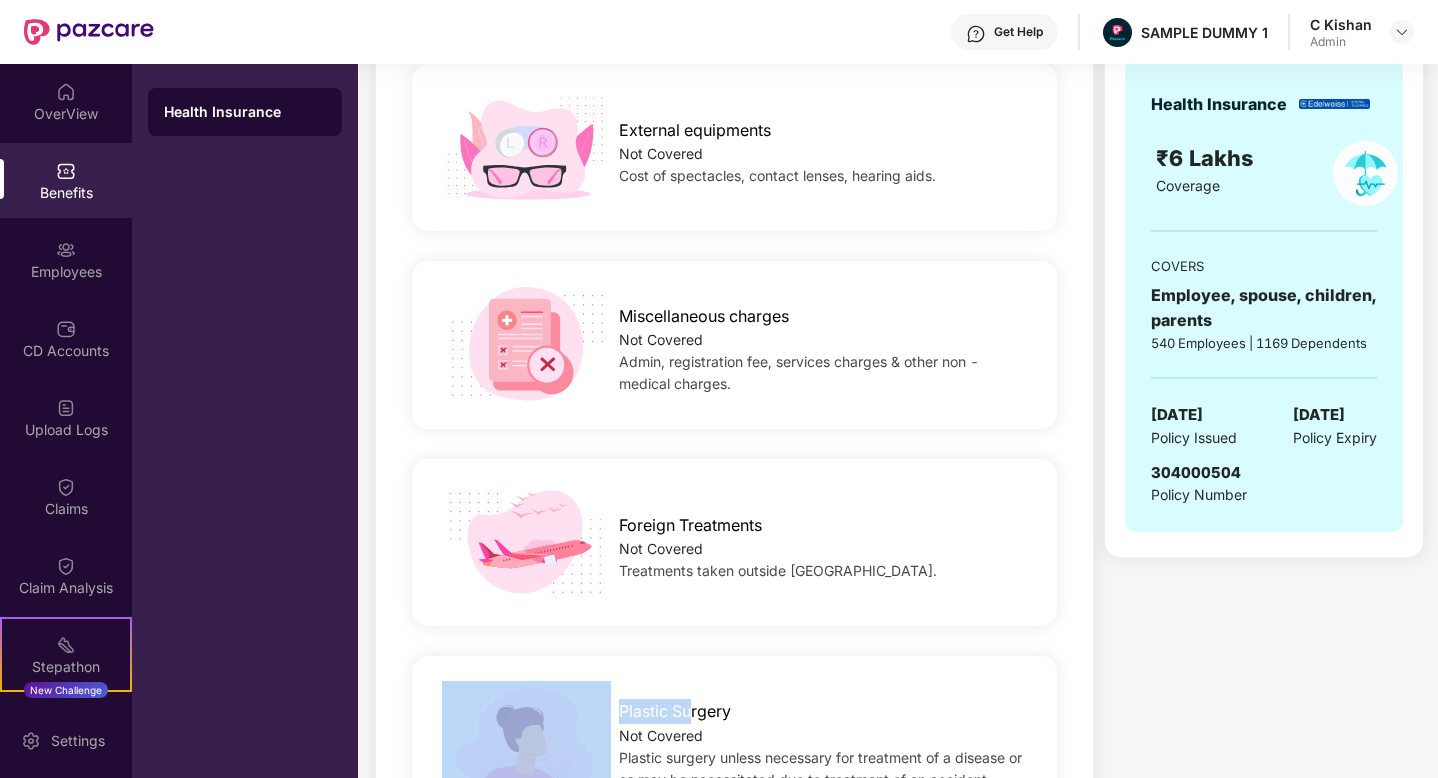 drag, startPoint x: 692, startPoint y: 714, endPoint x: 580, endPoint y: 688, distance: 114.97826 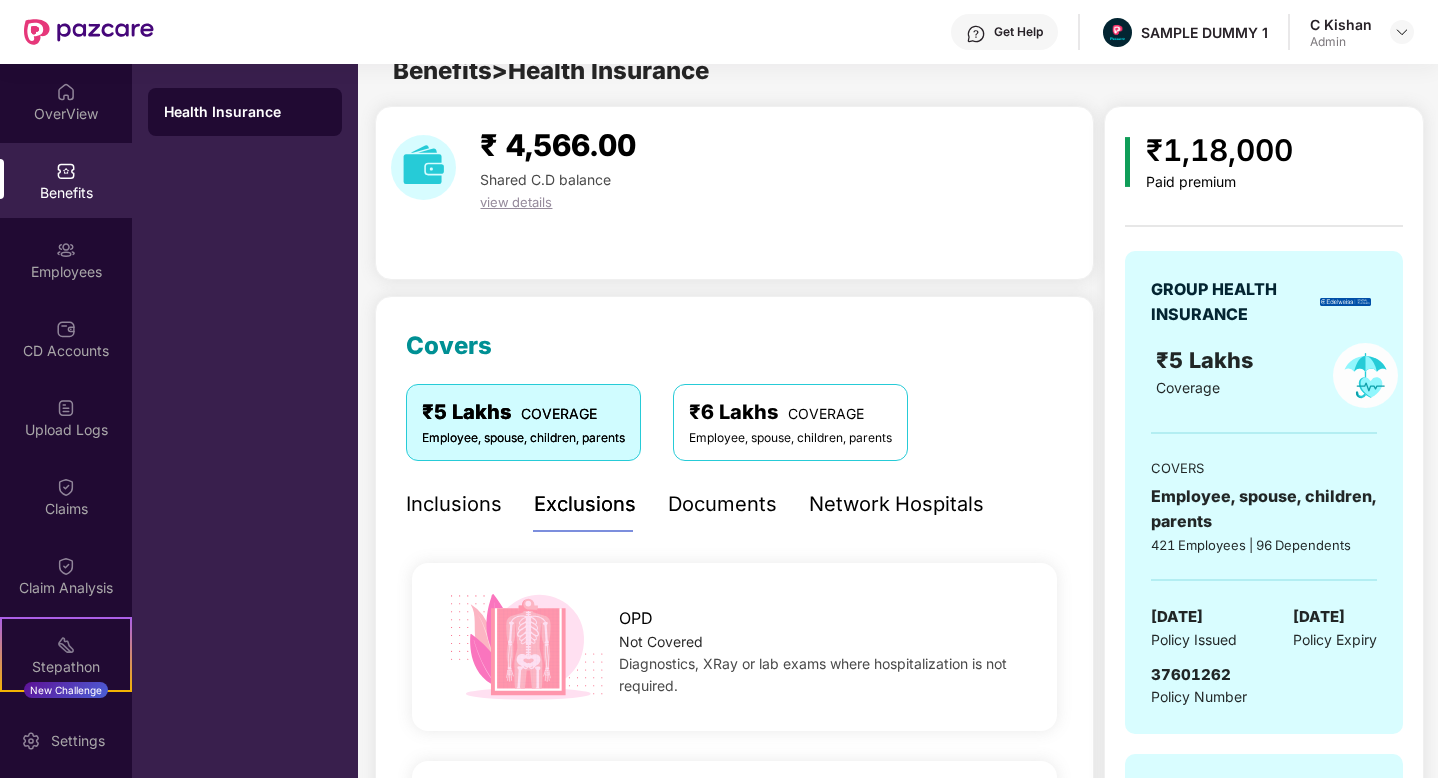 scroll, scrollTop: 48, scrollLeft: 0, axis: vertical 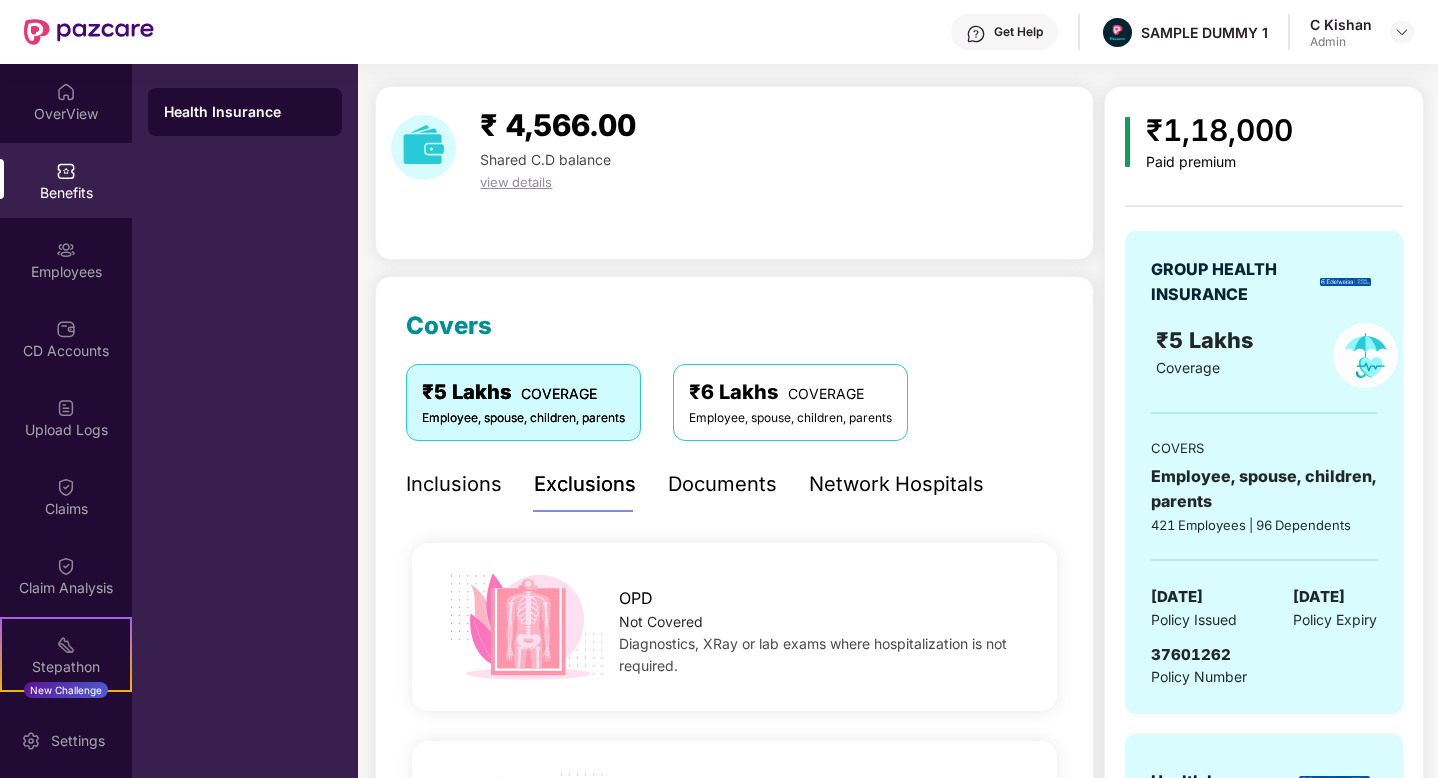 click on "Documents" at bounding box center [722, 484] 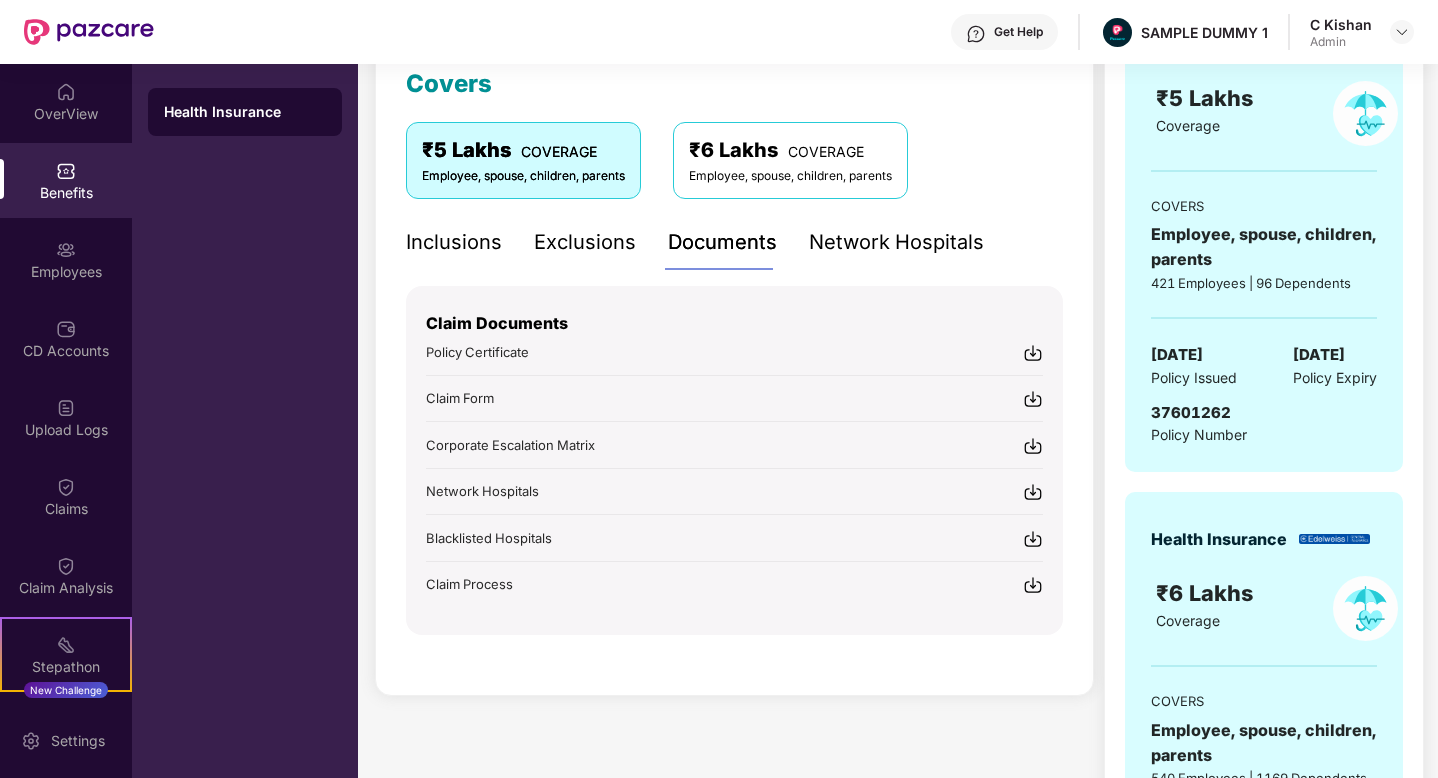 scroll, scrollTop: 291, scrollLeft: 0, axis: vertical 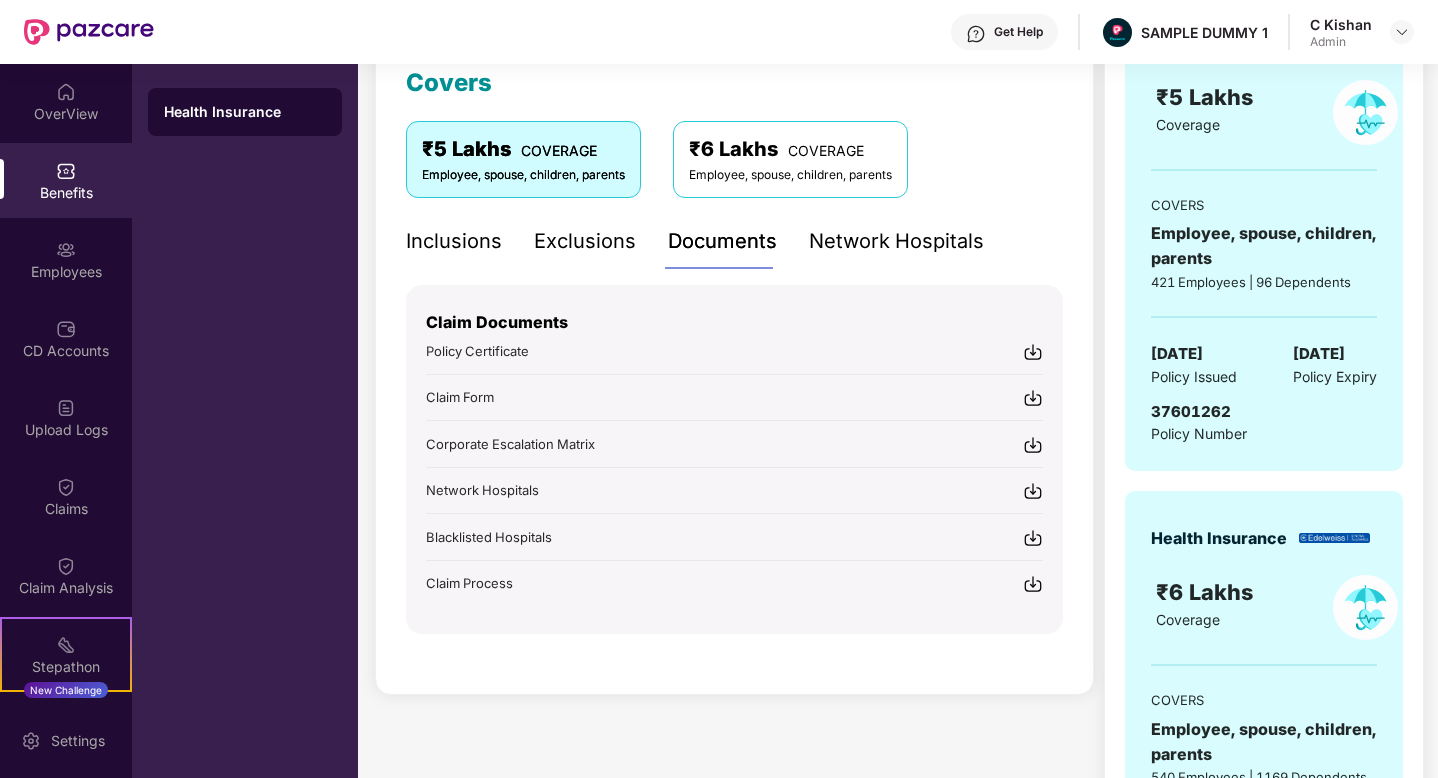 click on "Network Hospitals" at bounding box center (896, 241) 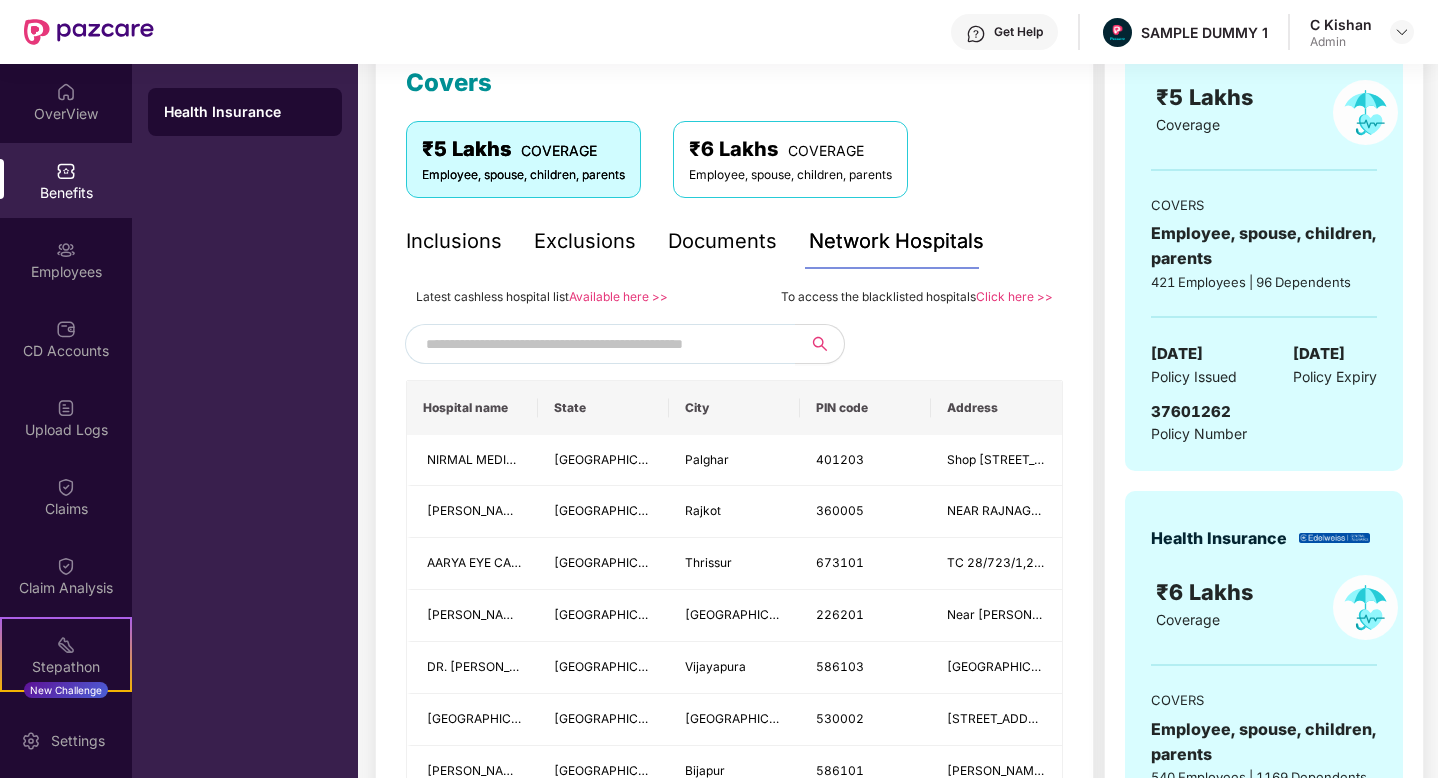 click at bounding box center (597, 344) 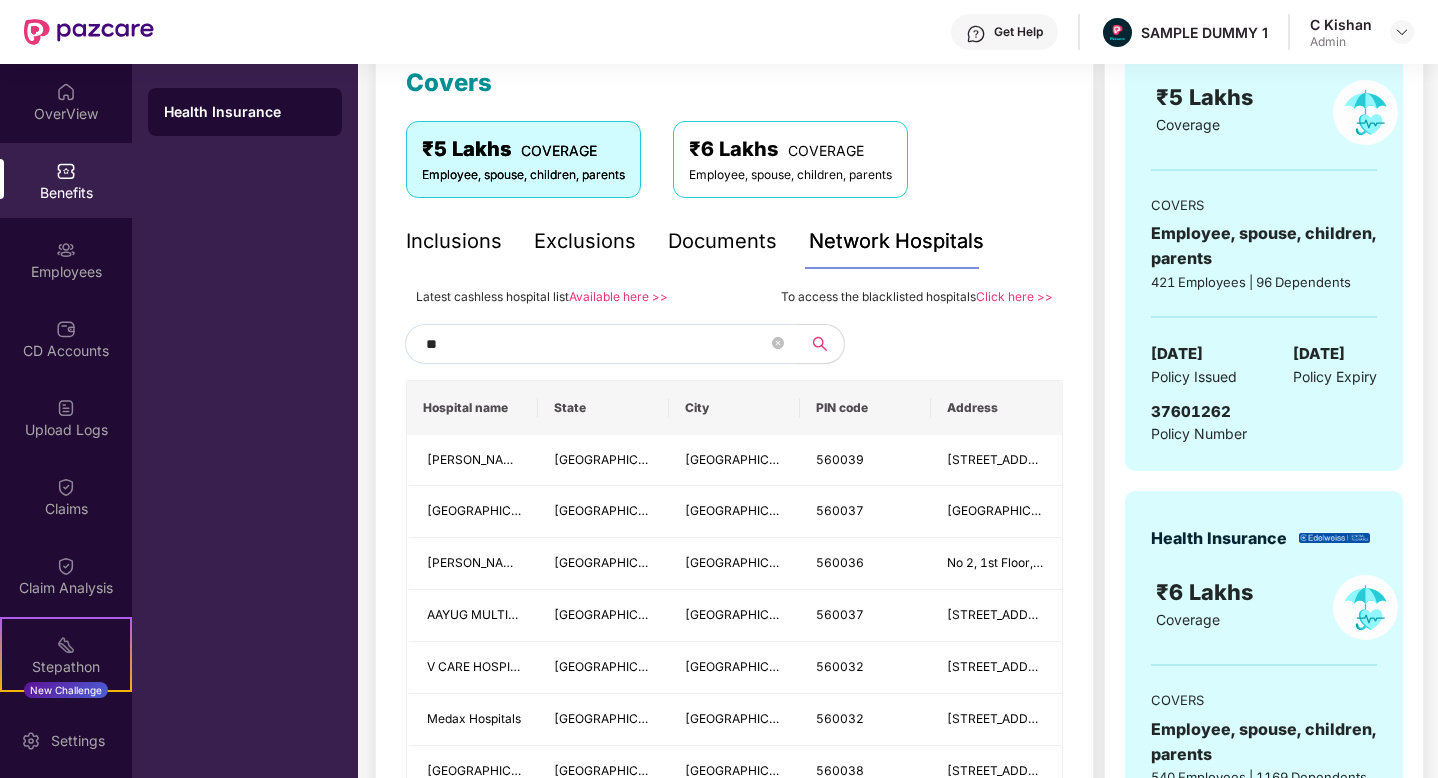 type on "*" 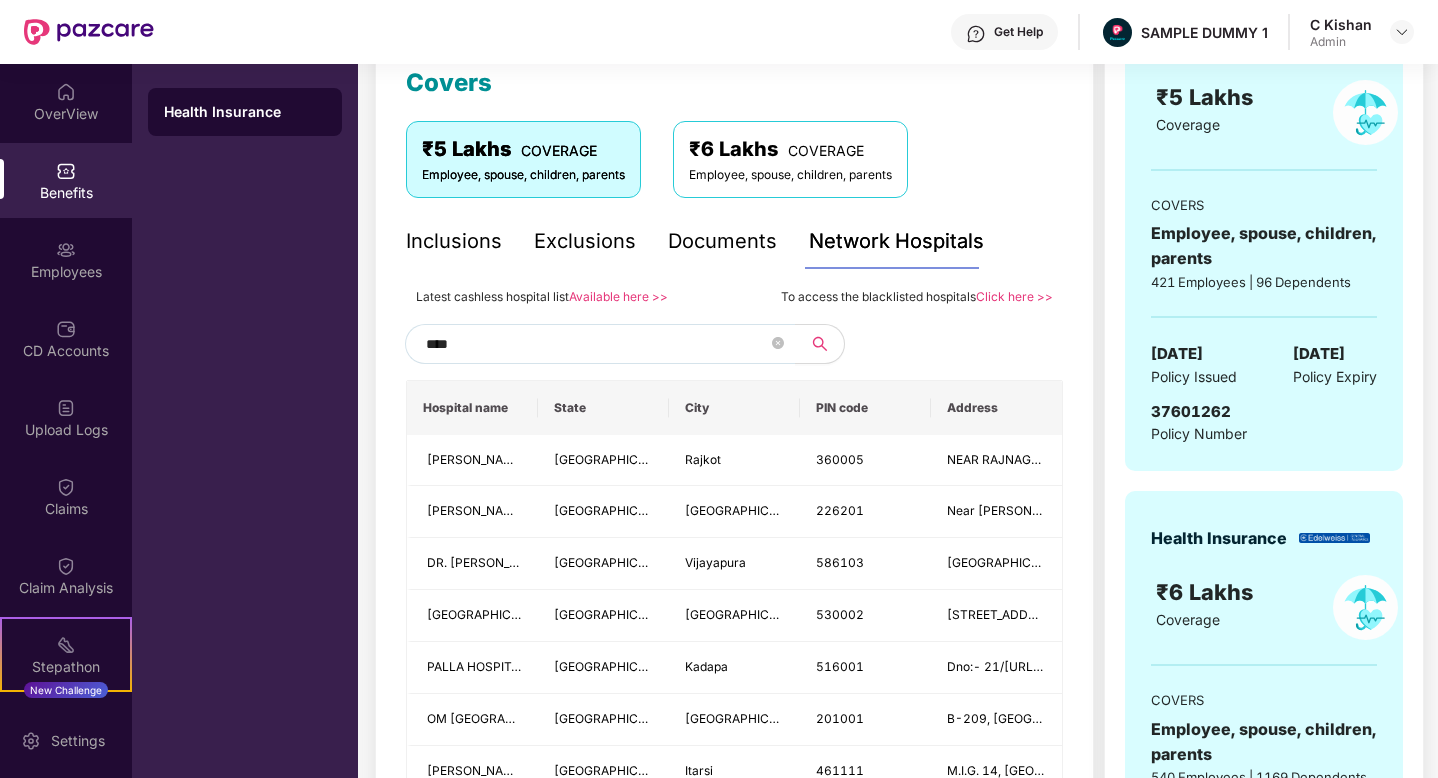 type on "*****" 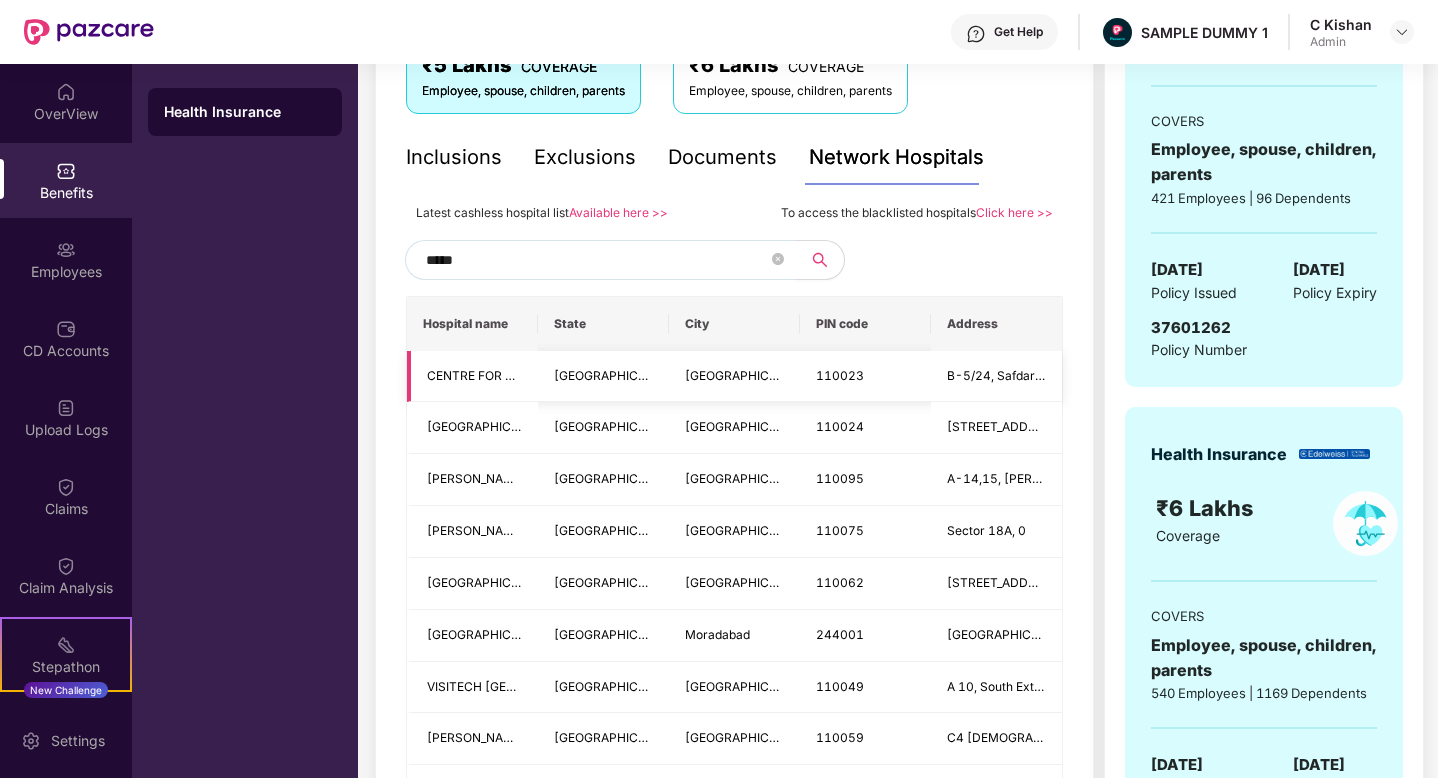 scroll, scrollTop: 374, scrollLeft: 0, axis: vertical 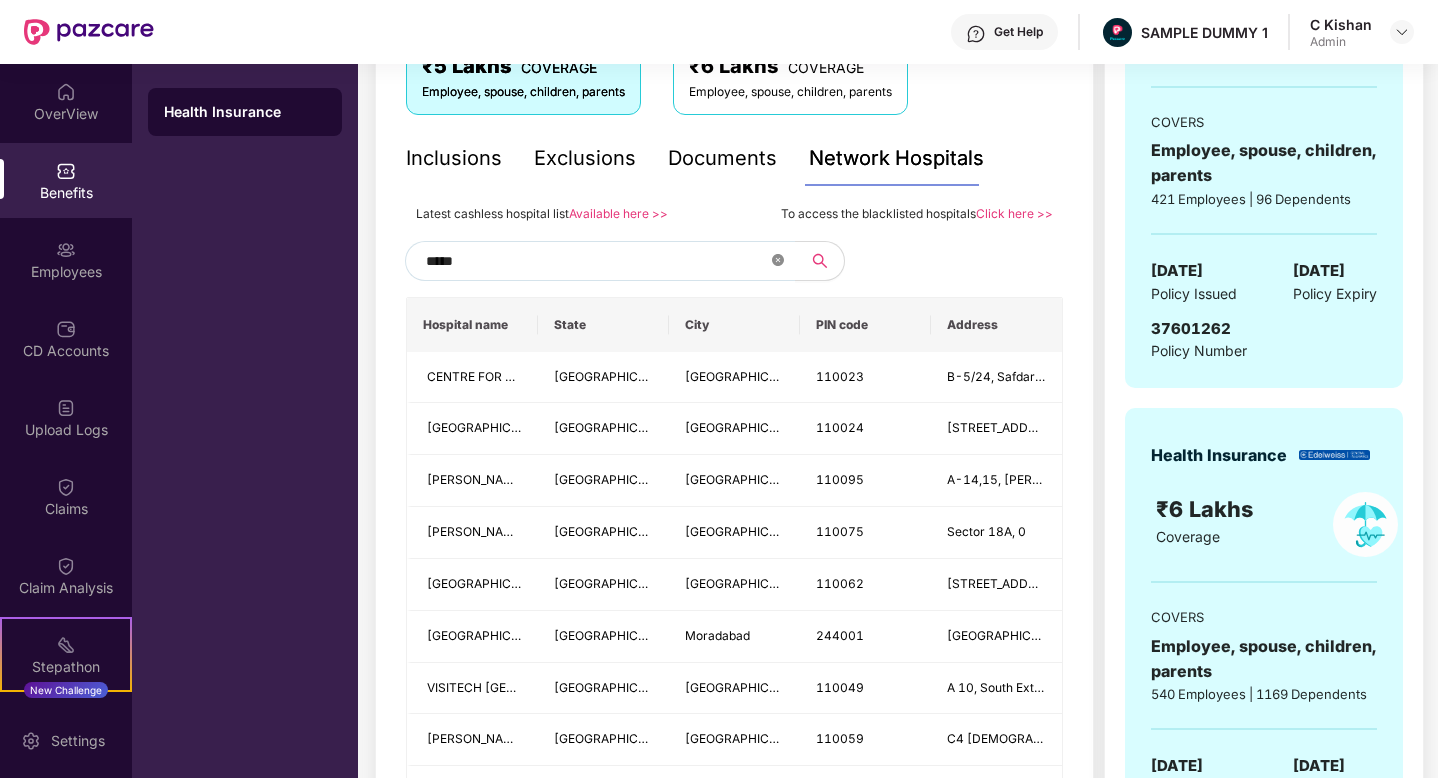 click 